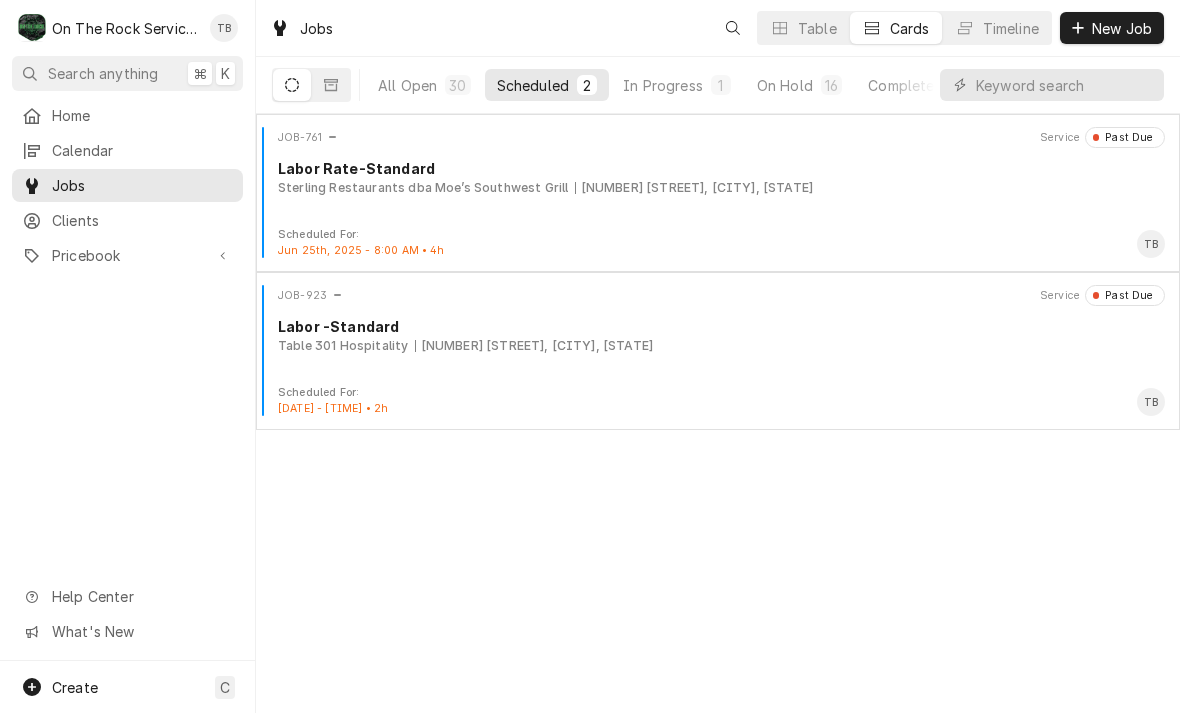 scroll, scrollTop: 0, scrollLeft: 0, axis: both 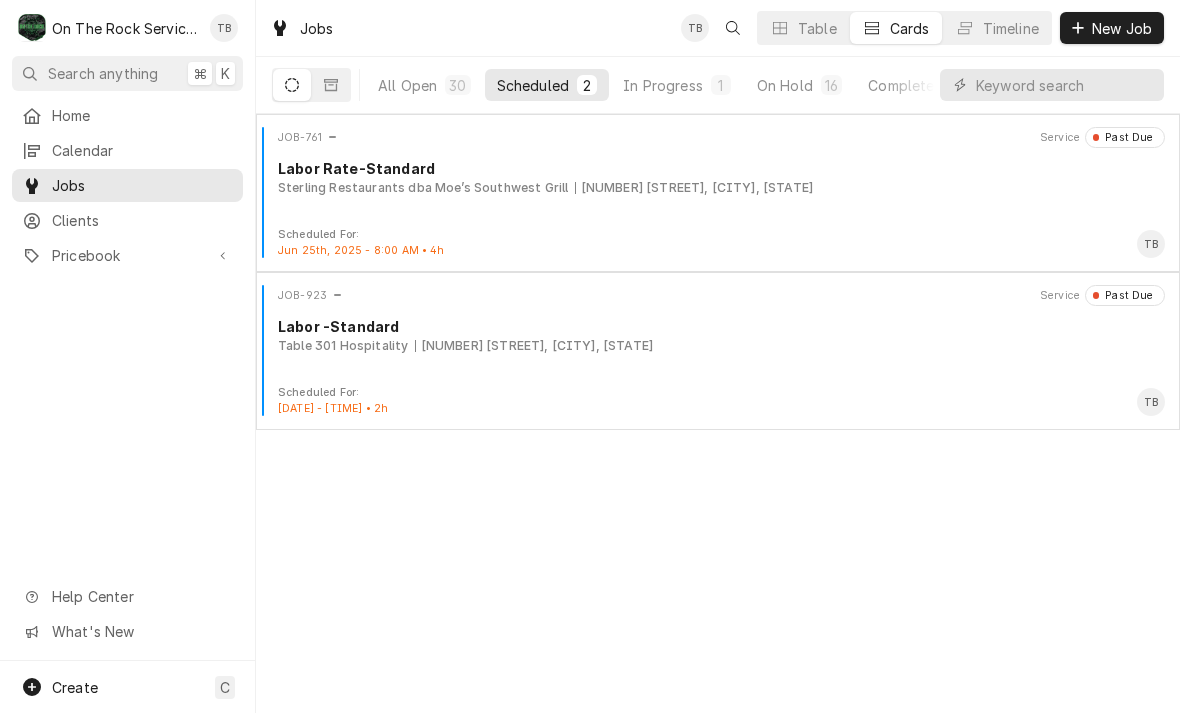 click on "In Progress" at bounding box center (663, 85) 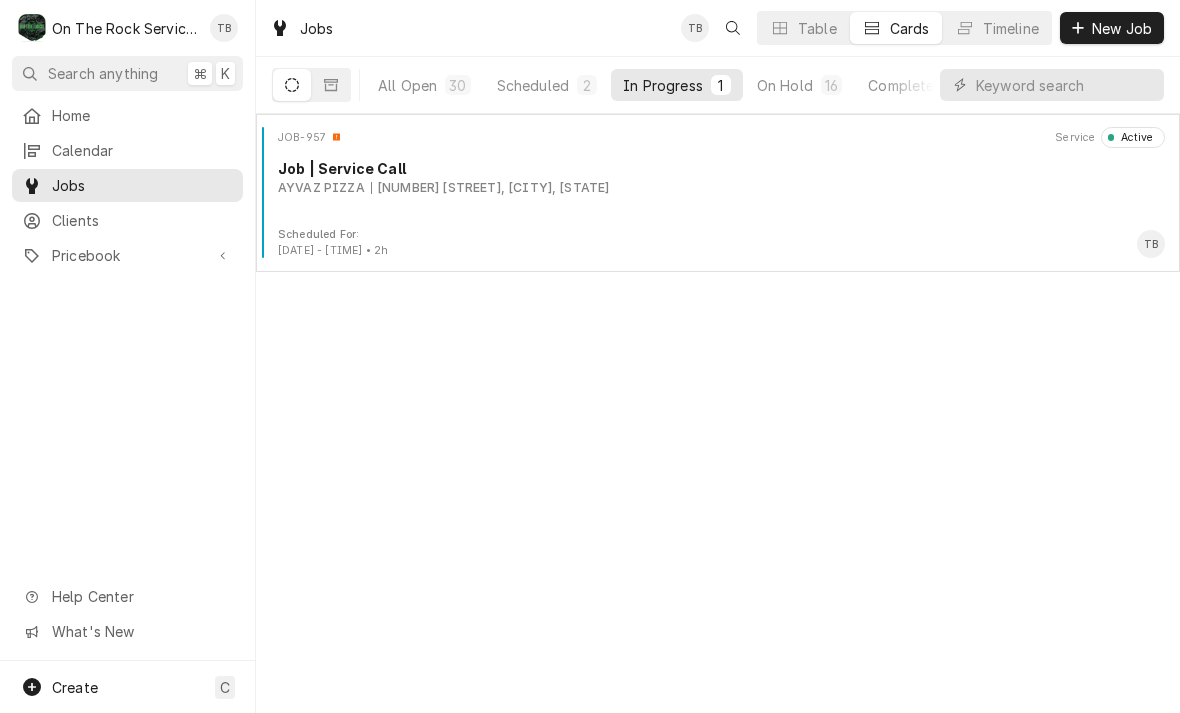 click on "[NUMBER] [STREET], [CITY], [STATE]" at bounding box center [490, 188] 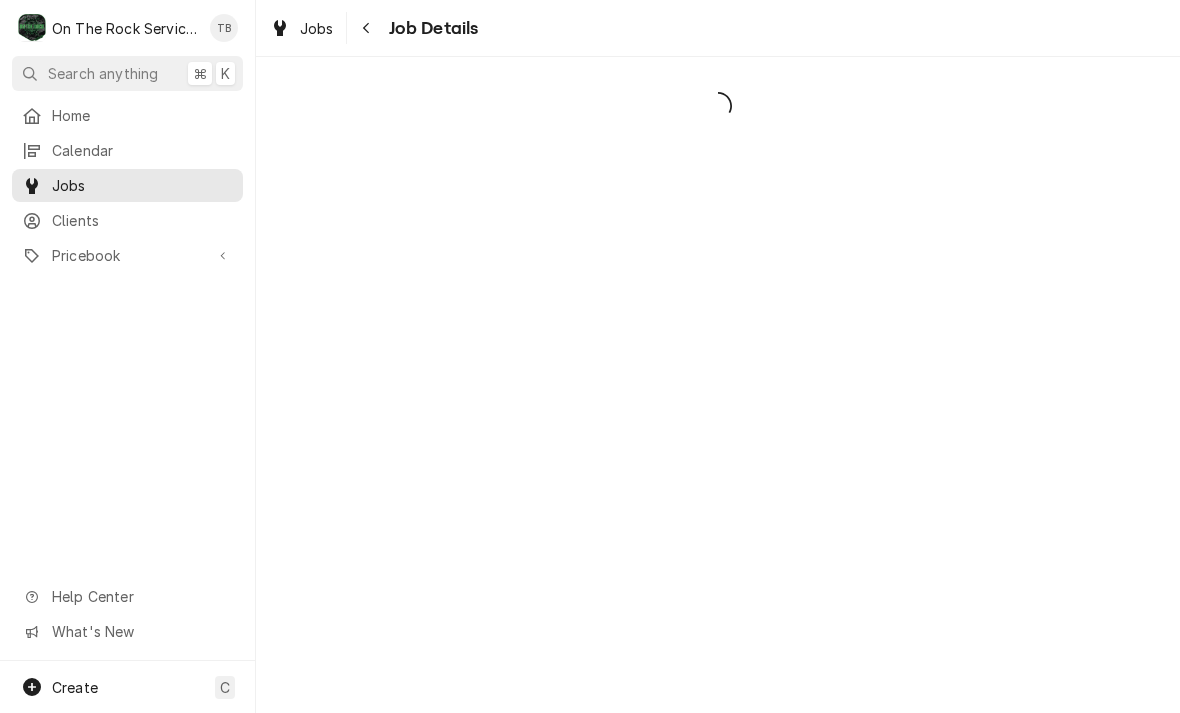 scroll, scrollTop: 0, scrollLeft: 0, axis: both 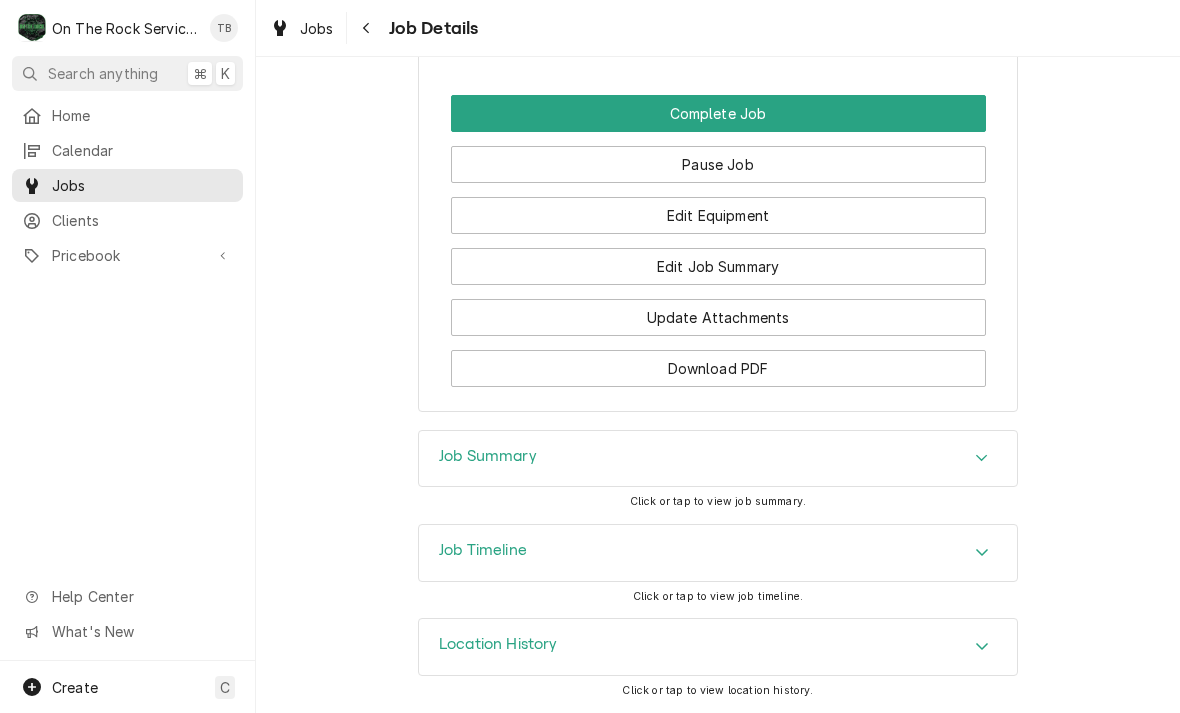 click on "Edit Equipment" at bounding box center [718, 215] 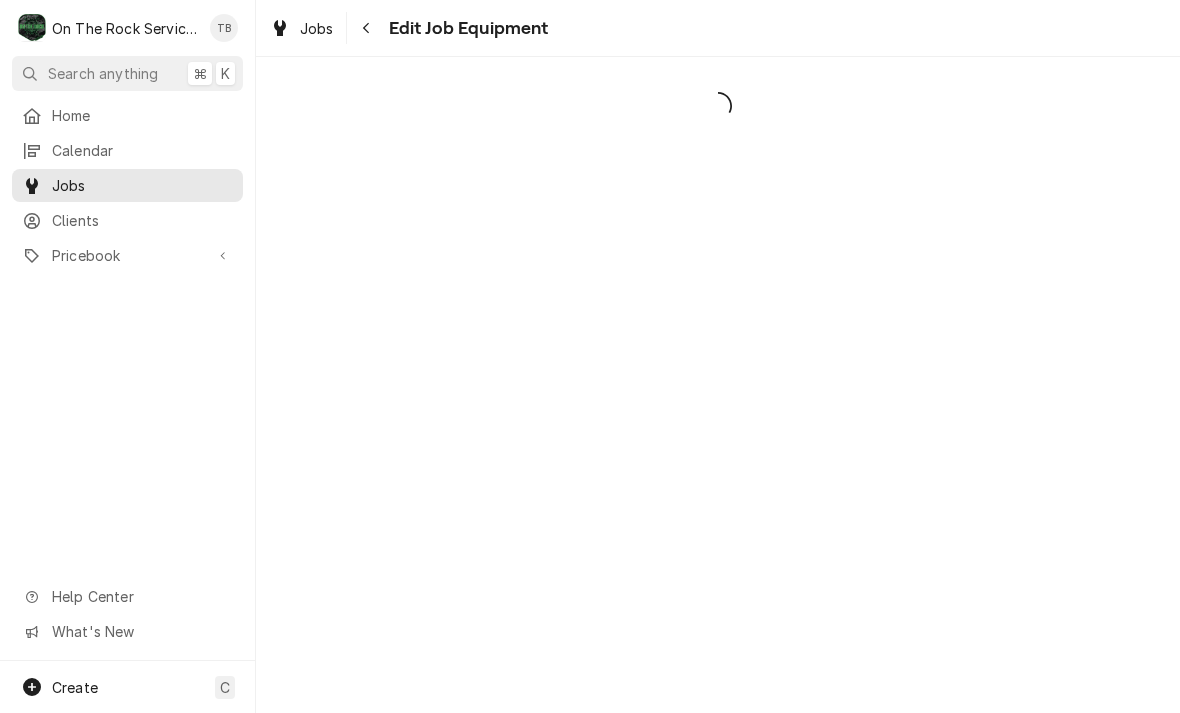 scroll, scrollTop: 0, scrollLeft: 0, axis: both 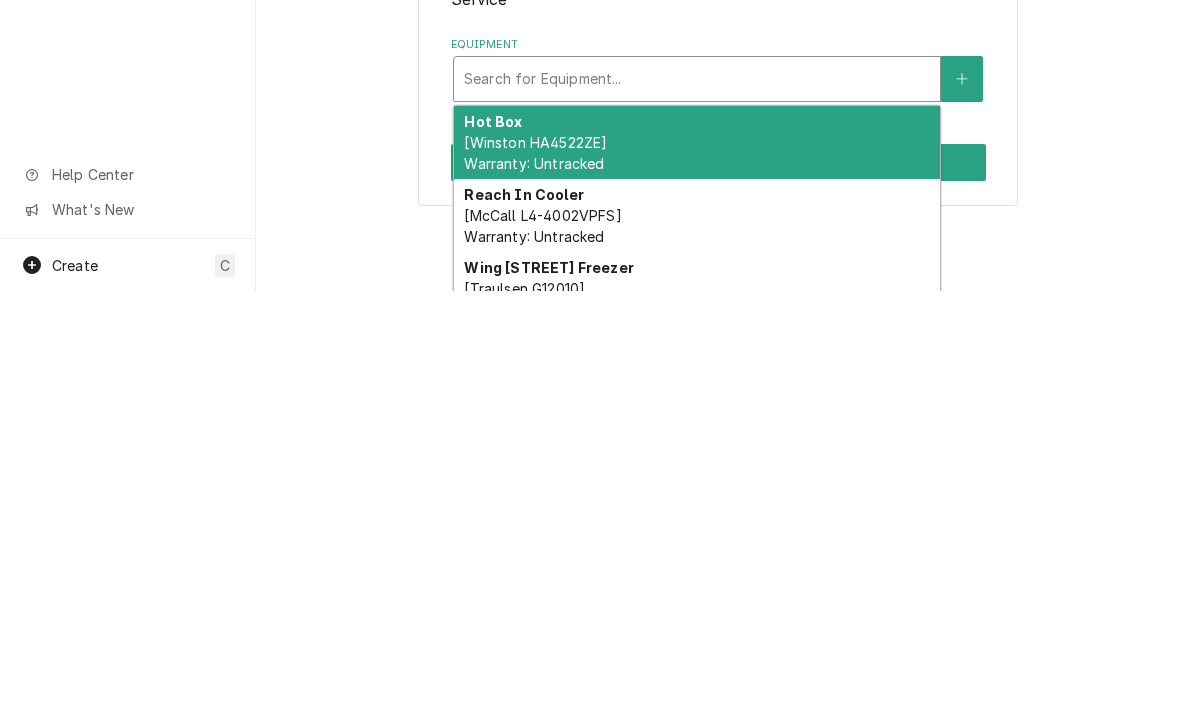 click 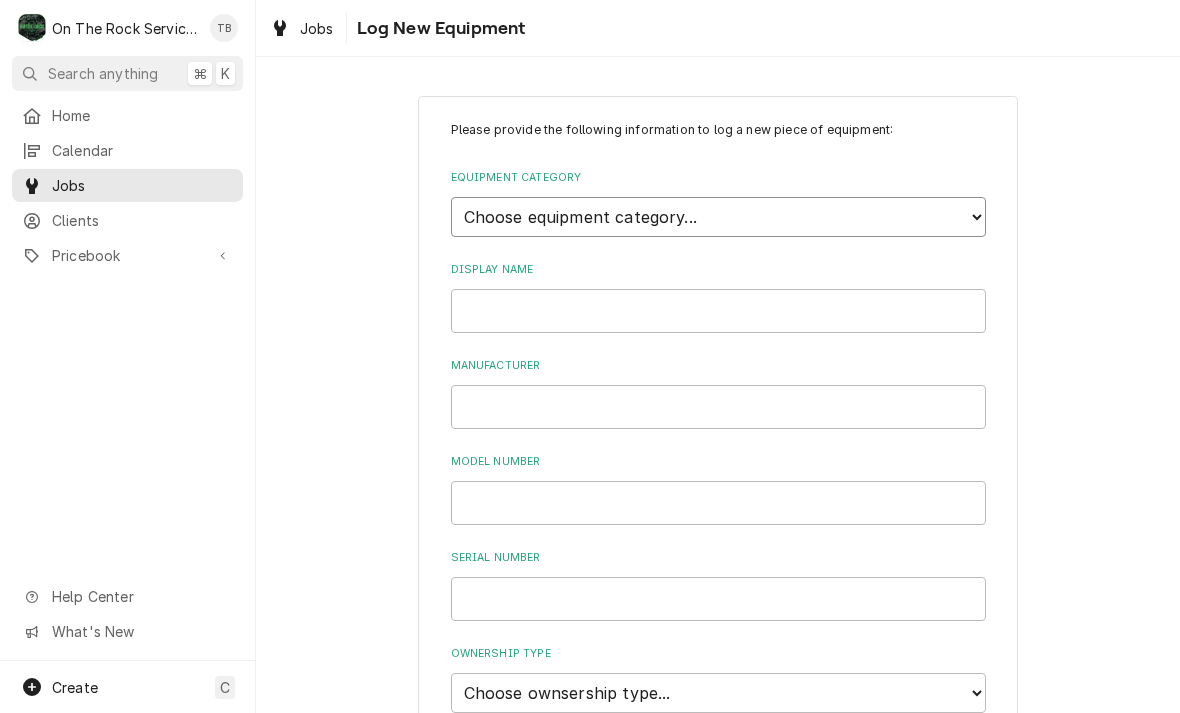 click on "Choose equipment category... Cooking Equipment Fryers Ice Machines Ovens and Ranges Concession and Condiment Equipment Dishwashing Equipment Holding and Warming Equipment Refrigeration Beverage Equipment Food Preparation Equipment HVAC Water Filtration" at bounding box center (718, 217) 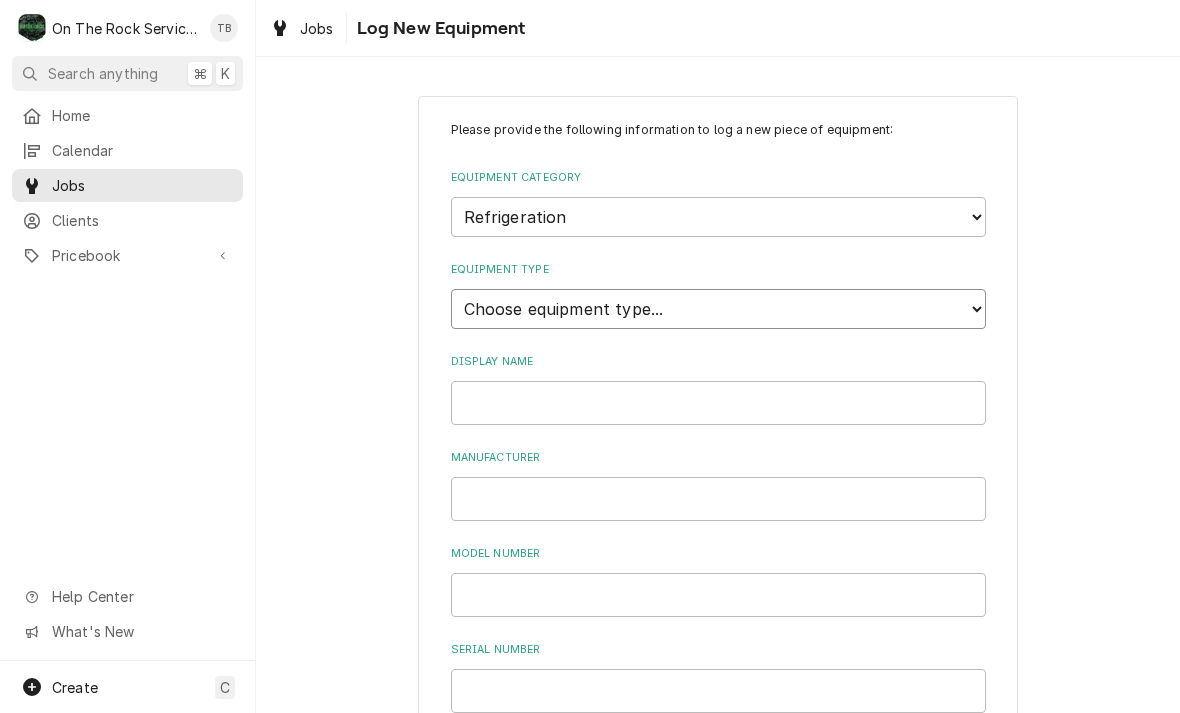 click on "Choose equipment type... Bar Refrigeration Blast Chiller Chef Base Freezer Chef Base Refrigerator Combination Refrigerator and Freezer Condensing Unit Ice Cream Equipment Prep Table Reach-In Freezer Reach-In Refrigerator Refrigerated Merchandiser Undercounter Freezer Undercounter Refrigerator Walk-In Cooler Walk-In Freezer" at bounding box center [718, 309] 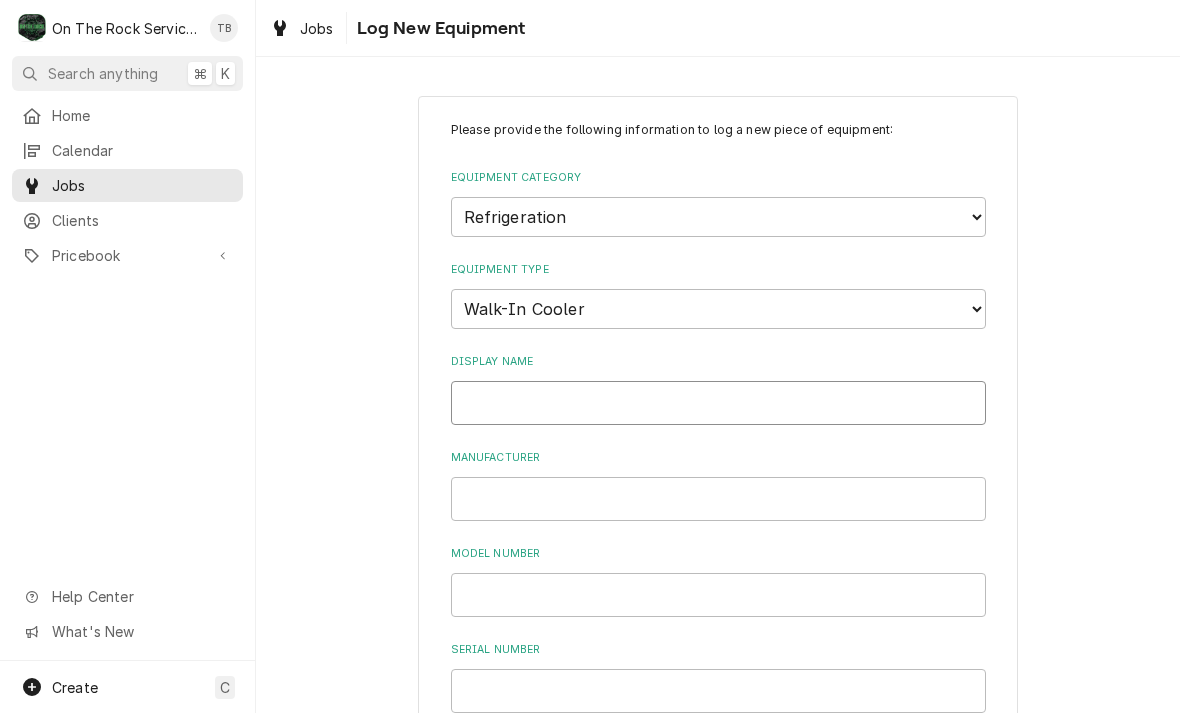 click on "Display Name" at bounding box center (718, 403) 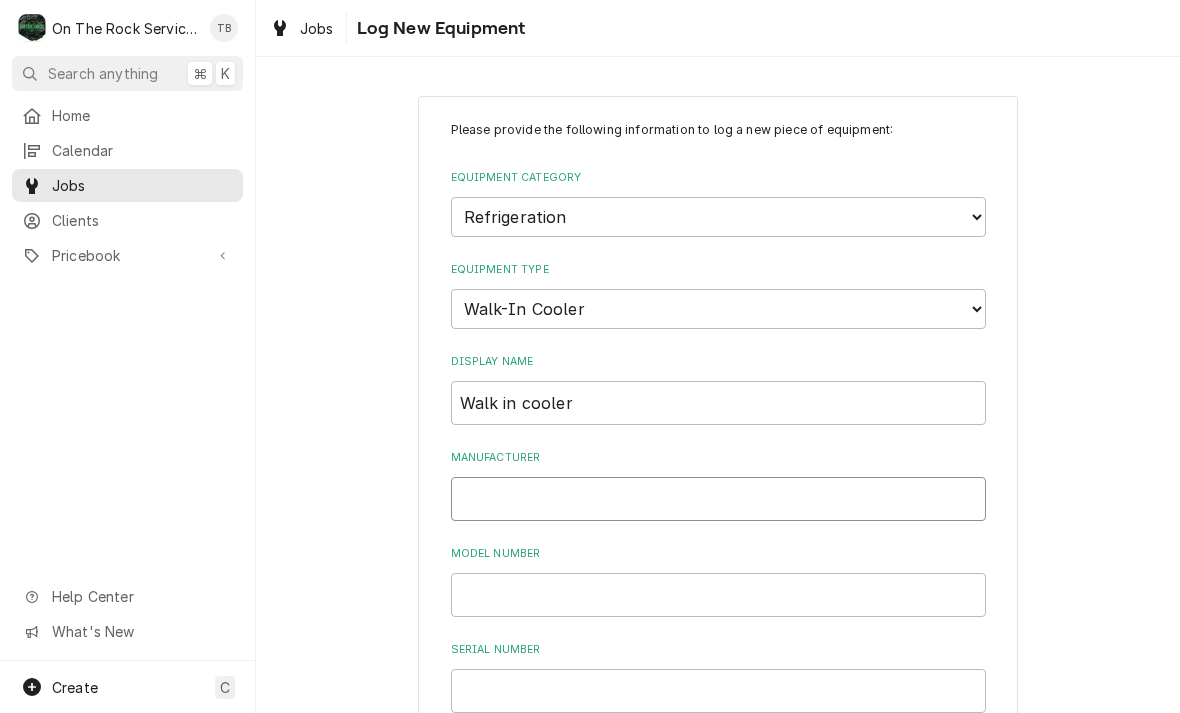 click on "Manufacturer" at bounding box center [718, 499] 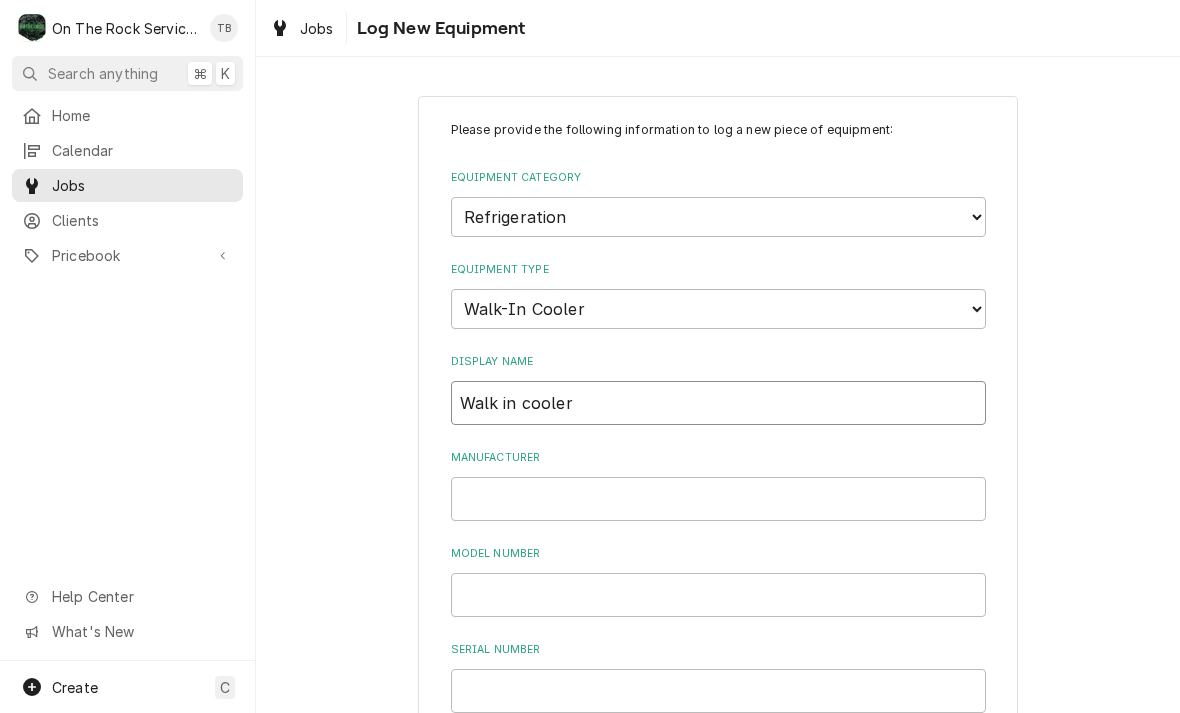 click on "Walk in cooler" at bounding box center [718, 403] 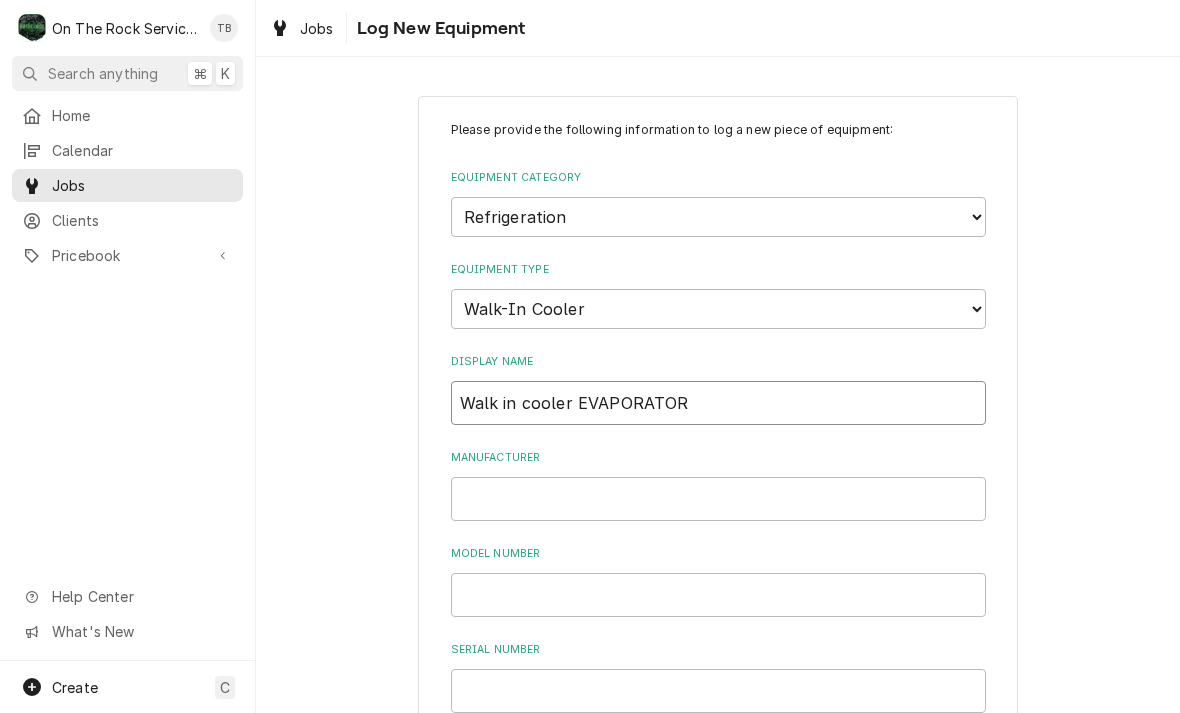 scroll, scrollTop: 1, scrollLeft: 0, axis: vertical 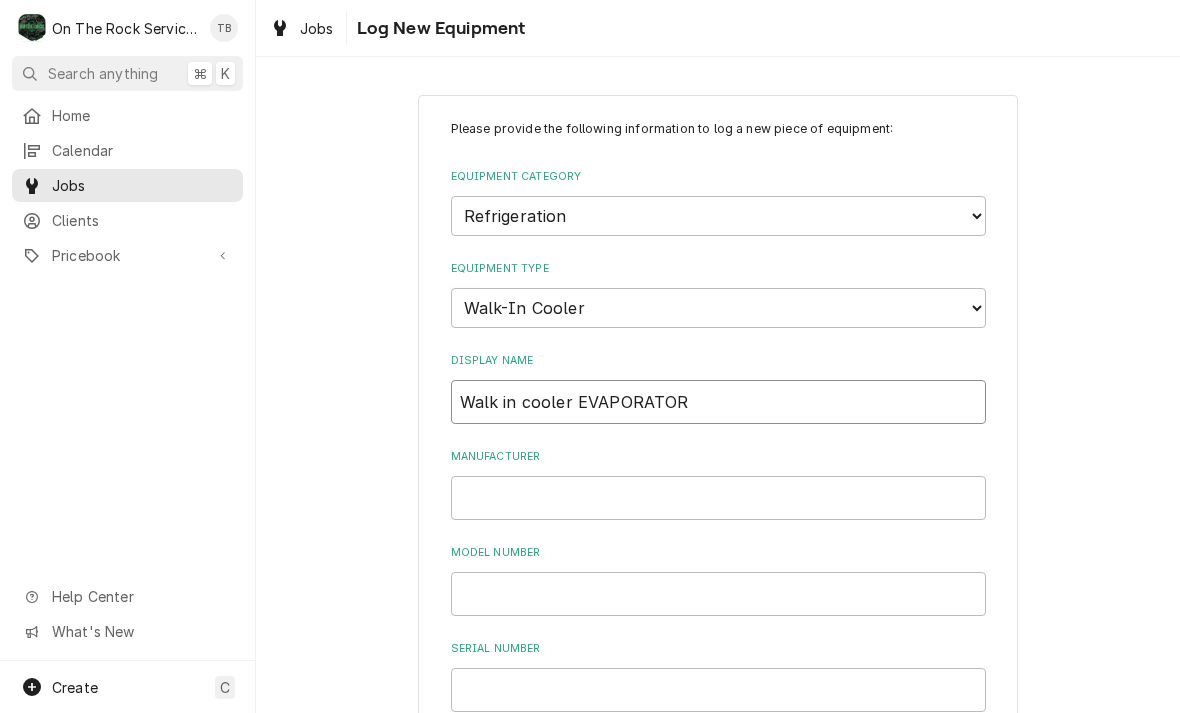 type on "Walk in cooler EVAPORATOR" 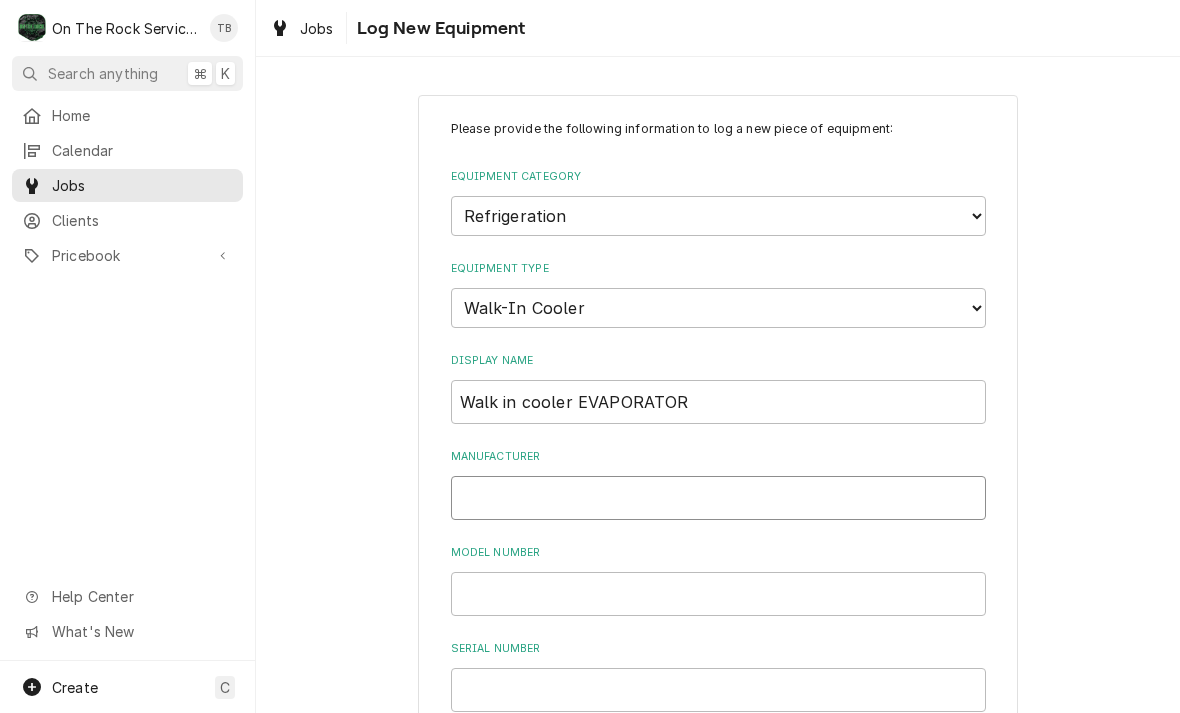 click on "Manufacturer" at bounding box center [718, 498] 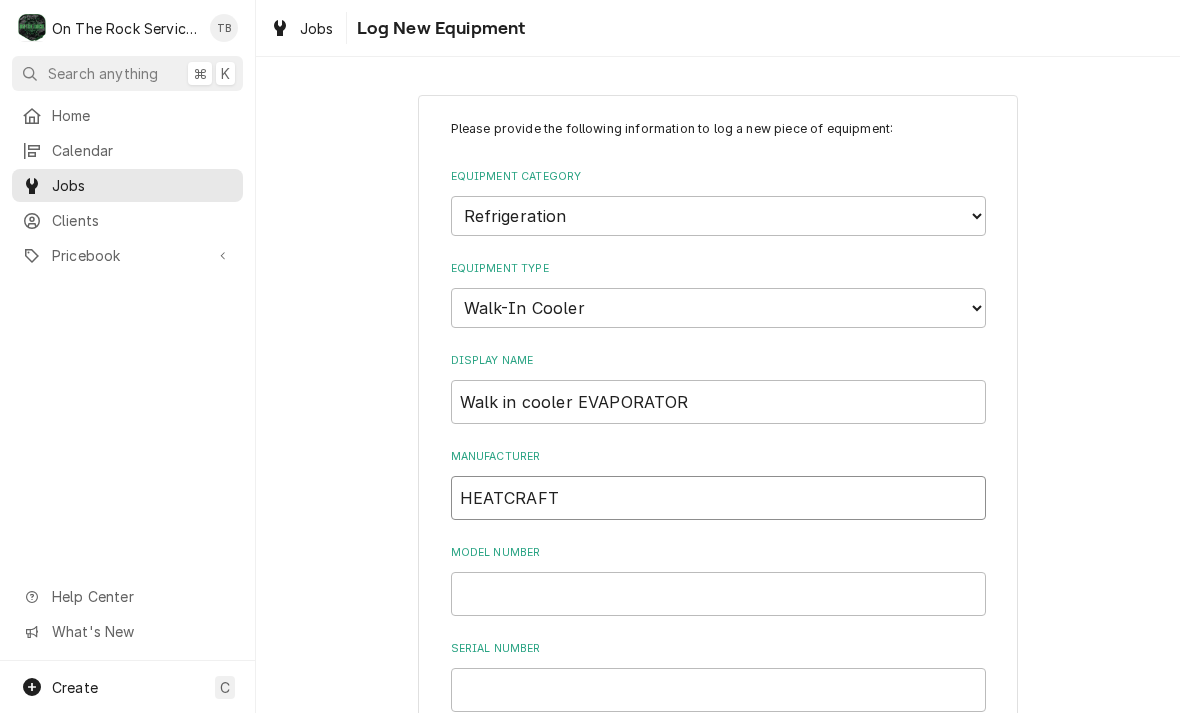 type on "HEATCRAFT" 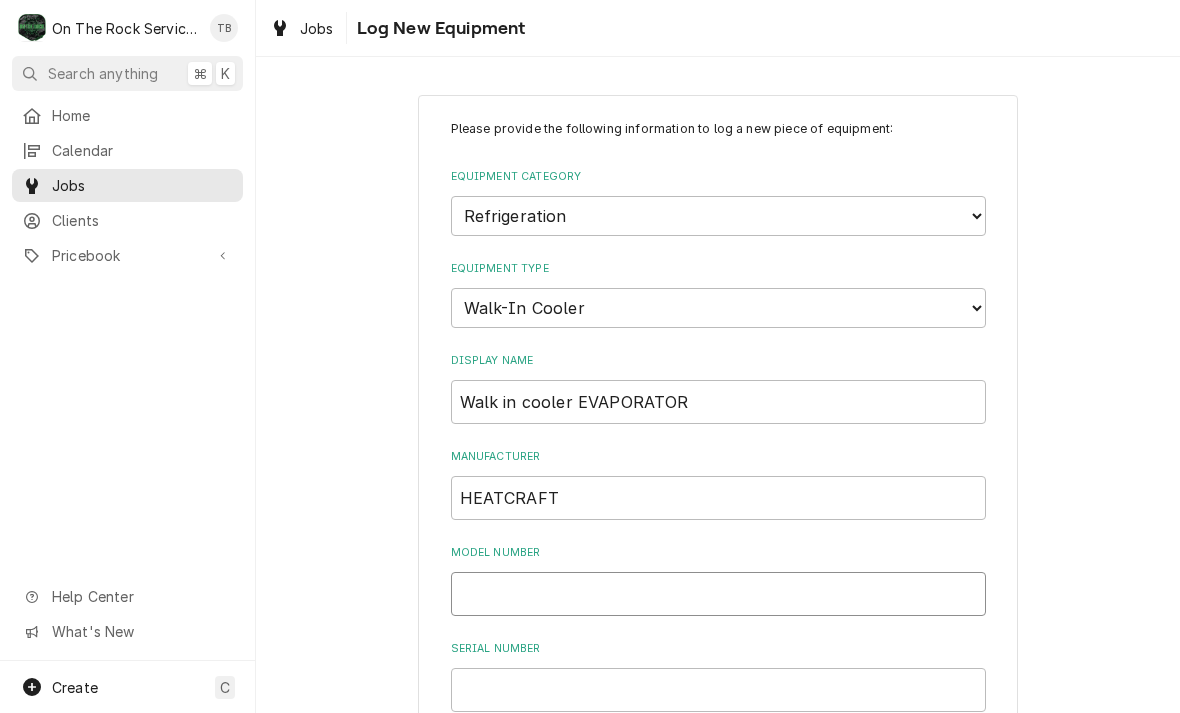 click on "Model Number" at bounding box center [718, 594] 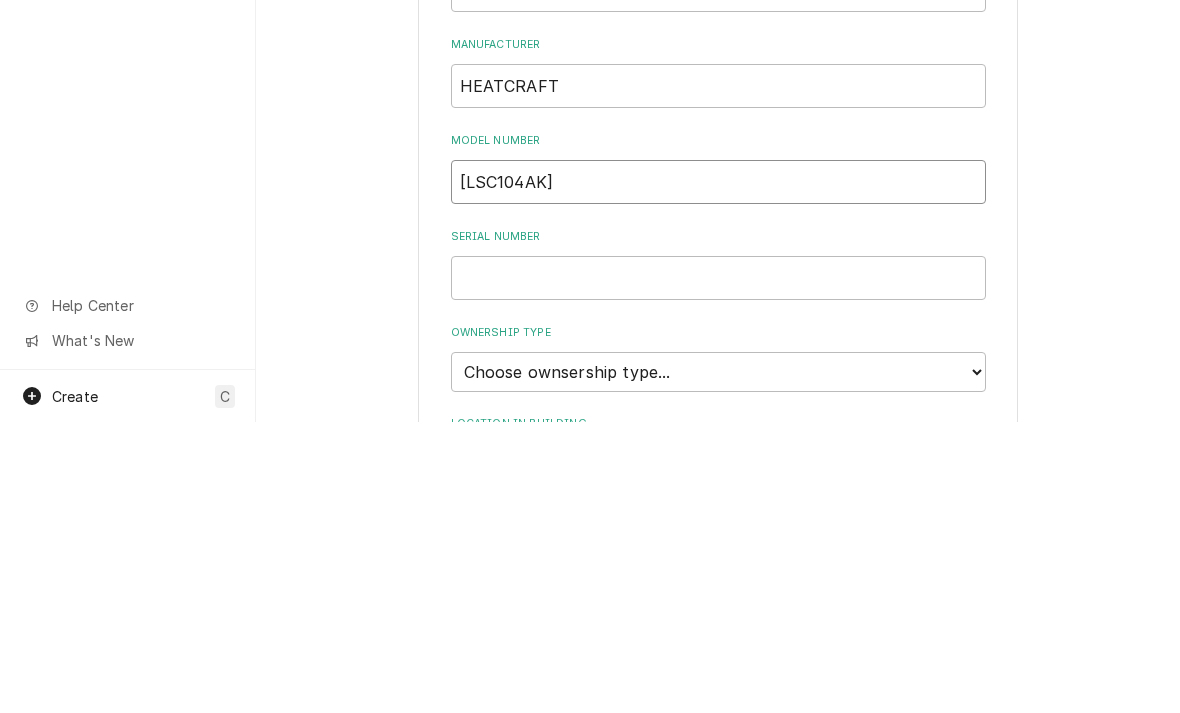 scroll, scrollTop: 157, scrollLeft: 0, axis: vertical 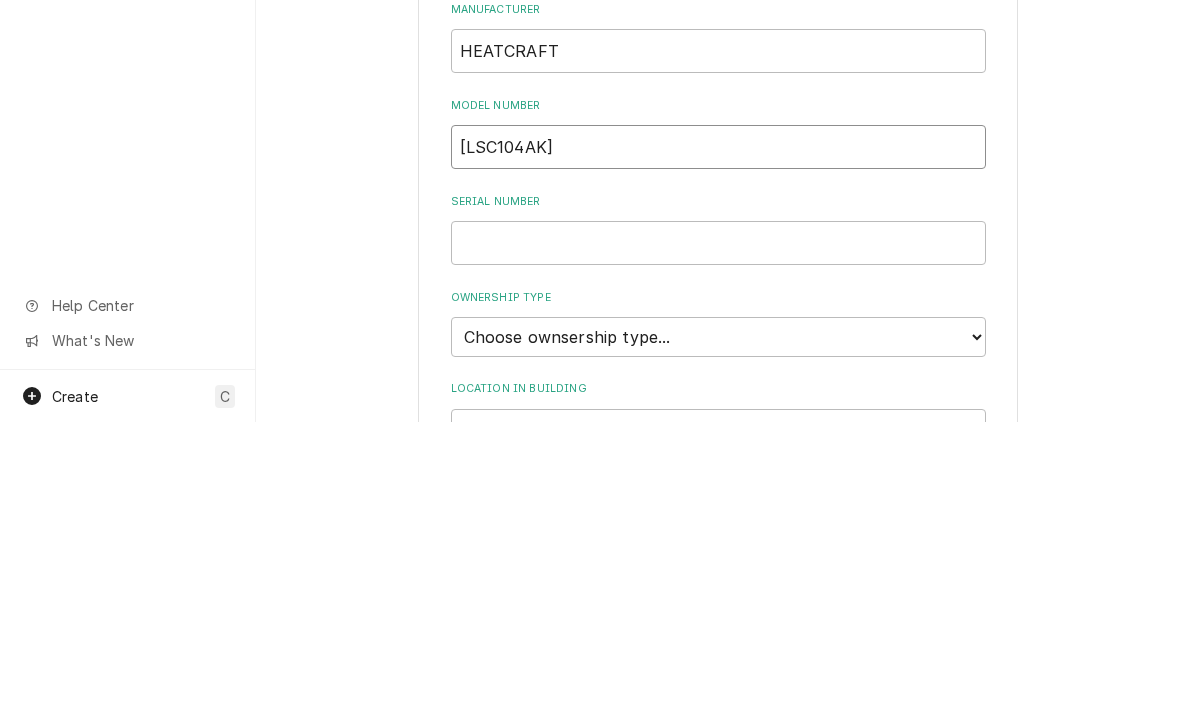type on "LSC104AK" 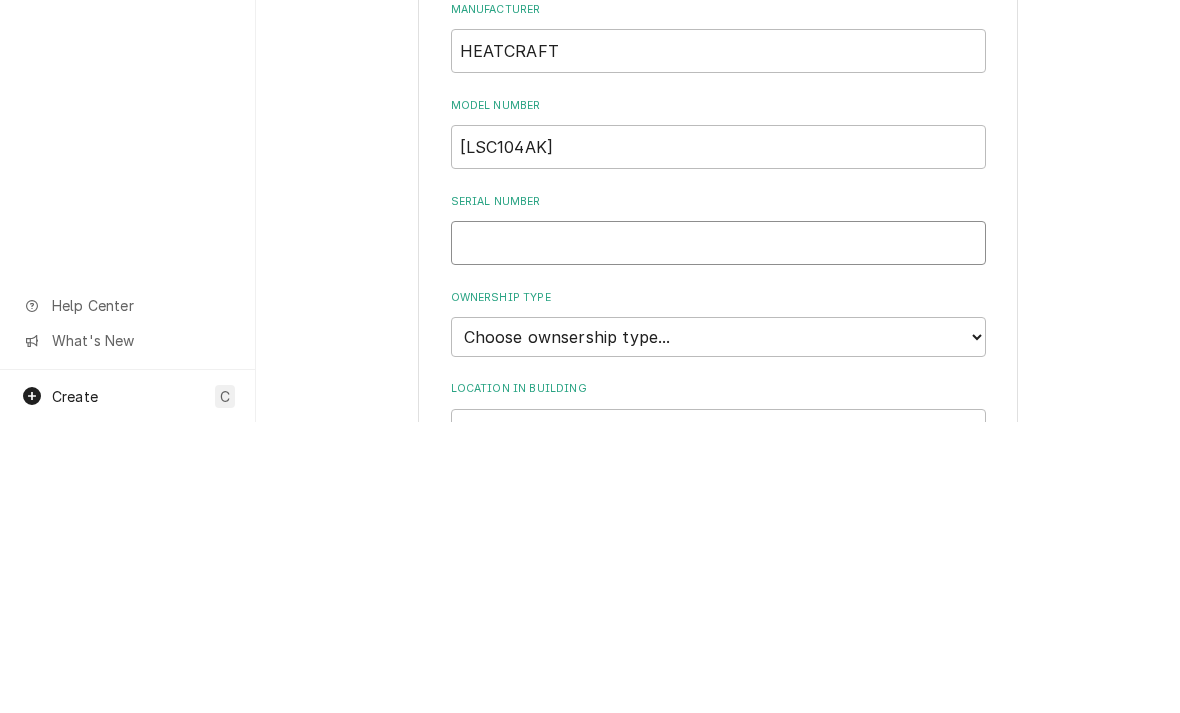 click on "Serial Number" at bounding box center [718, 534] 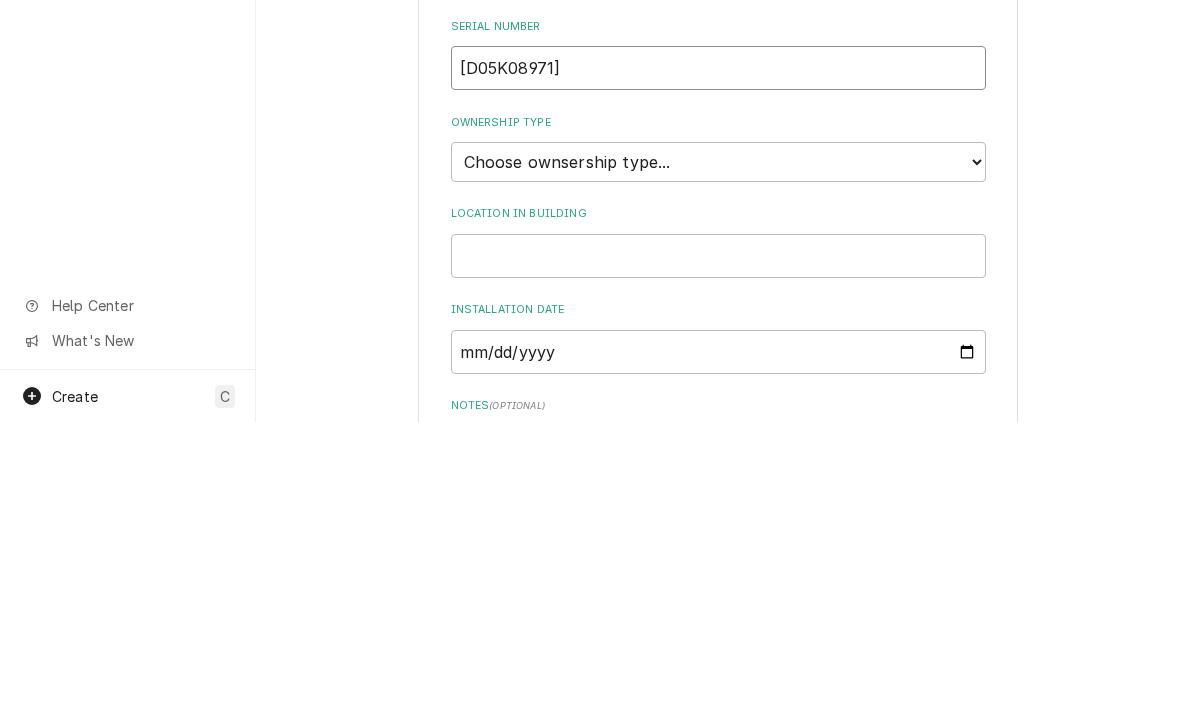 scroll, scrollTop: 337, scrollLeft: 0, axis: vertical 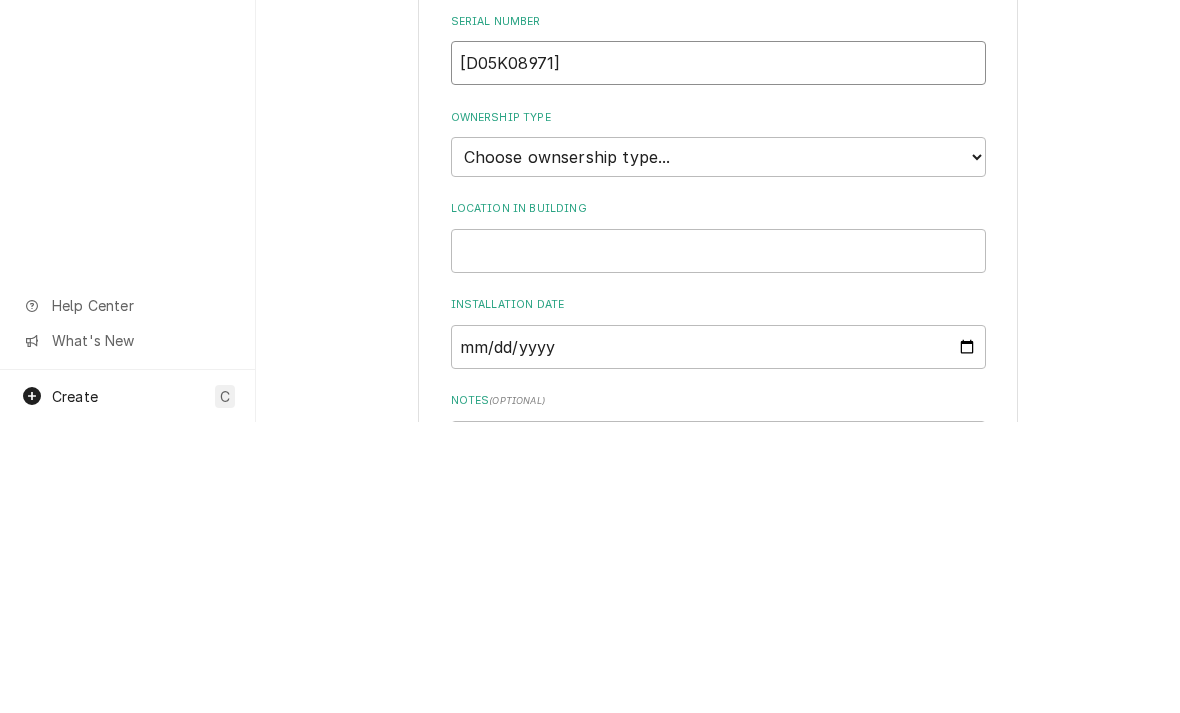 type on "D05K08971" 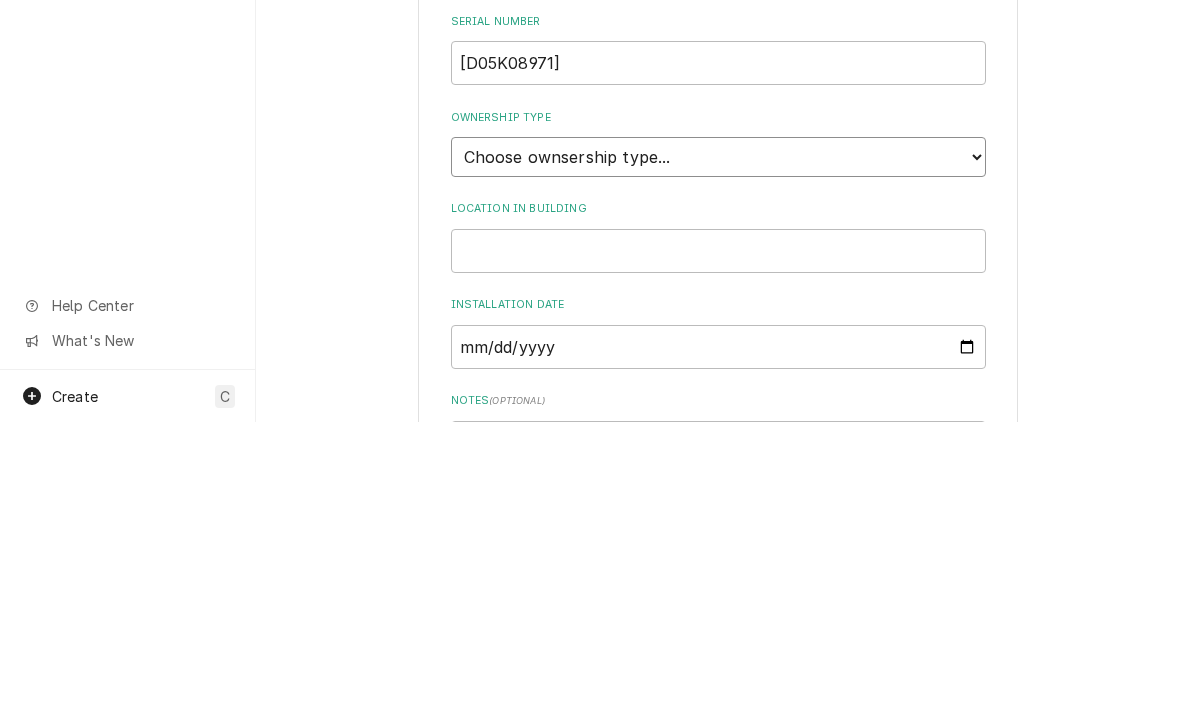 click on "Choose ownsership type... Unknown Owned Leased Rented" at bounding box center (718, 448) 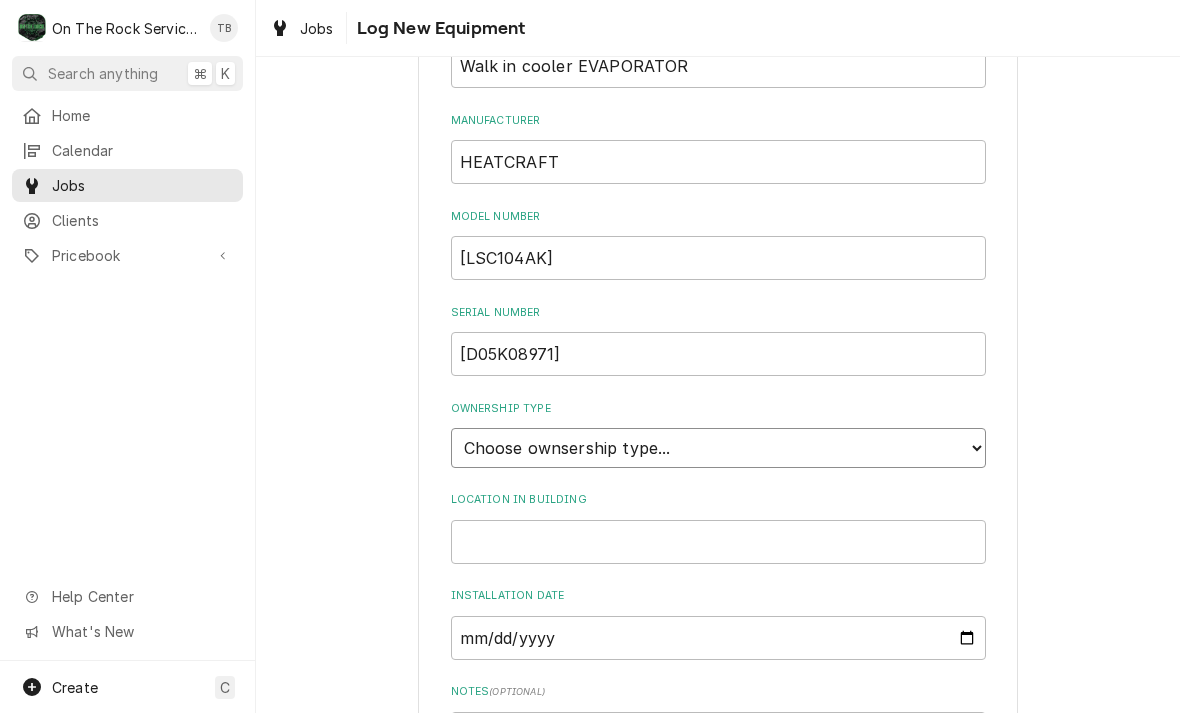 select on "1" 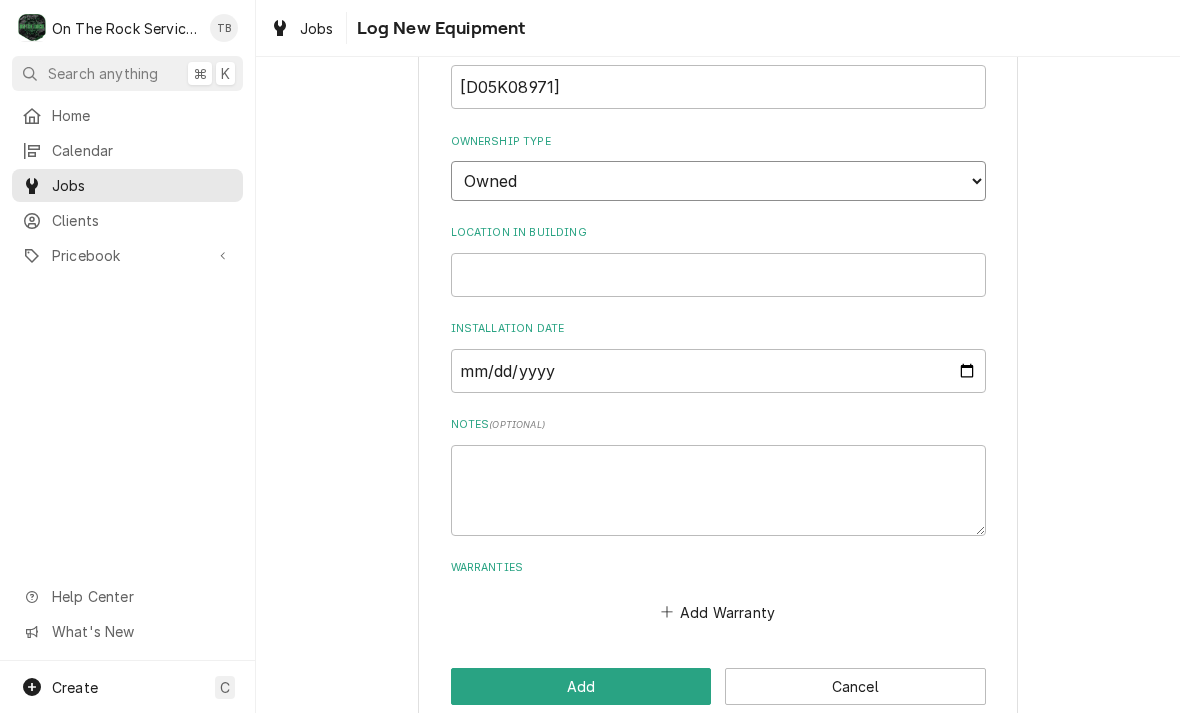 scroll, scrollTop: 602, scrollLeft: 0, axis: vertical 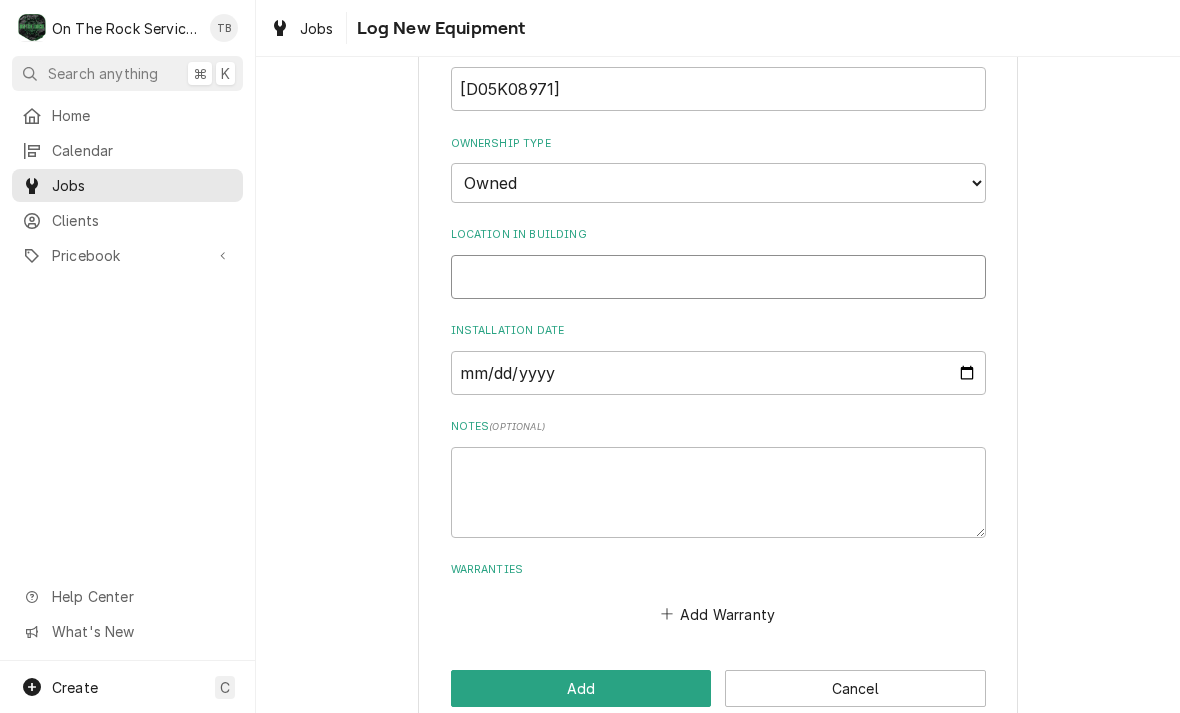 click on "Location in Building" at bounding box center [718, 277] 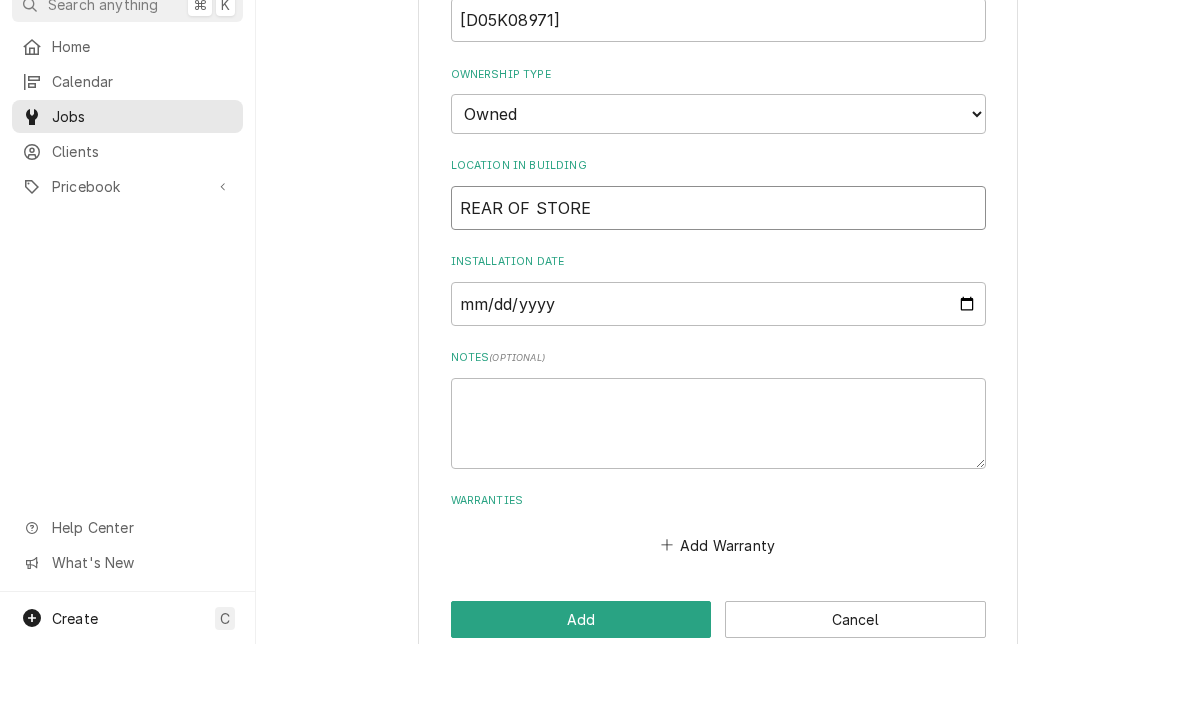 type on "REAR OF STORE" 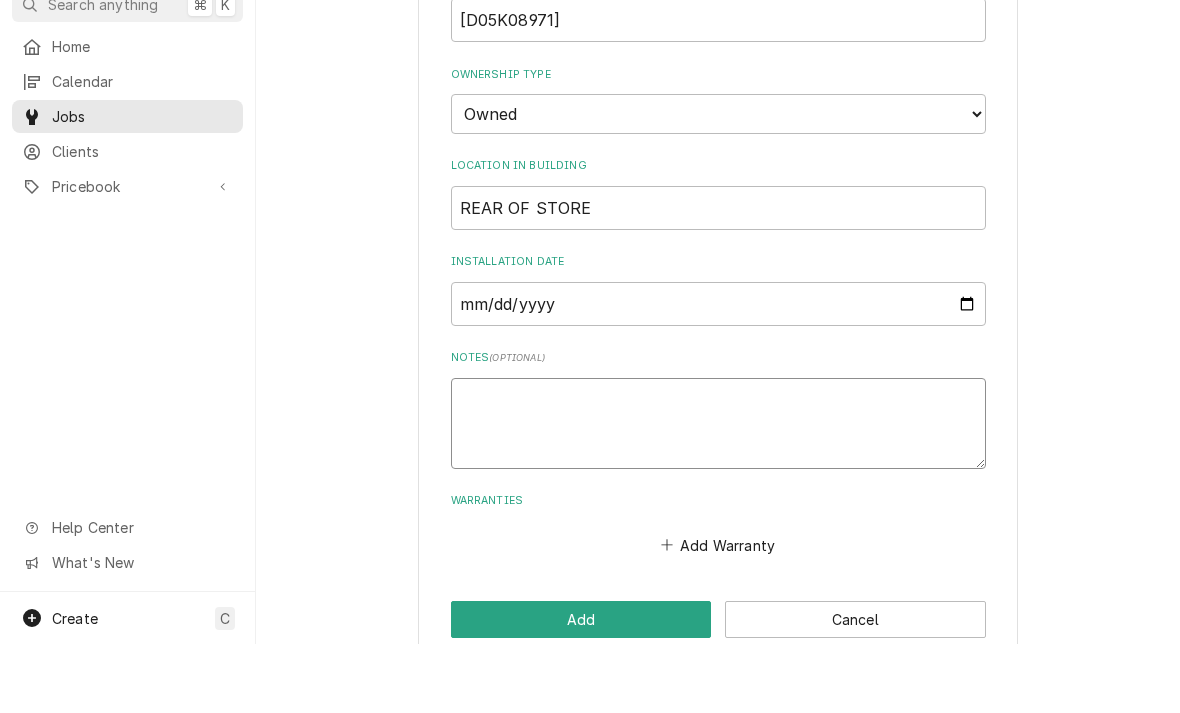 click on "Notes  ( optional )" at bounding box center [718, 492] 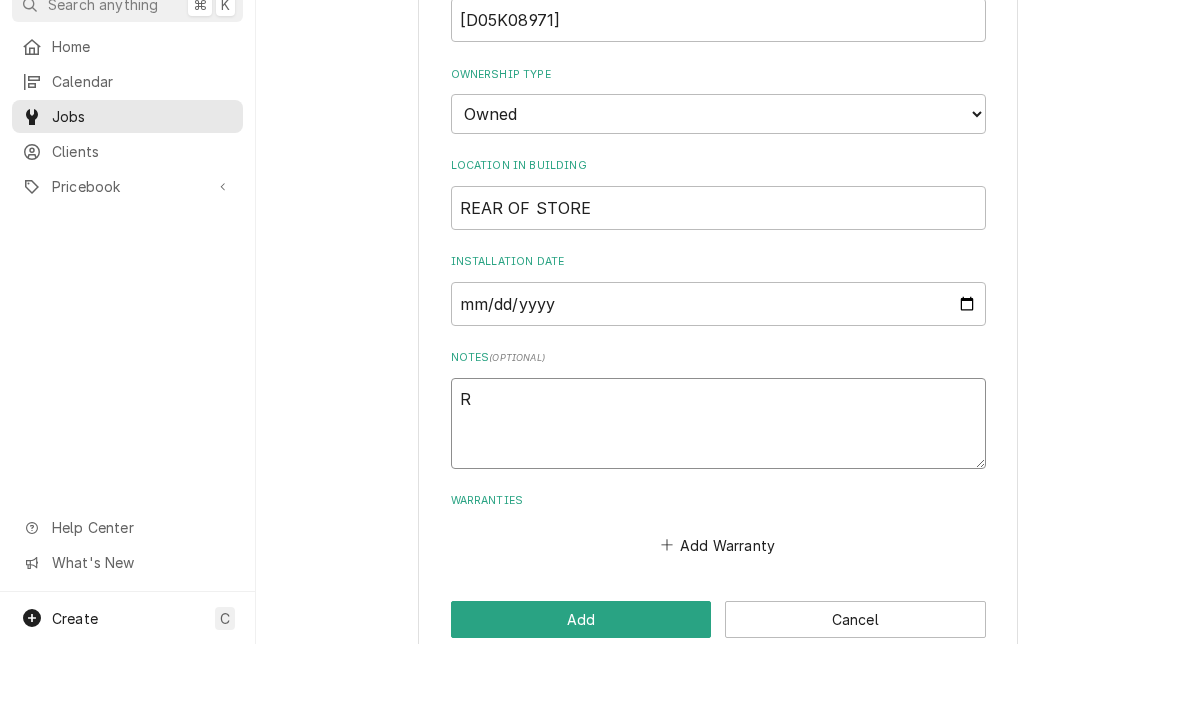 type on "x" 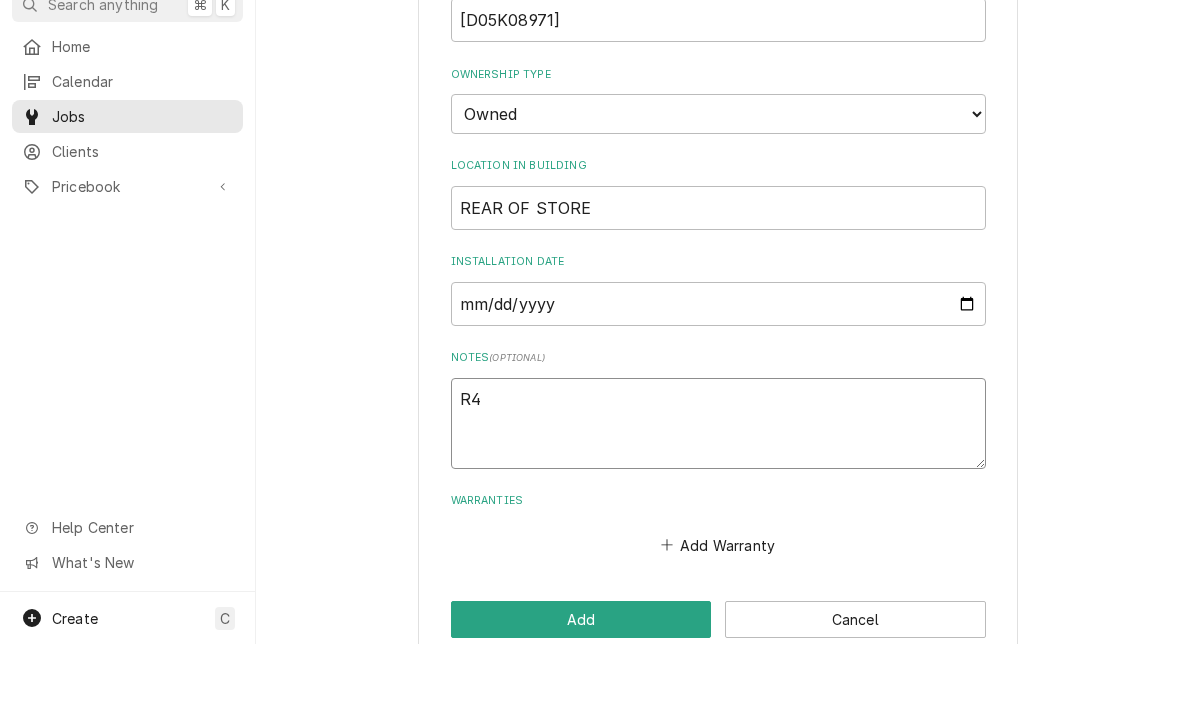 type on "x" 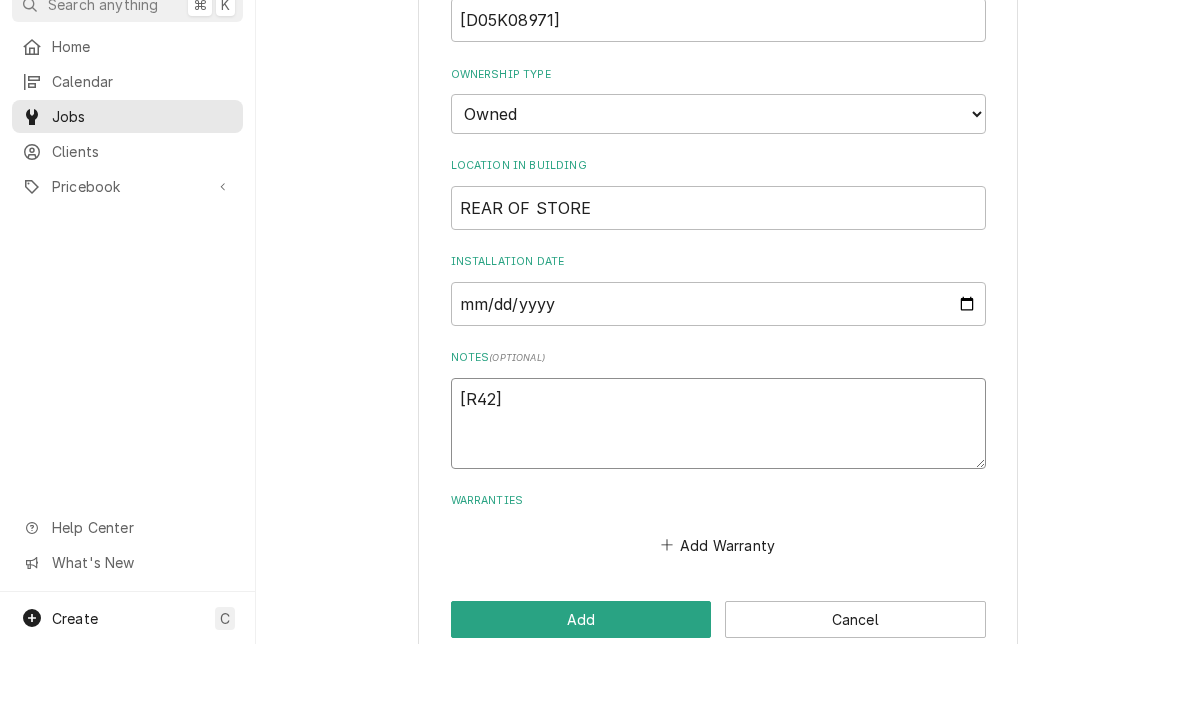 type on "x" 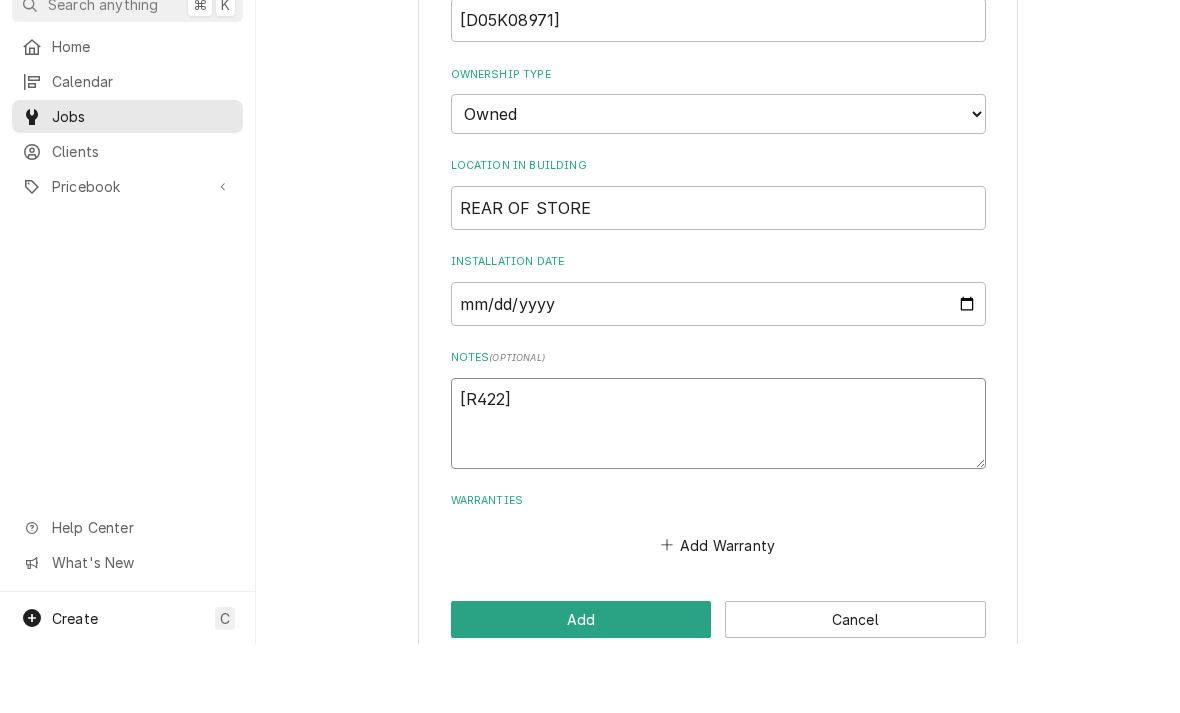 type on "x" 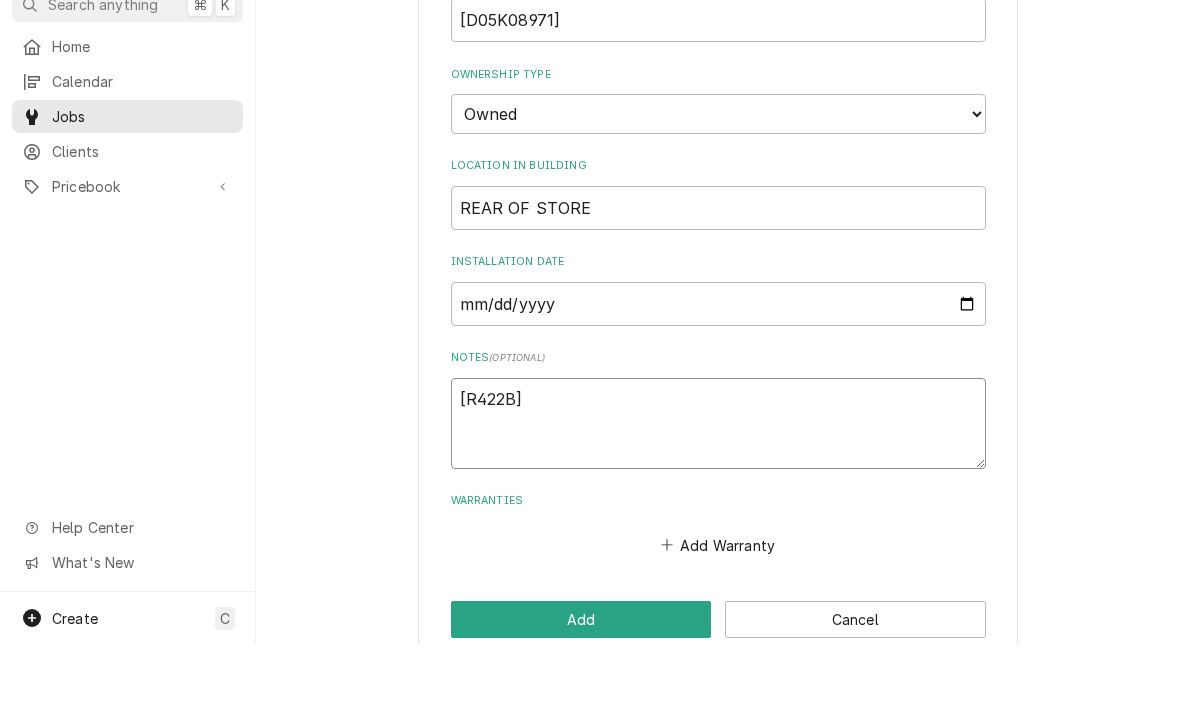 type on "x" 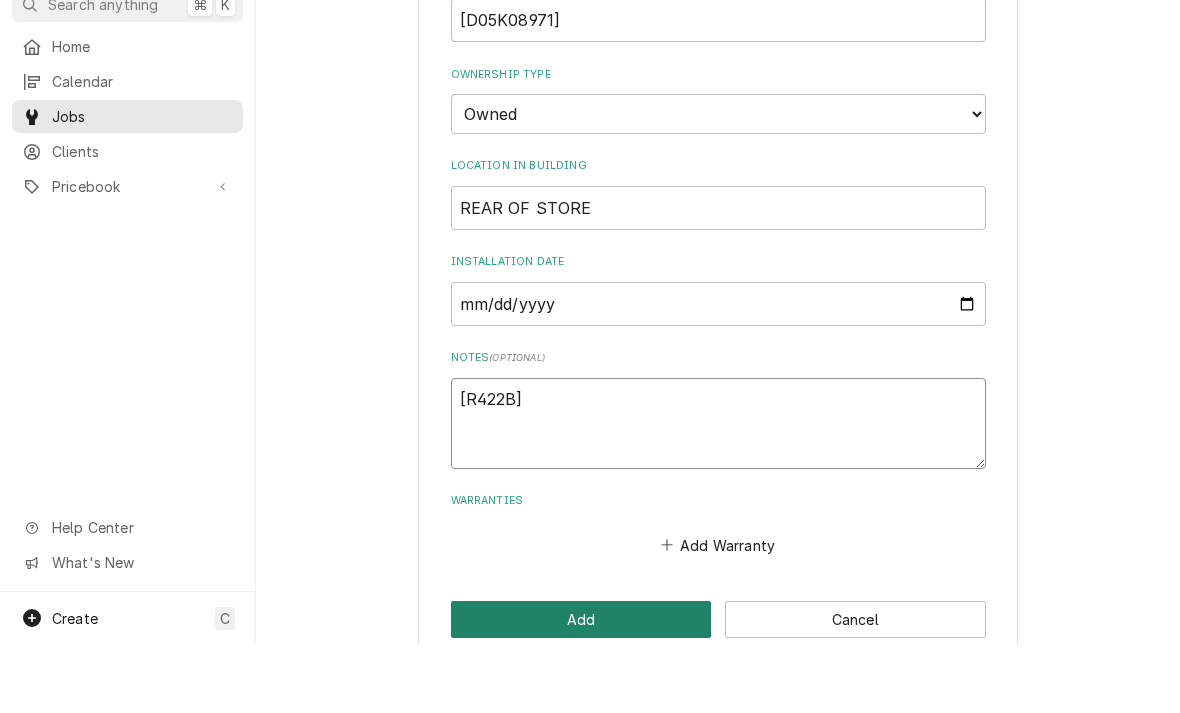 type on "R422B" 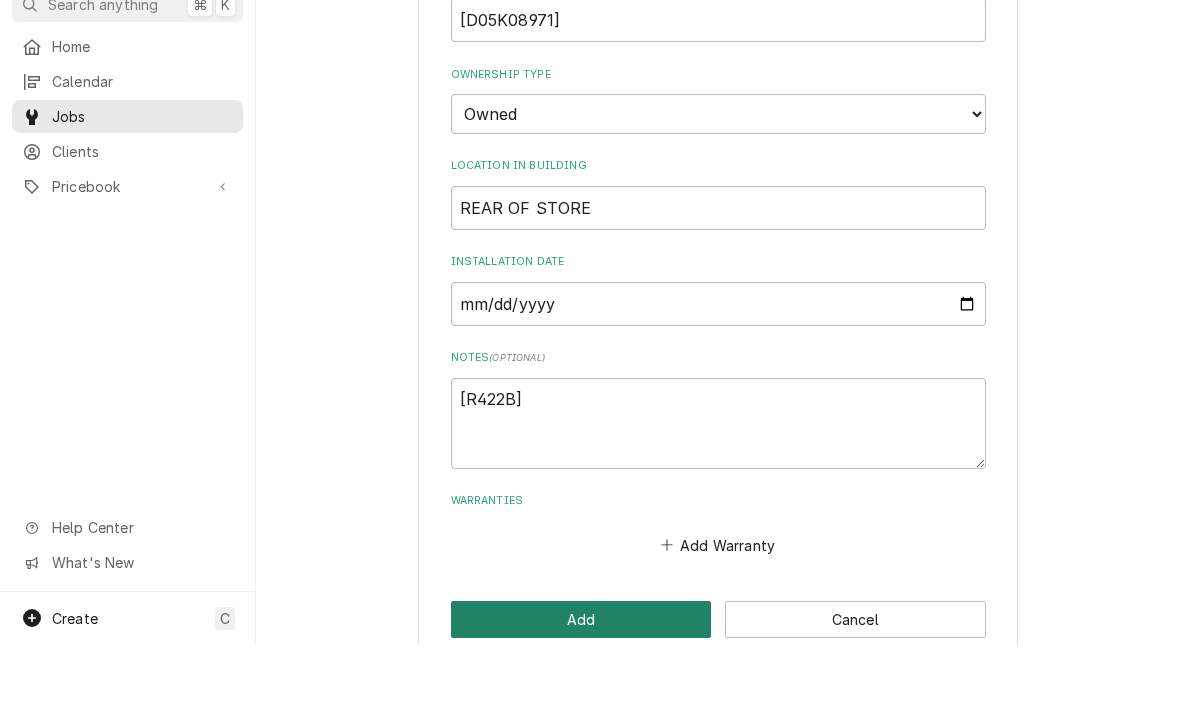 click on "Add" at bounding box center (581, 688) 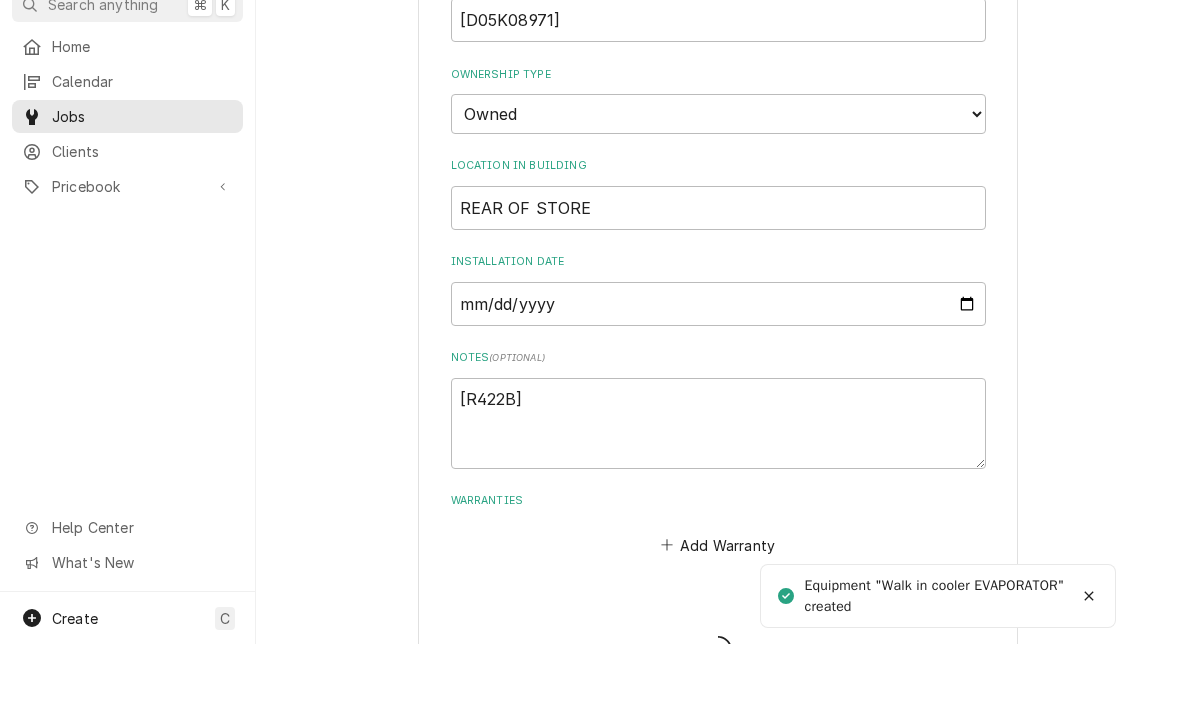 type on "x" 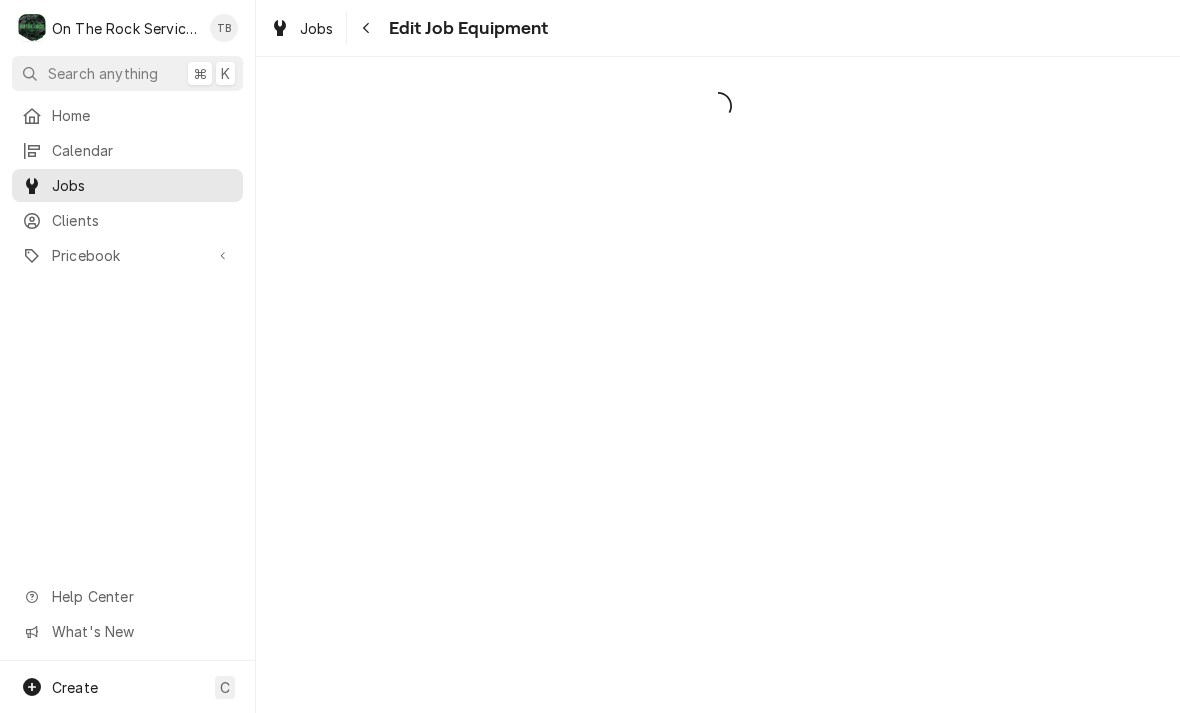 scroll, scrollTop: 0, scrollLeft: 0, axis: both 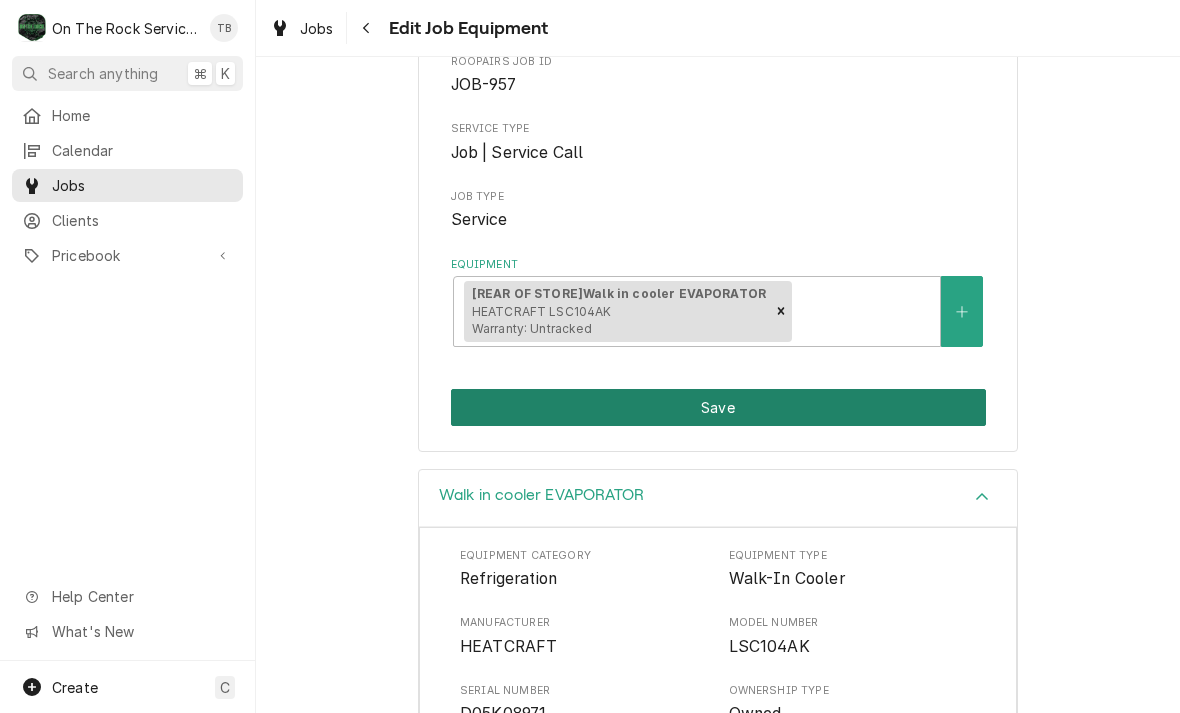 click on "Save" at bounding box center (718, 407) 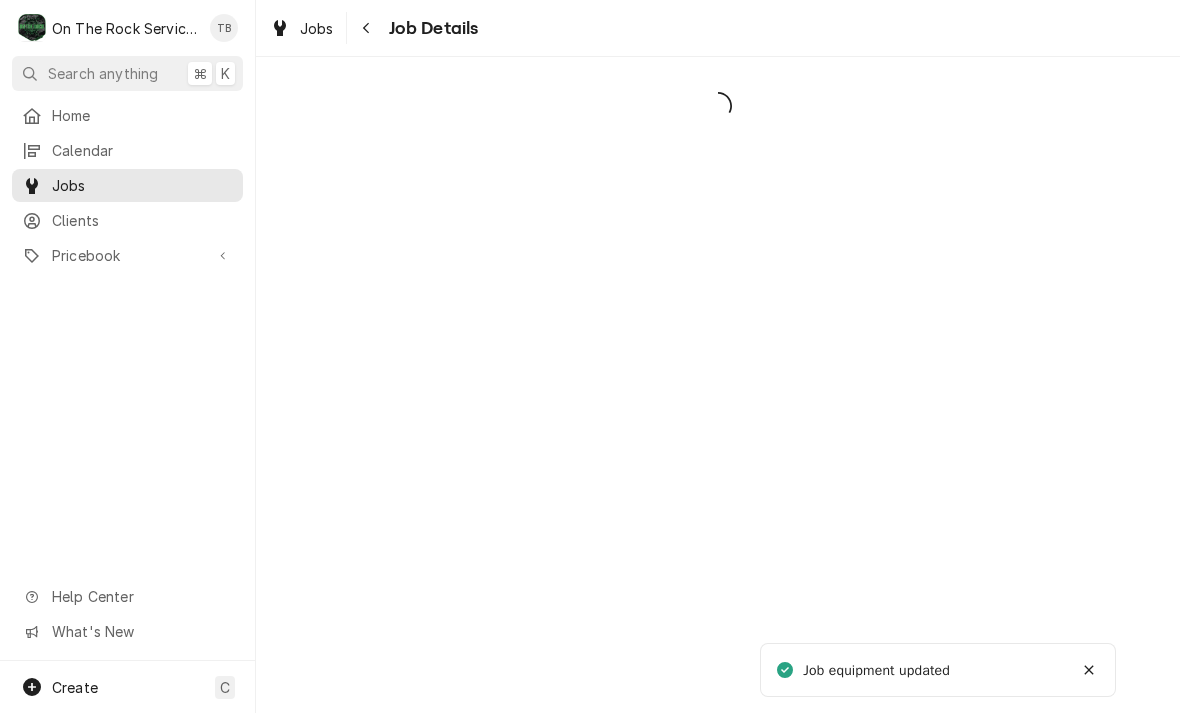 scroll, scrollTop: 0, scrollLeft: 0, axis: both 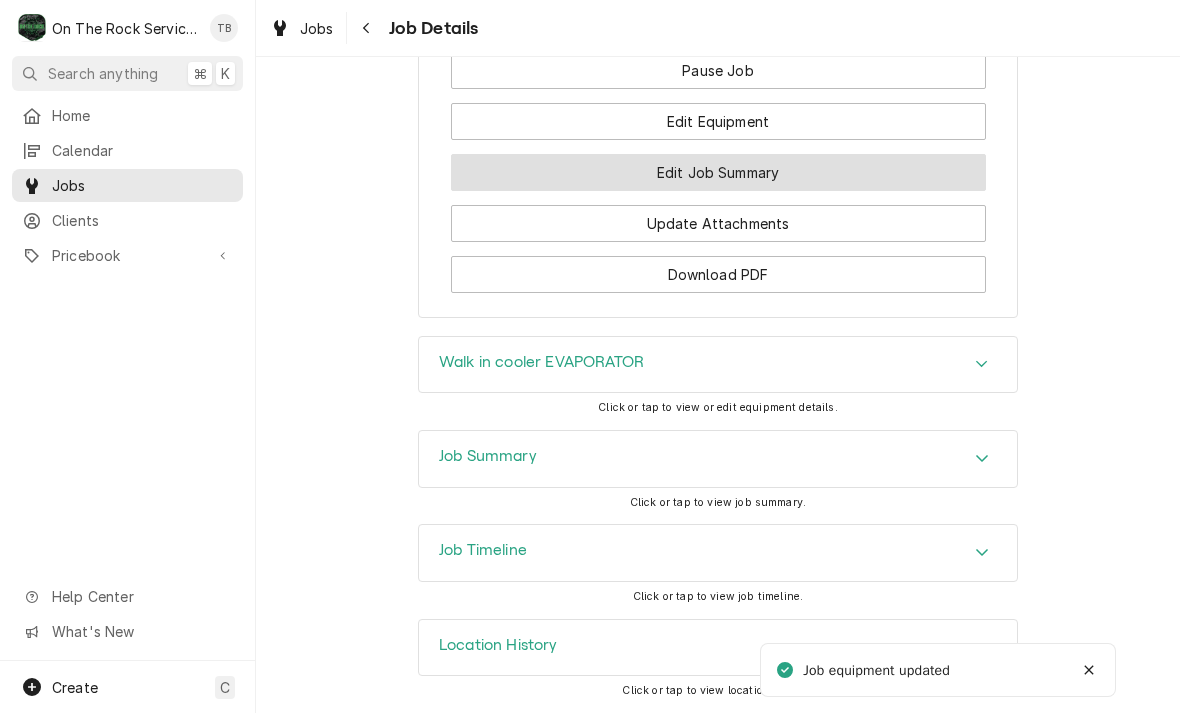 click on "Edit Job Summary" at bounding box center (718, 172) 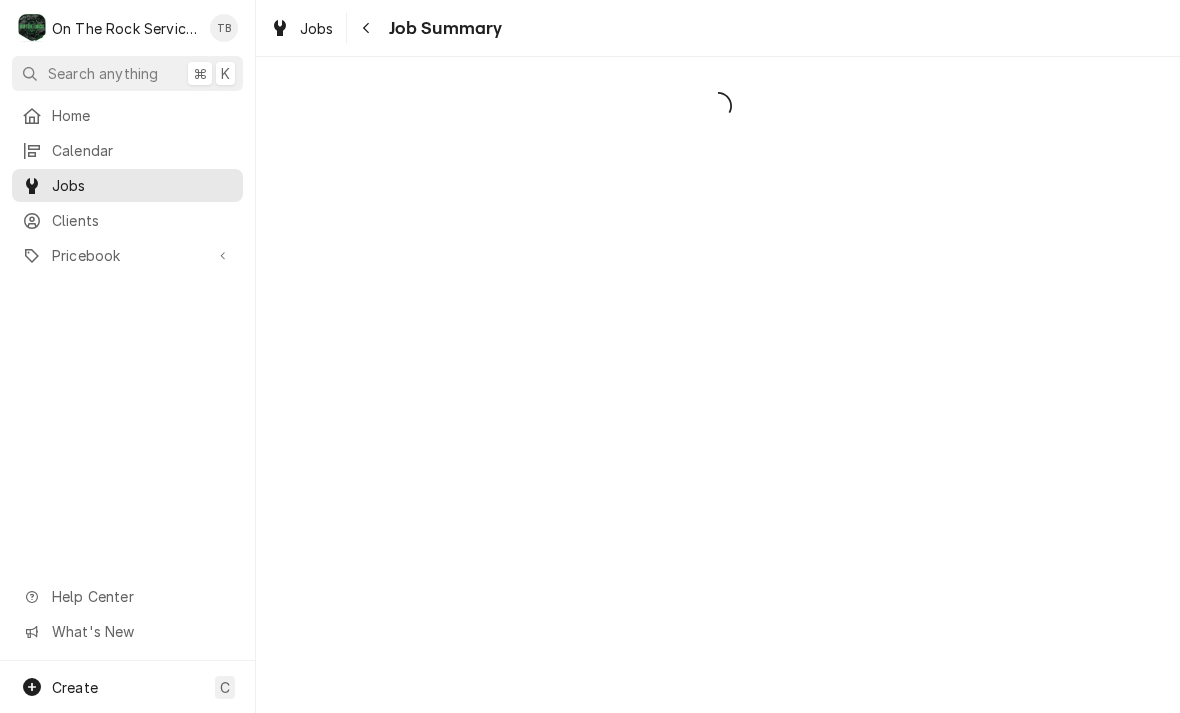 scroll, scrollTop: 0, scrollLeft: 0, axis: both 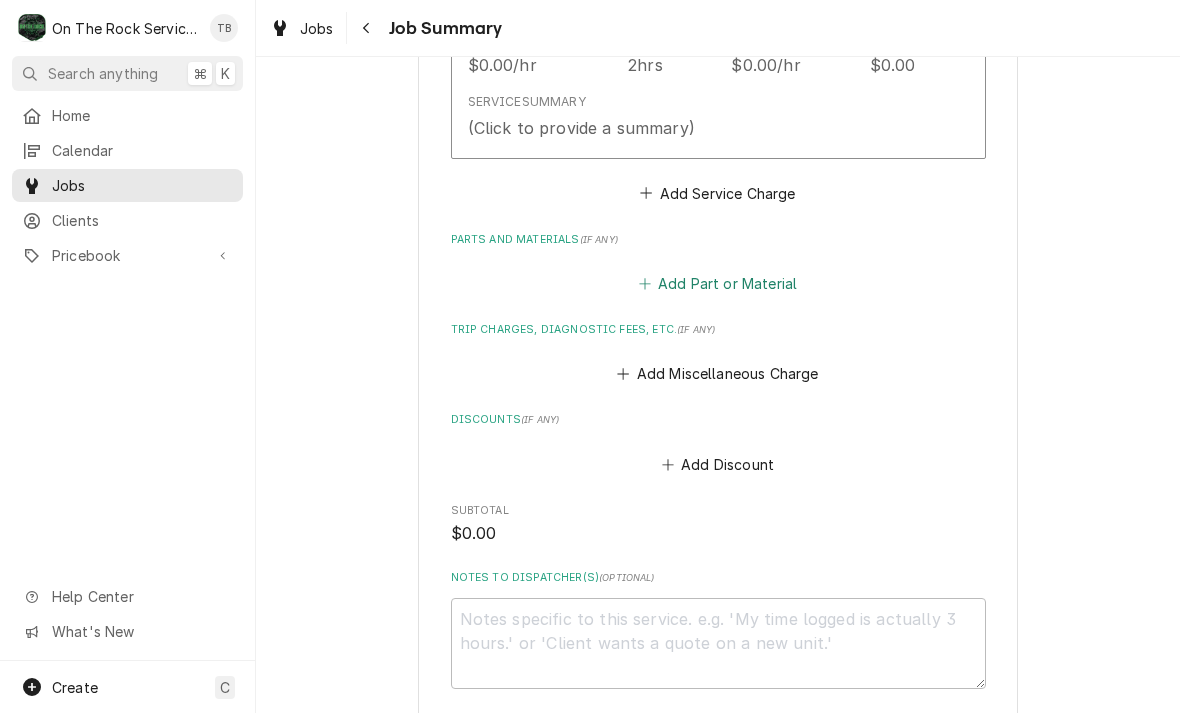 click on "Add Part or Material" at bounding box center [717, 284] 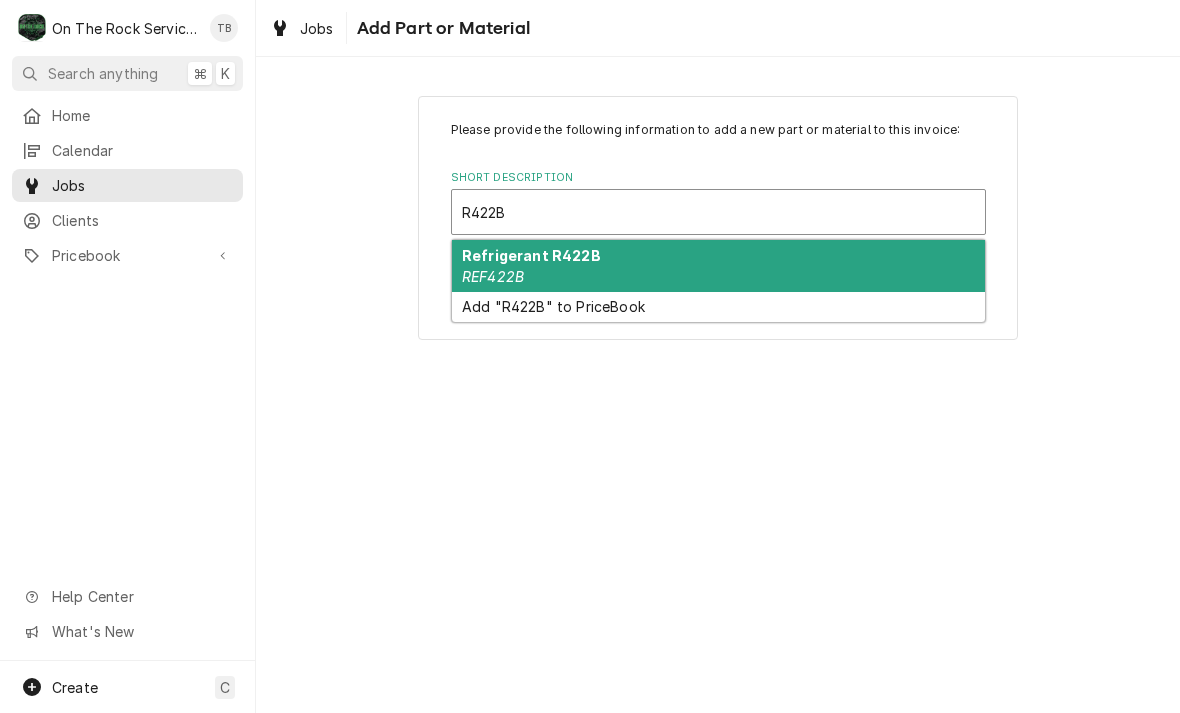 click on "Refrigerant R422B REF422B" at bounding box center [718, 266] 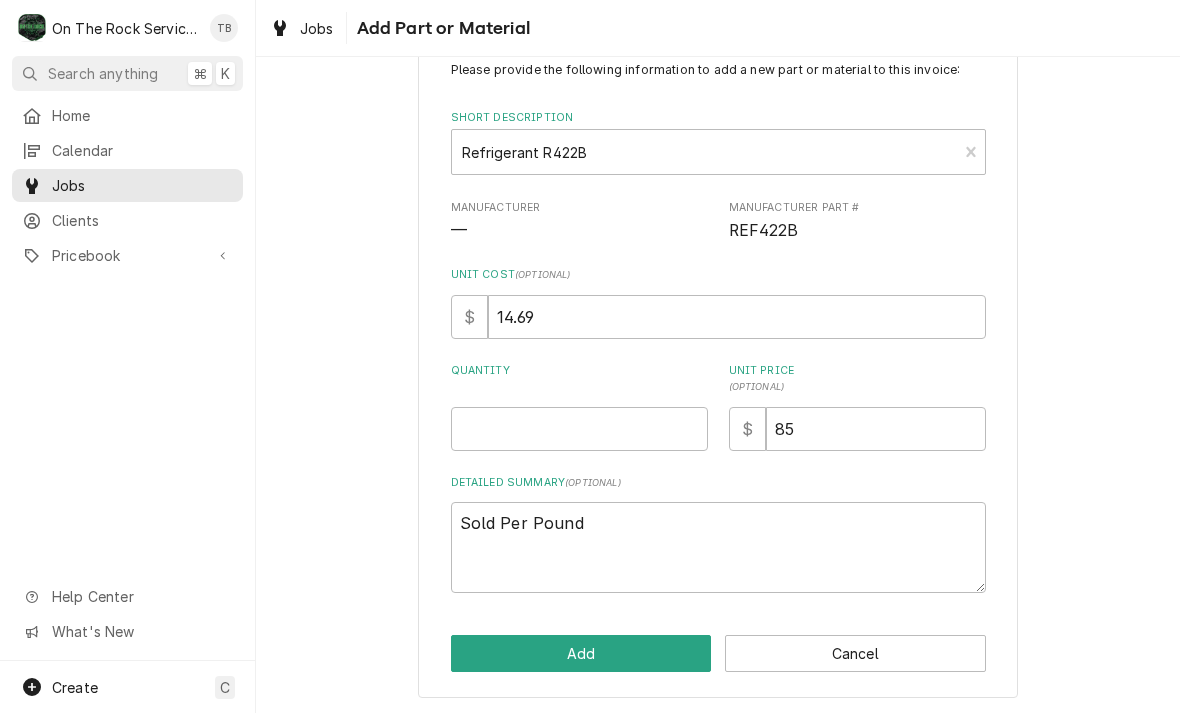 scroll, scrollTop: 59, scrollLeft: 0, axis: vertical 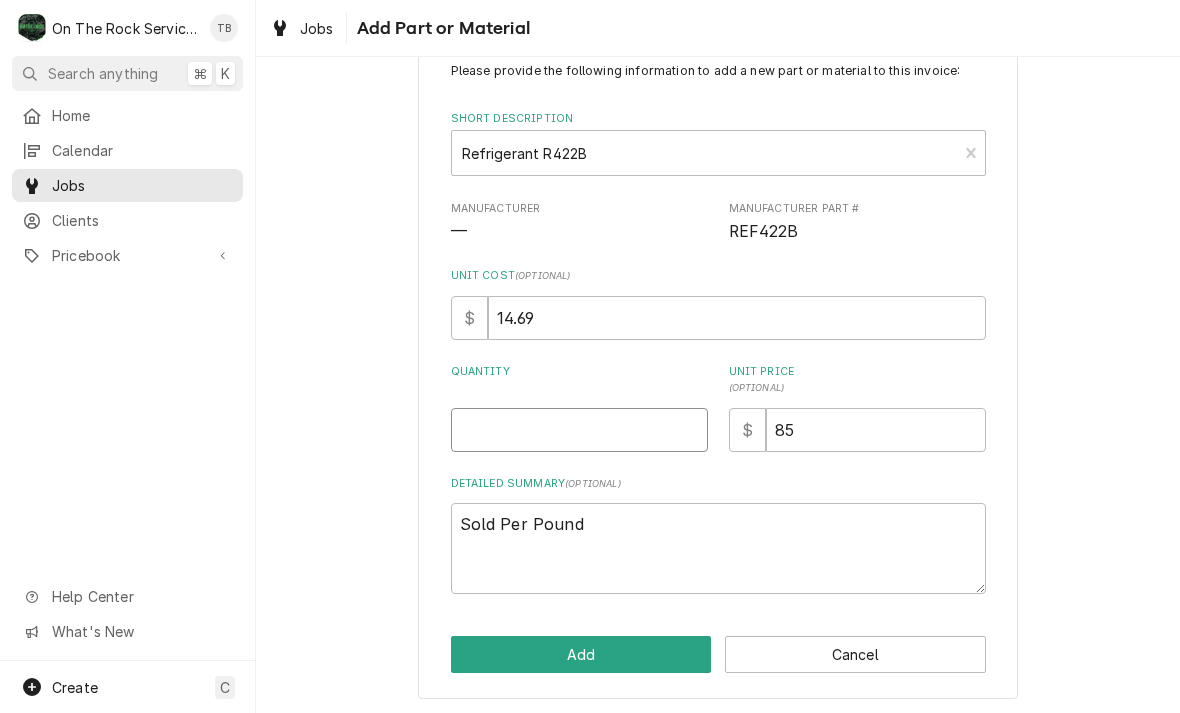 click on "Quantity" at bounding box center (579, 430) 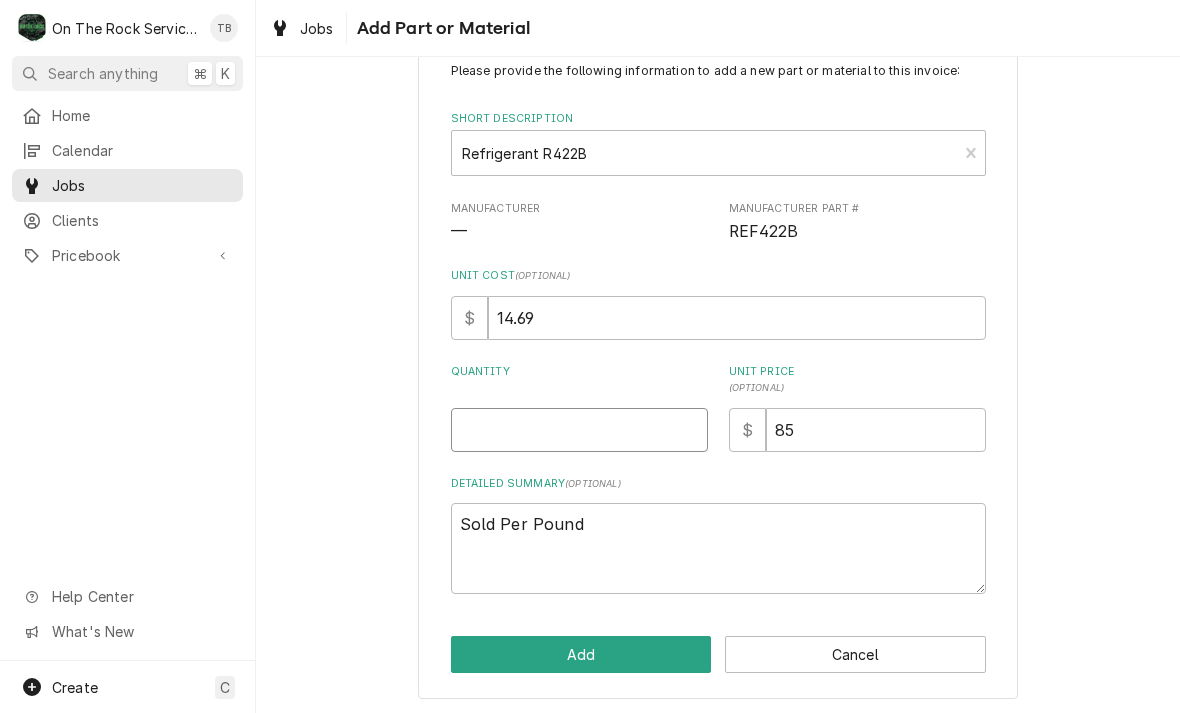 type on "x" 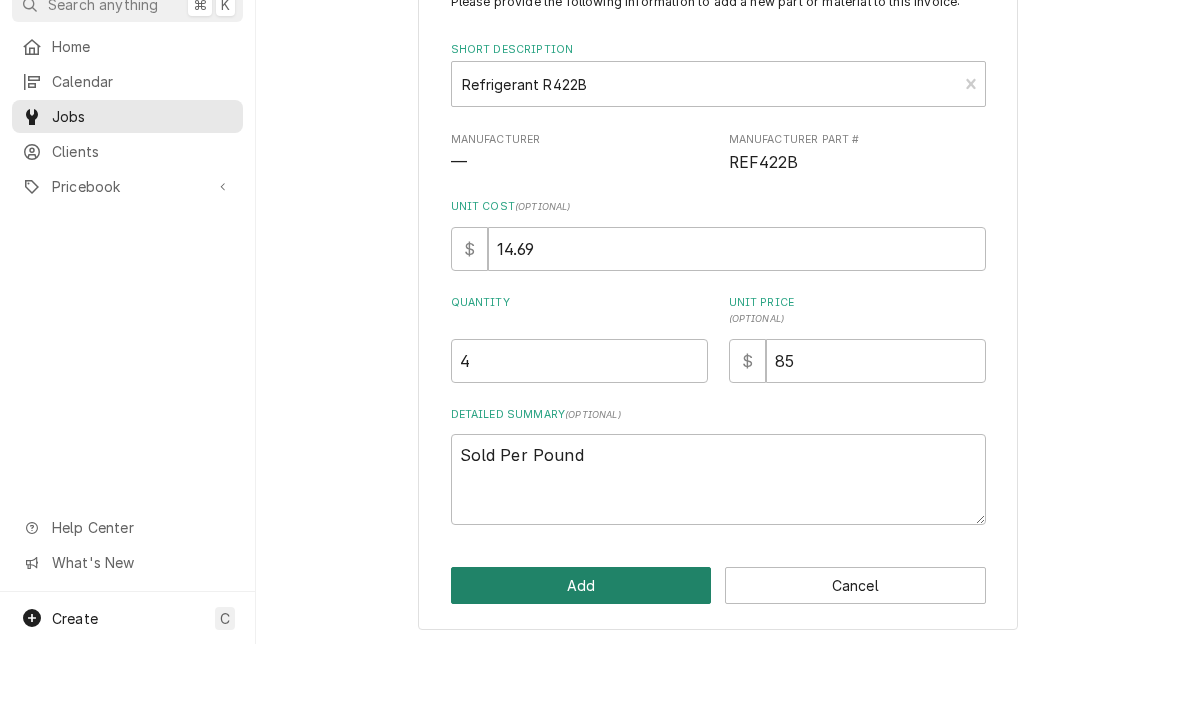 click on "Add" at bounding box center [581, 654] 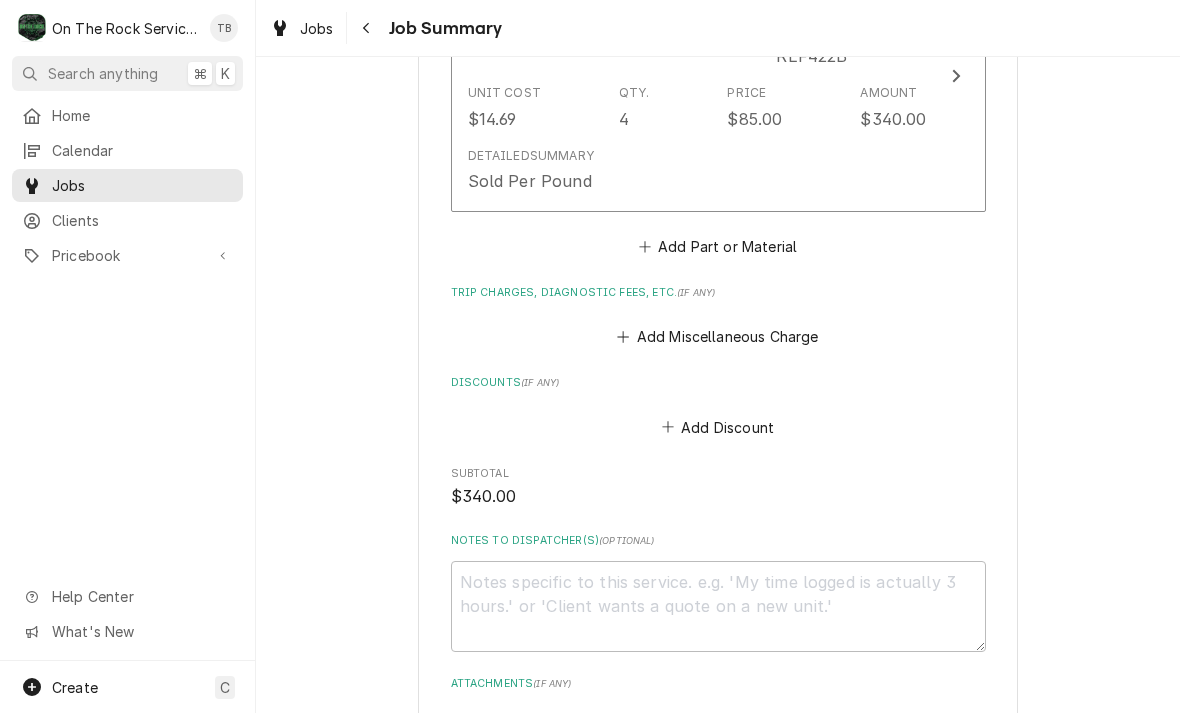 scroll, scrollTop: 1004, scrollLeft: 0, axis: vertical 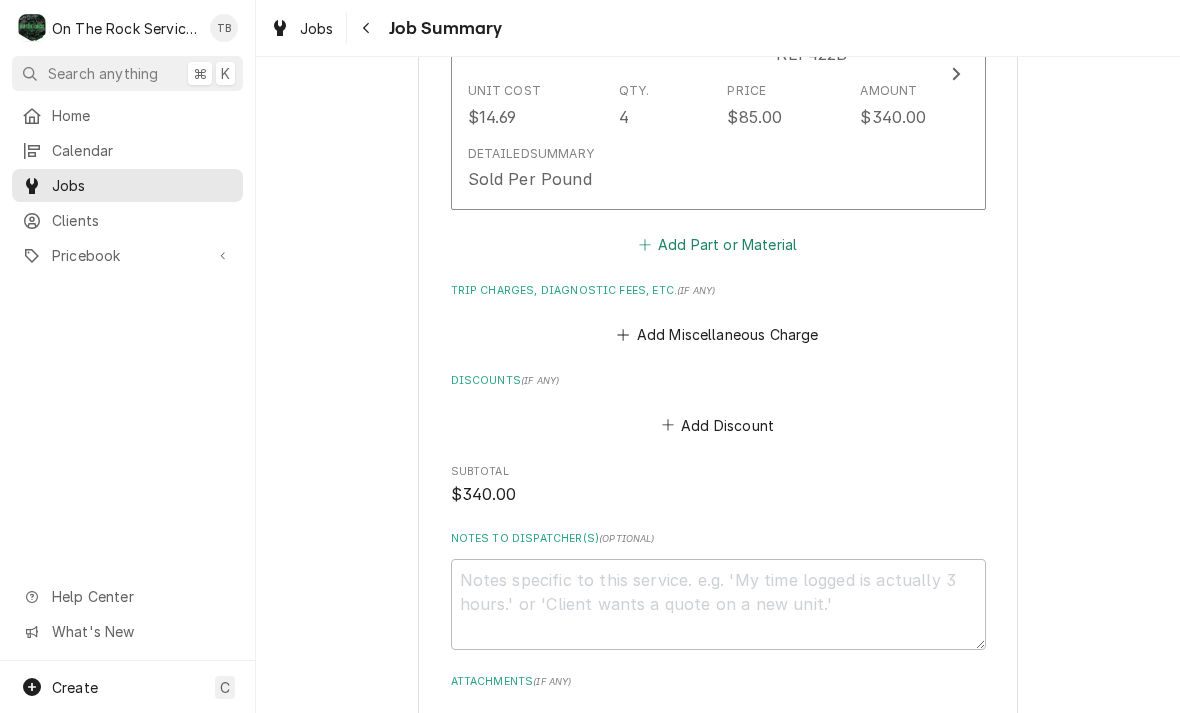 click on "Add Part or Material" at bounding box center (717, 244) 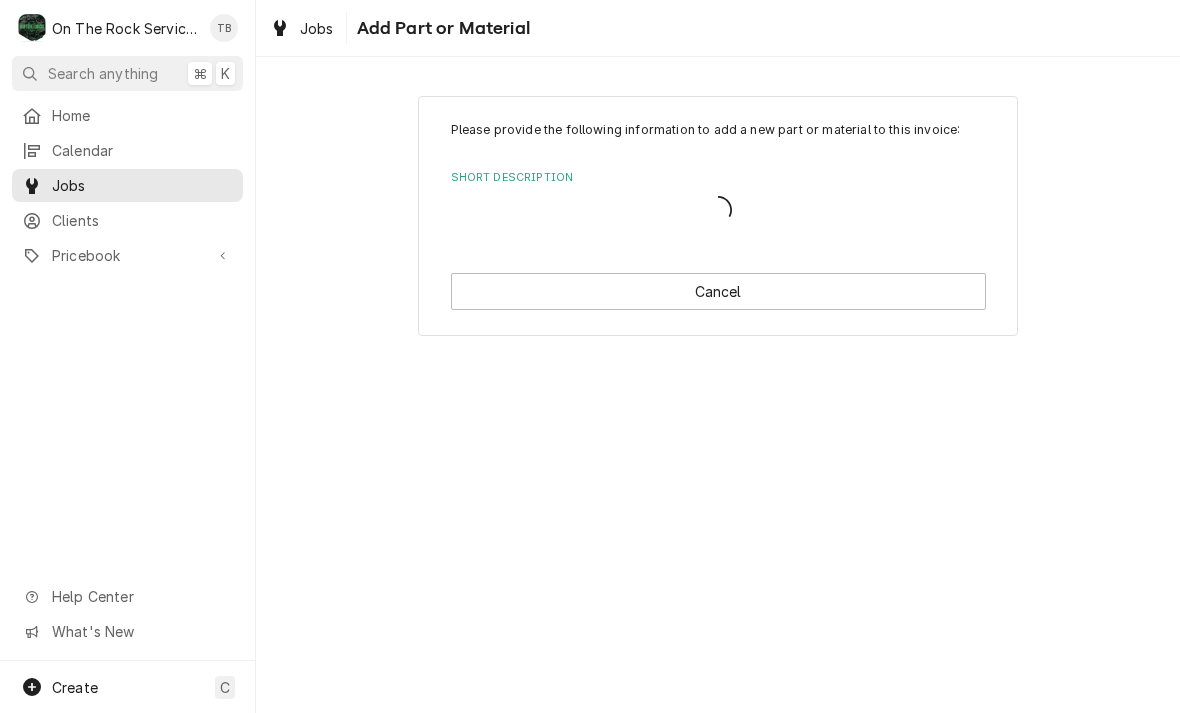 scroll, scrollTop: 0, scrollLeft: 0, axis: both 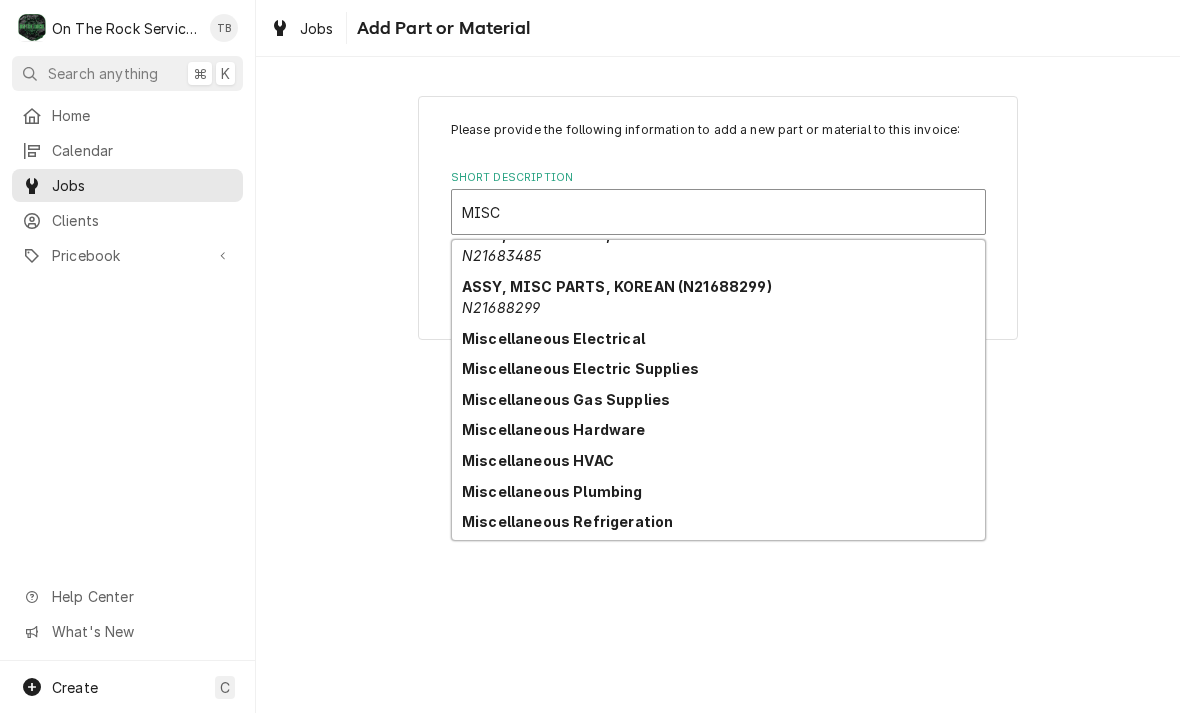 click on "Miscellaneous Refrigeration" at bounding box center [718, 522] 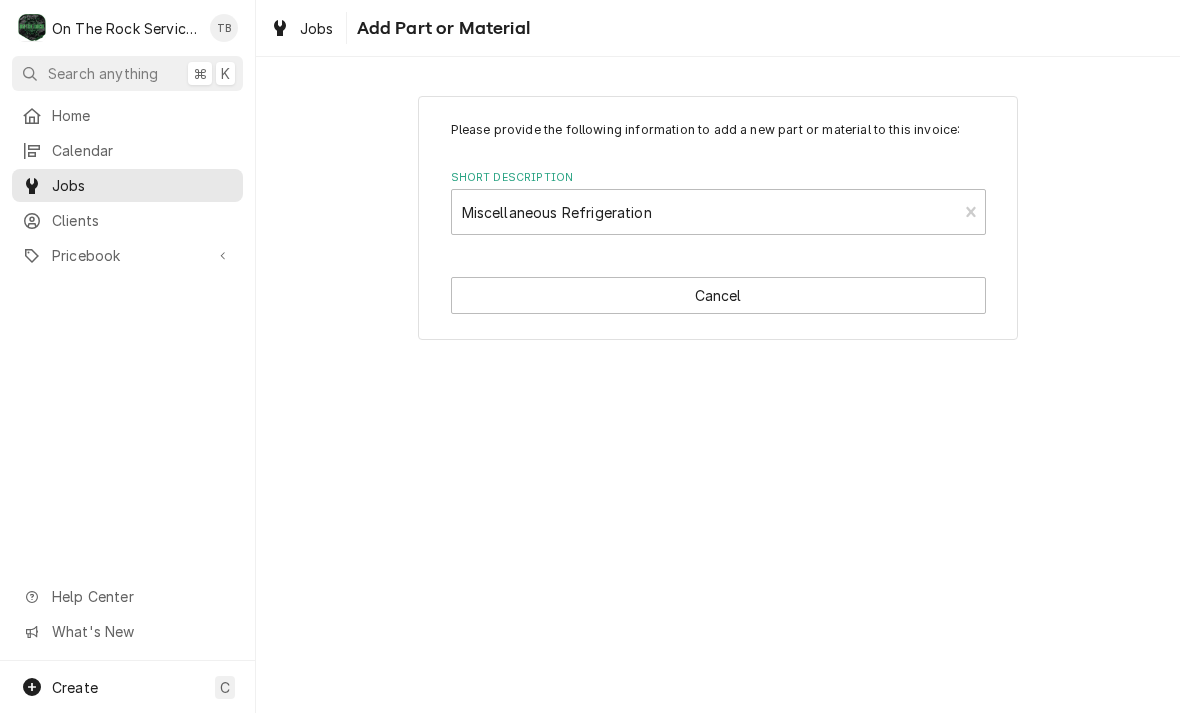 type 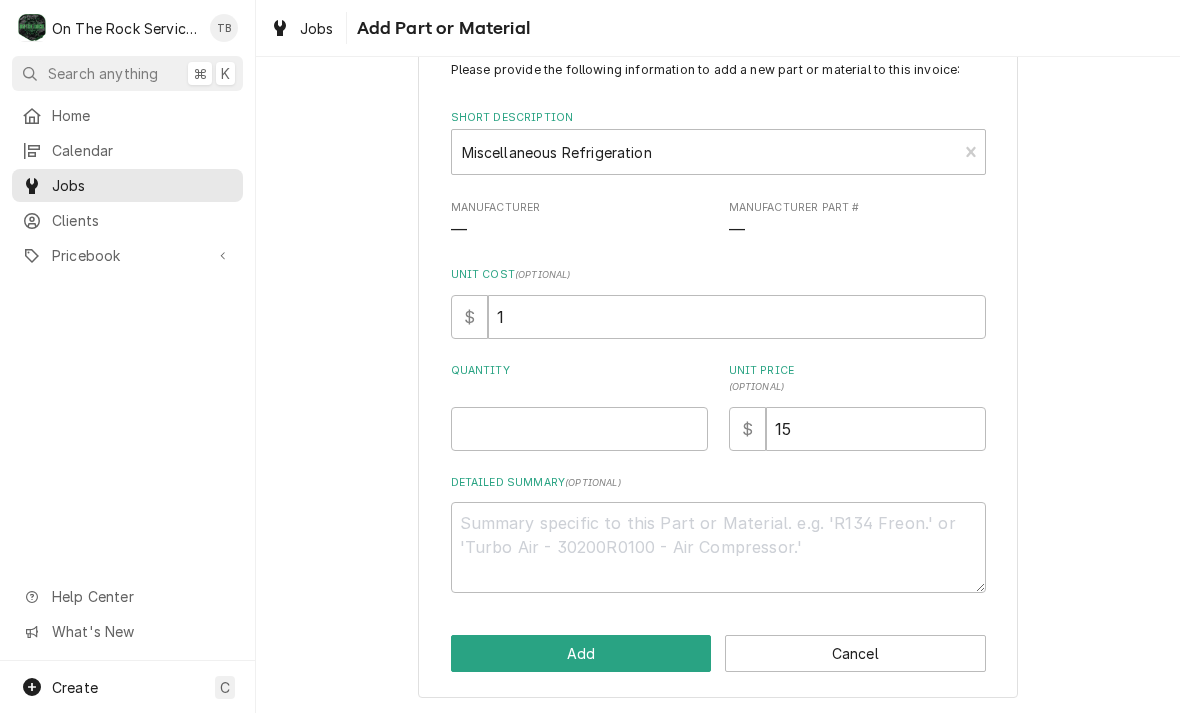 scroll, scrollTop: 59, scrollLeft: 0, axis: vertical 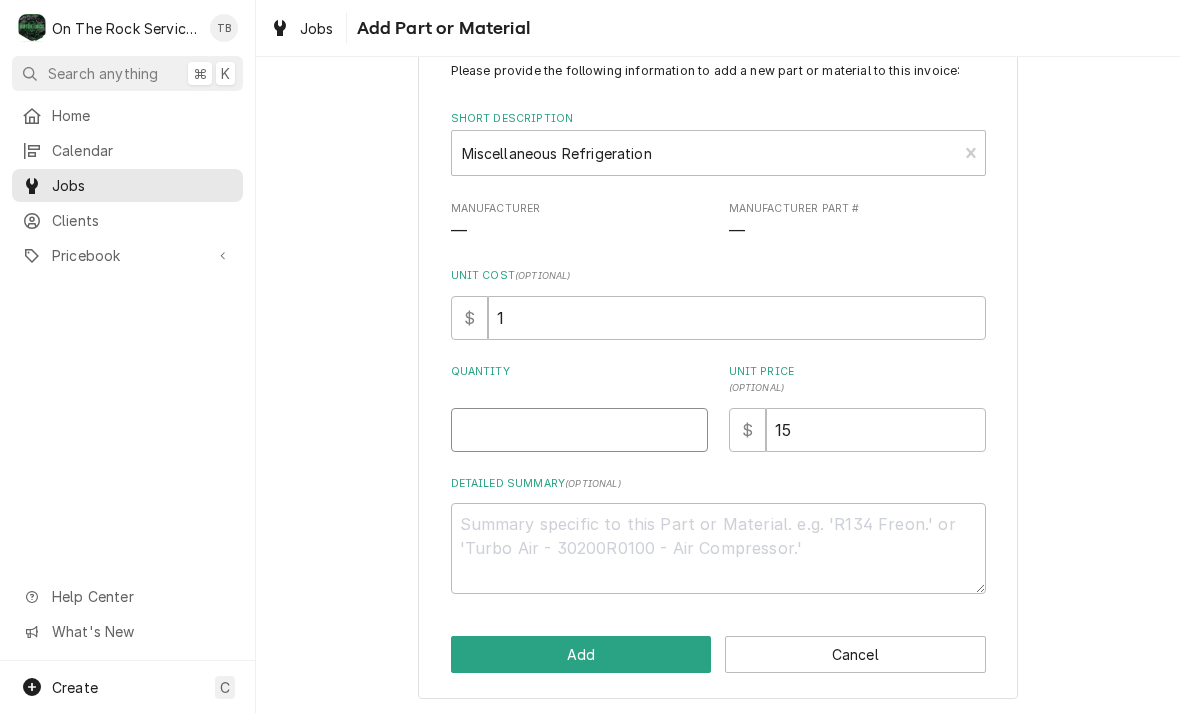 click on "Quantity" at bounding box center [579, 430] 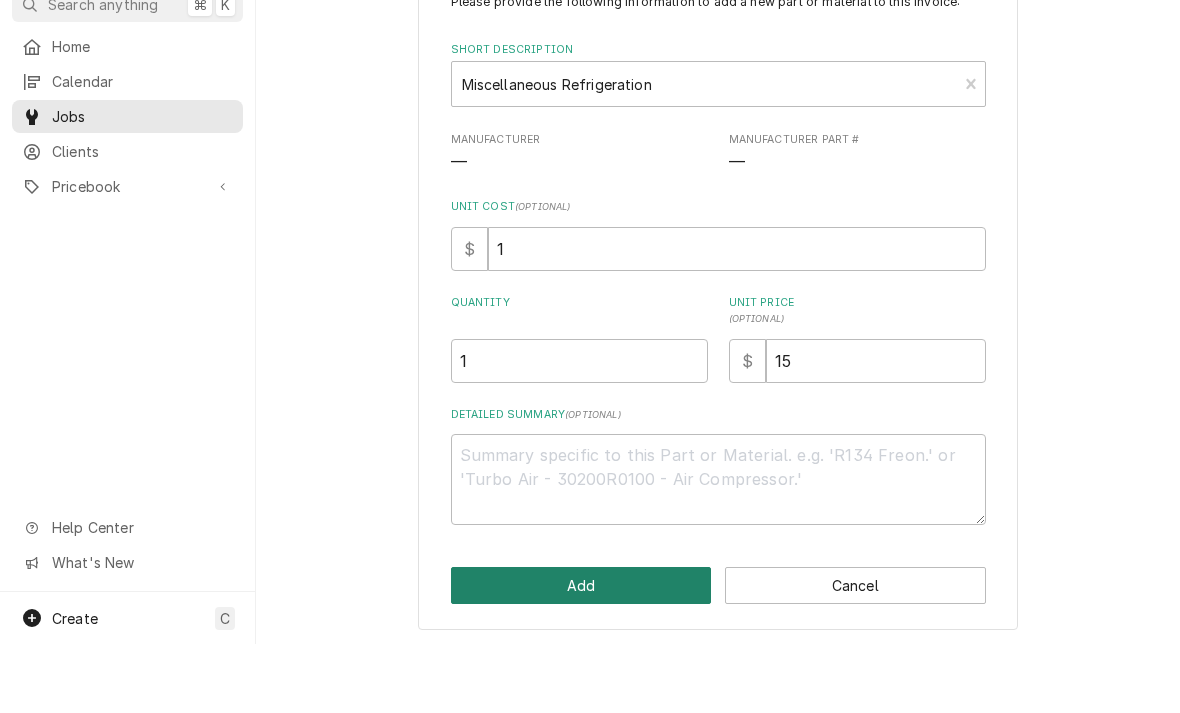 click on "Add" at bounding box center [581, 654] 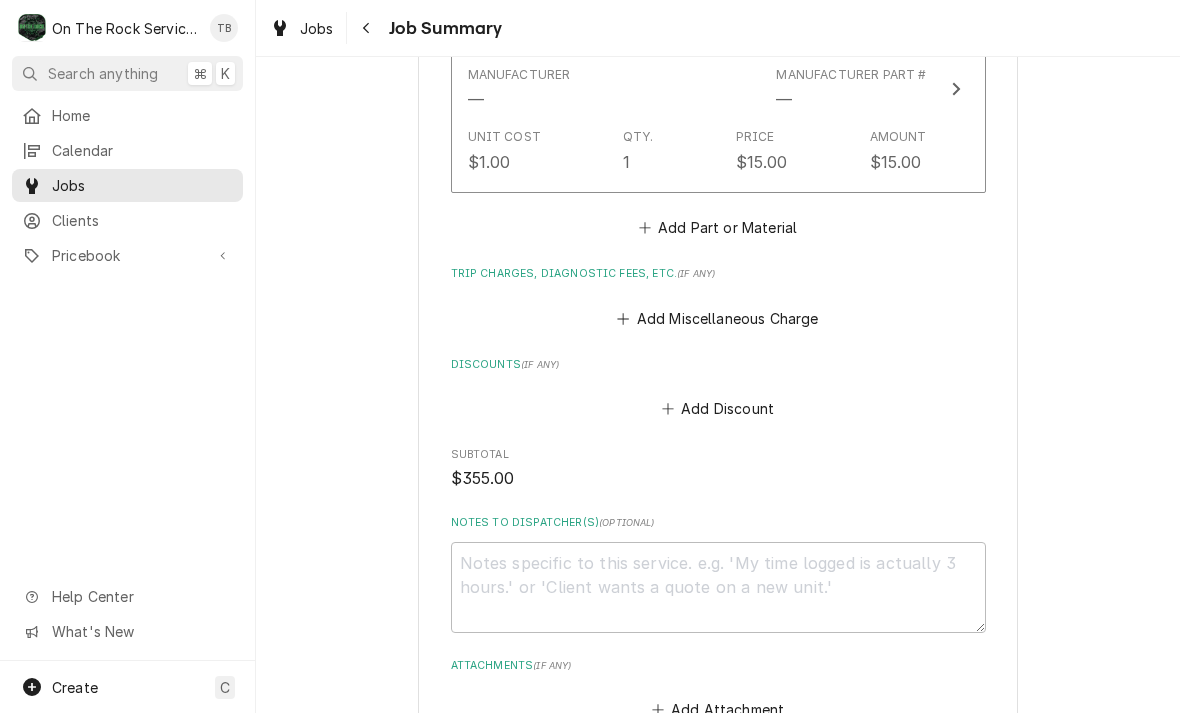 scroll, scrollTop: 1243, scrollLeft: 0, axis: vertical 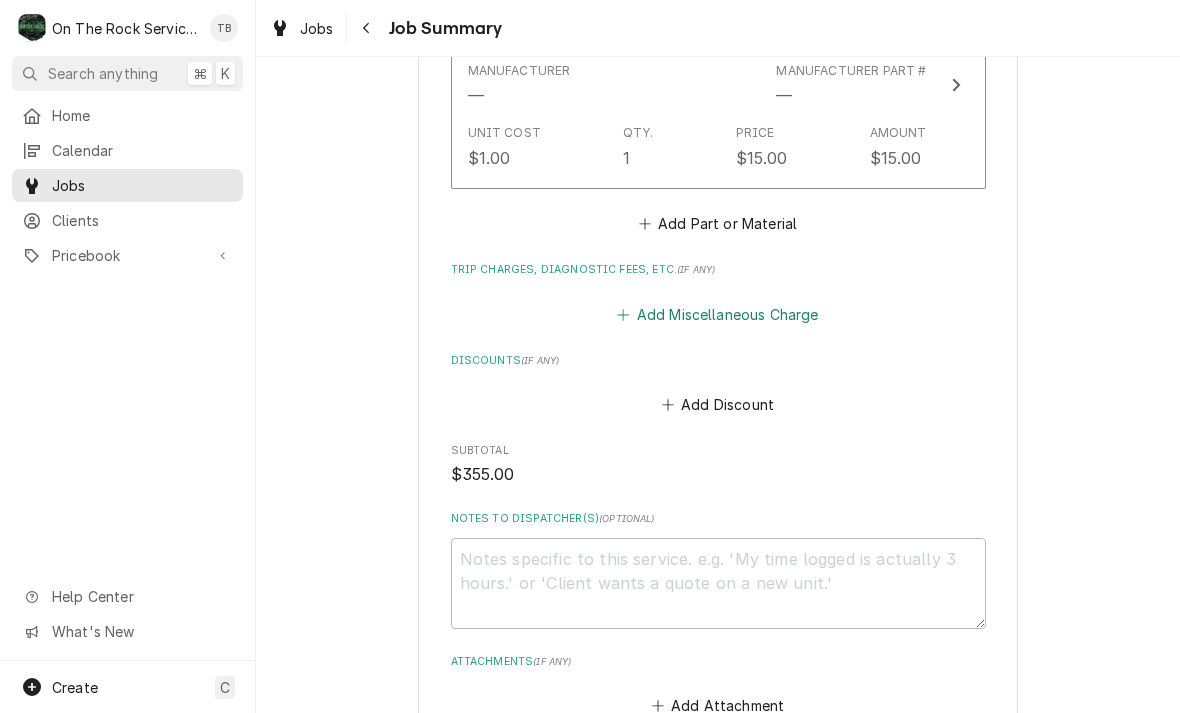 click on "Add Miscellaneous Charge" at bounding box center (718, 314) 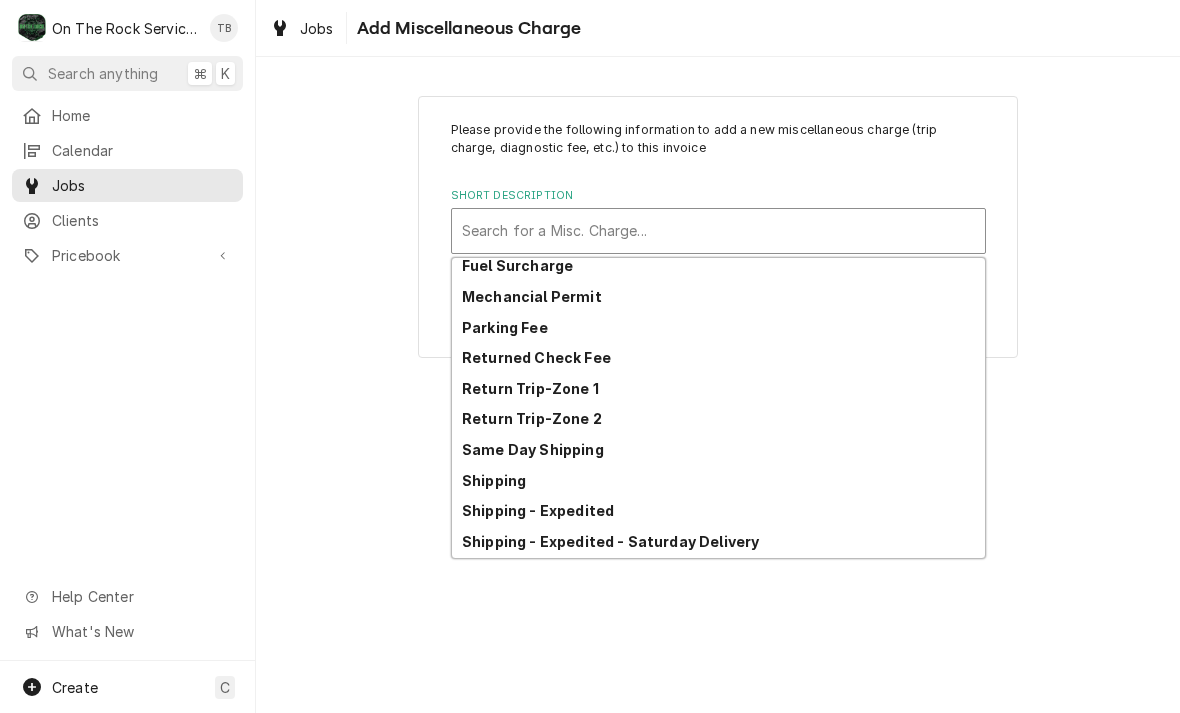 scroll, scrollTop: 101, scrollLeft: 0, axis: vertical 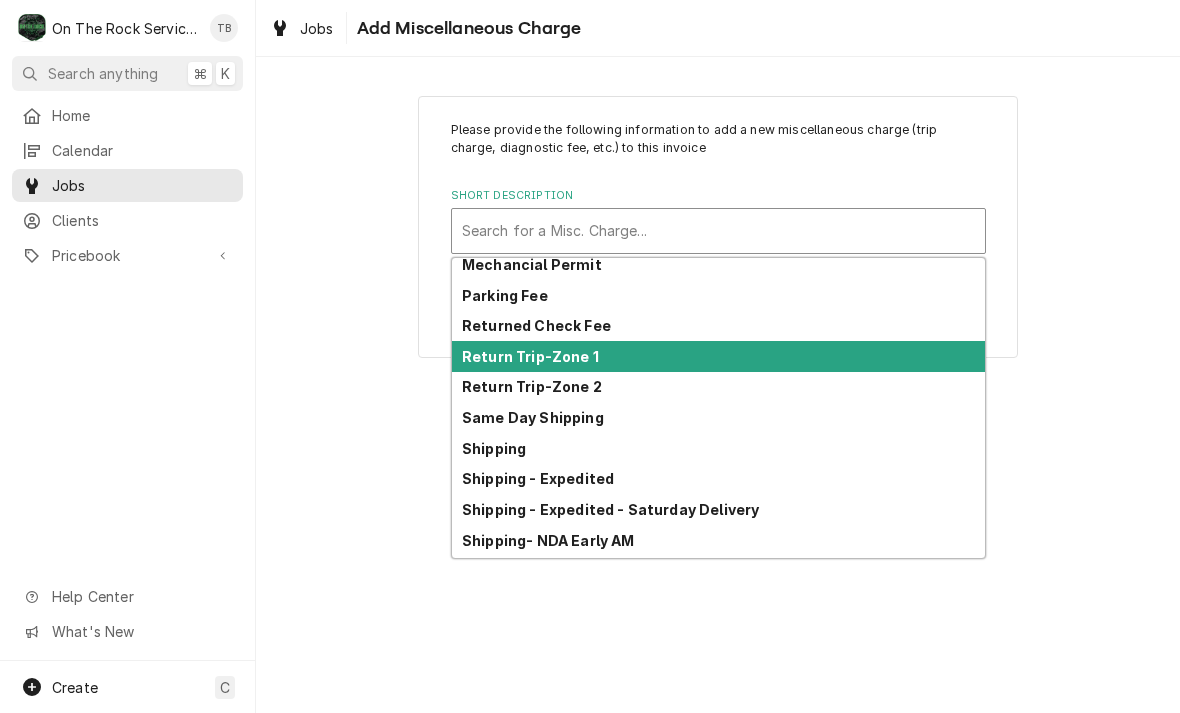 click on "Return Trip-Zone 1" at bounding box center (530, 356) 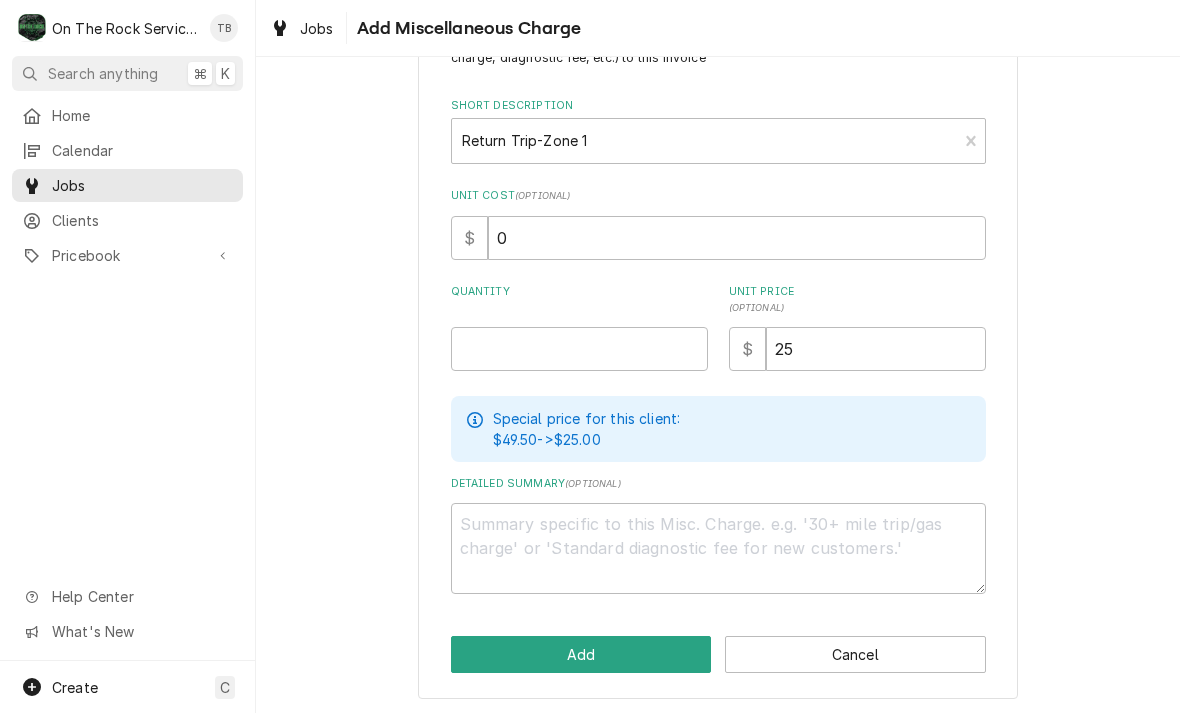 scroll, scrollTop: 89, scrollLeft: 0, axis: vertical 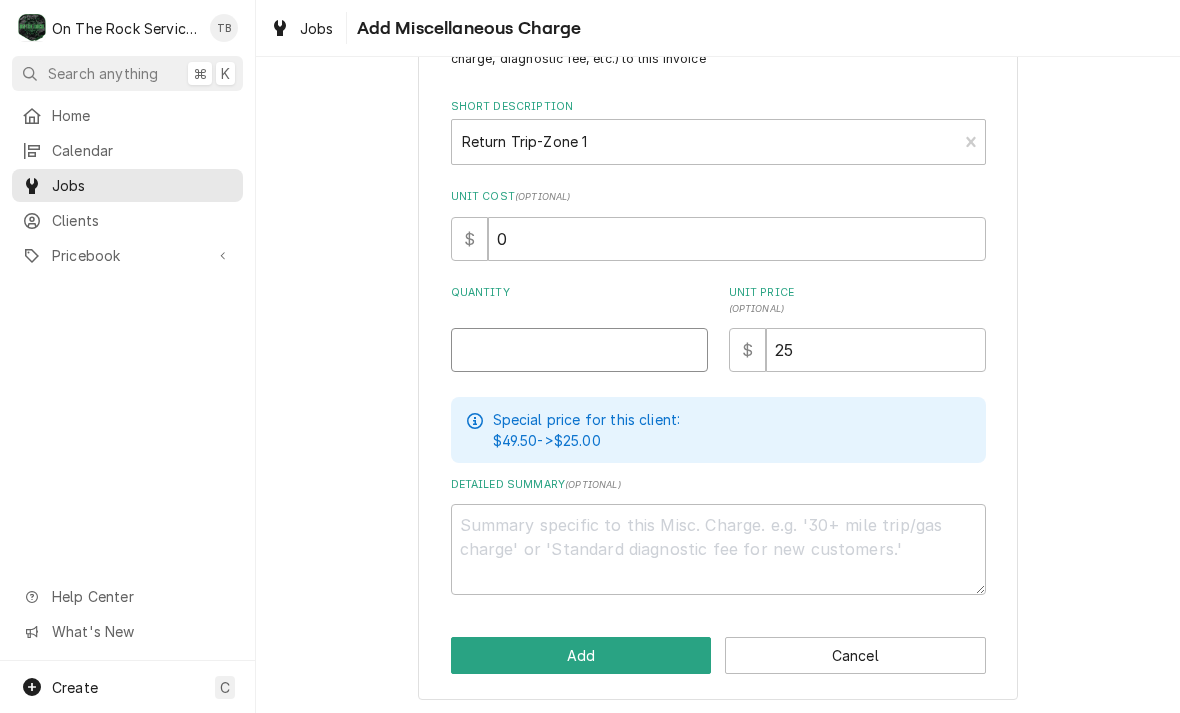 click on "Quantity" at bounding box center (579, 350) 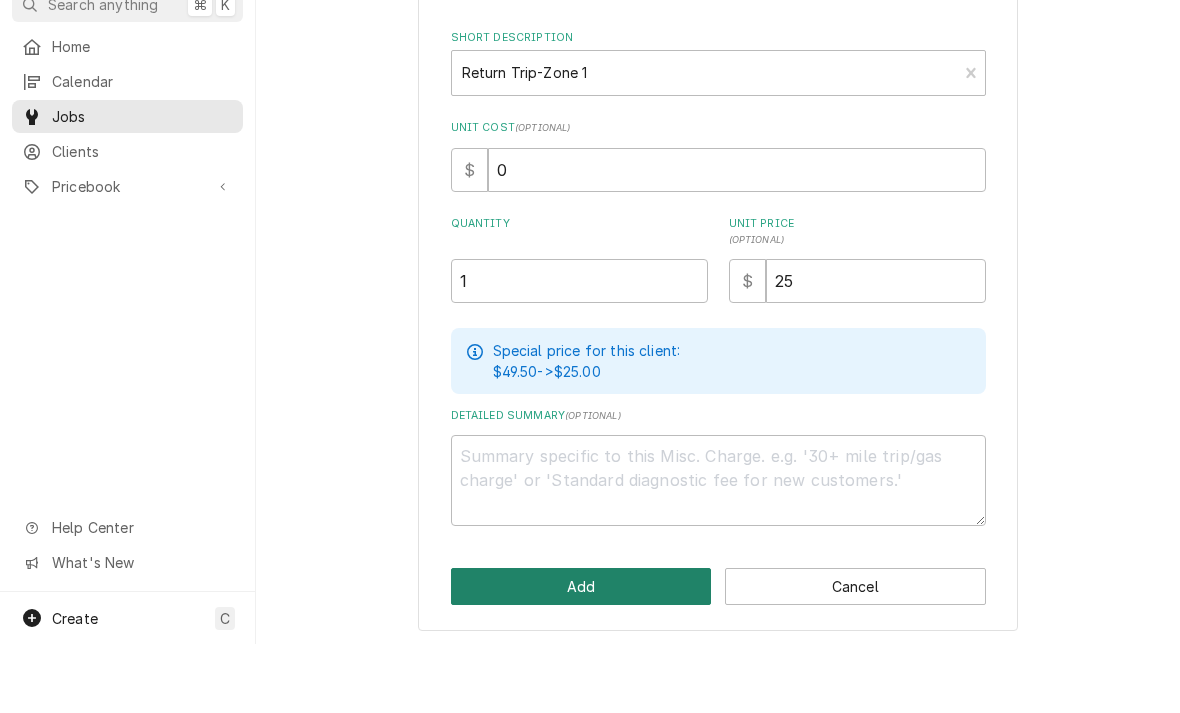 click on "Add" at bounding box center [581, 655] 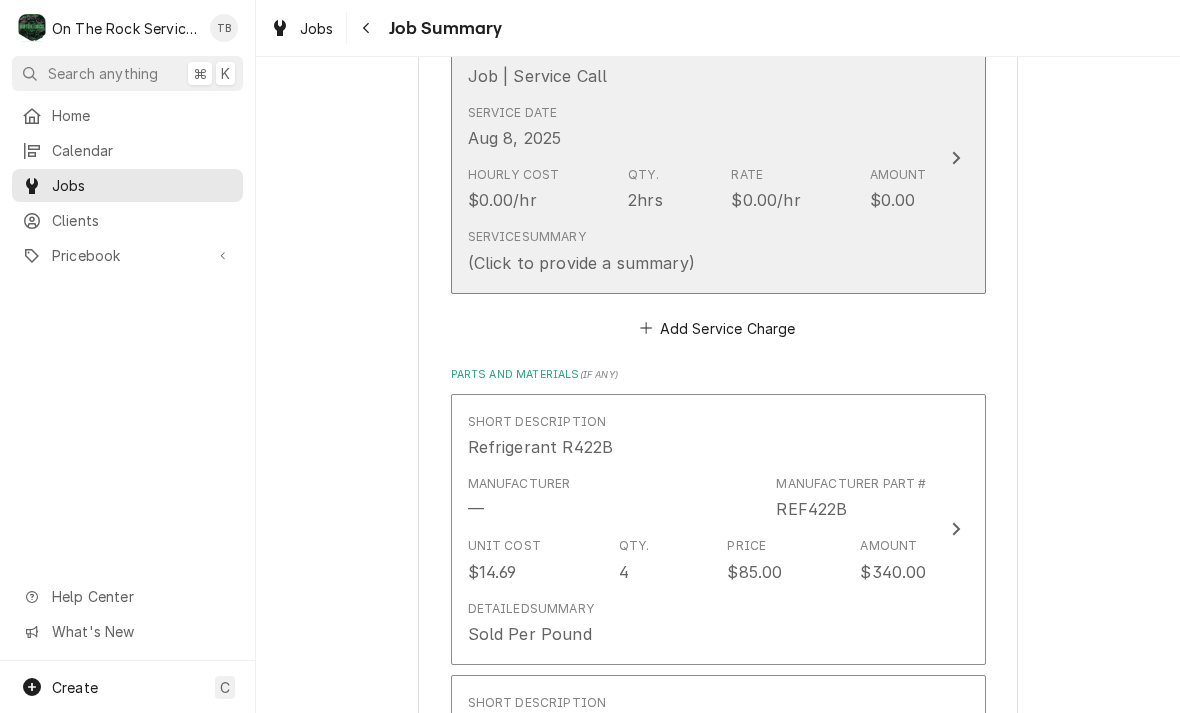 click on "Service  Summary (Click to provide a summary)" at bounding box center (697, 251) 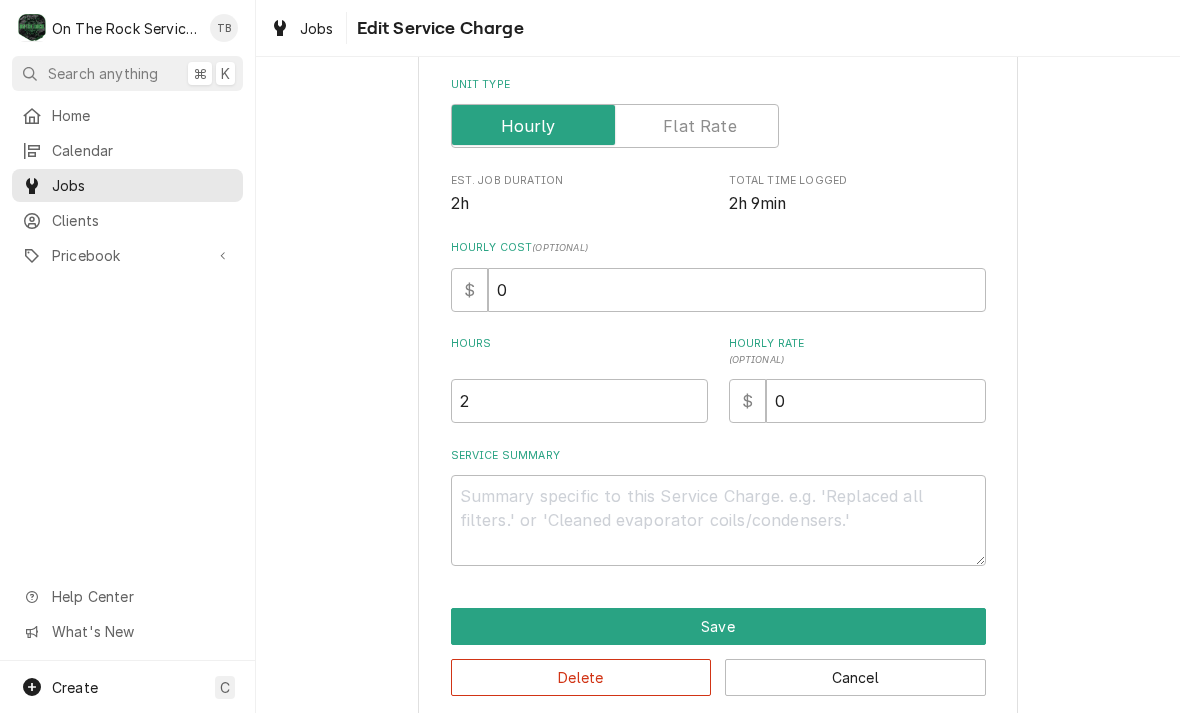 scroll, scrollTop: 0, scrollLeft: 0, axis: both 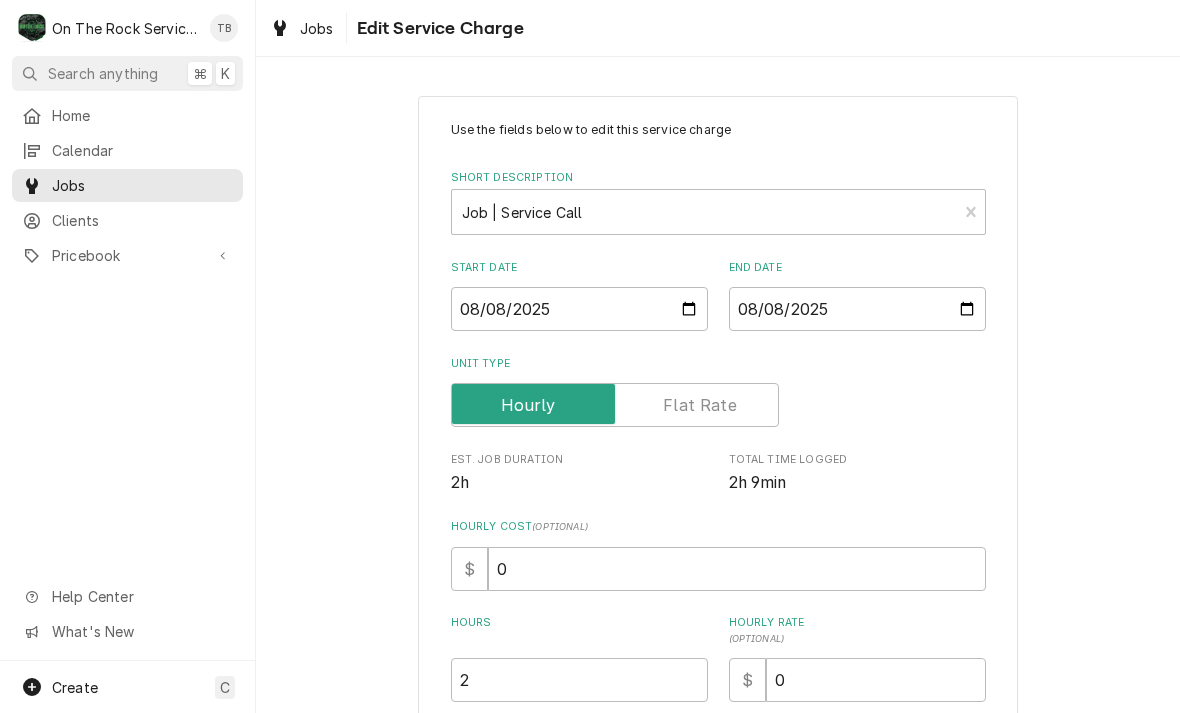 type on "x" 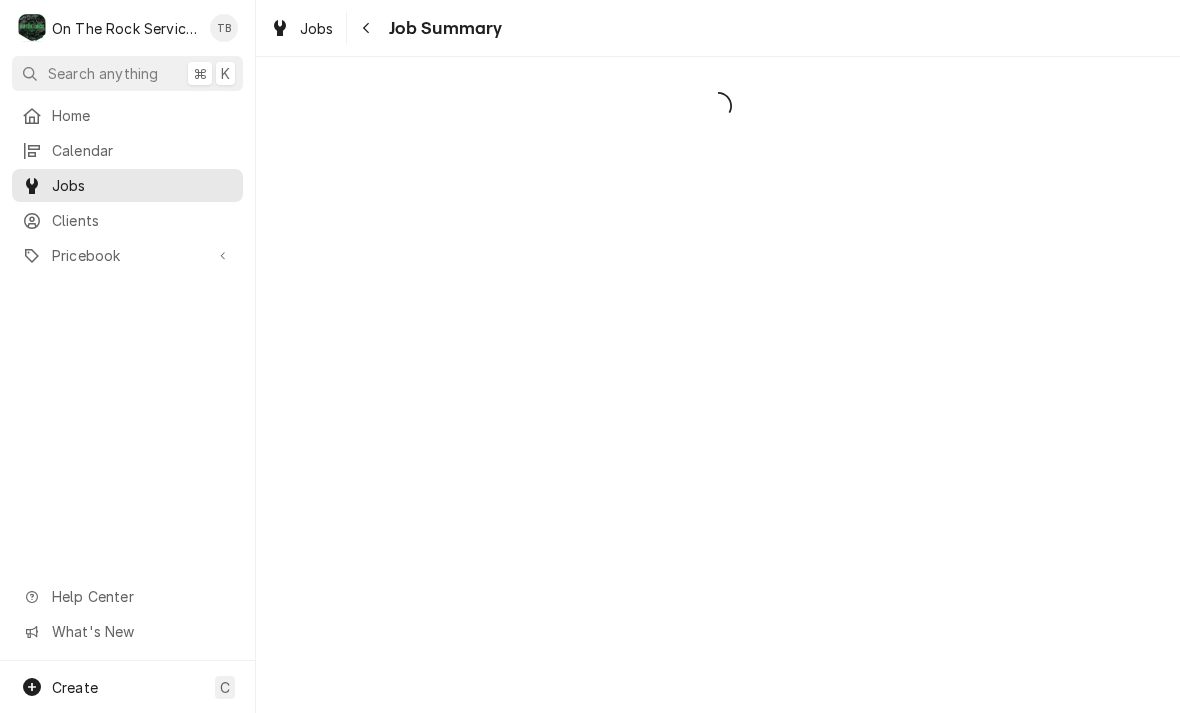 scroll, scrollTop: 0, scrollLeft: 0, axis: both 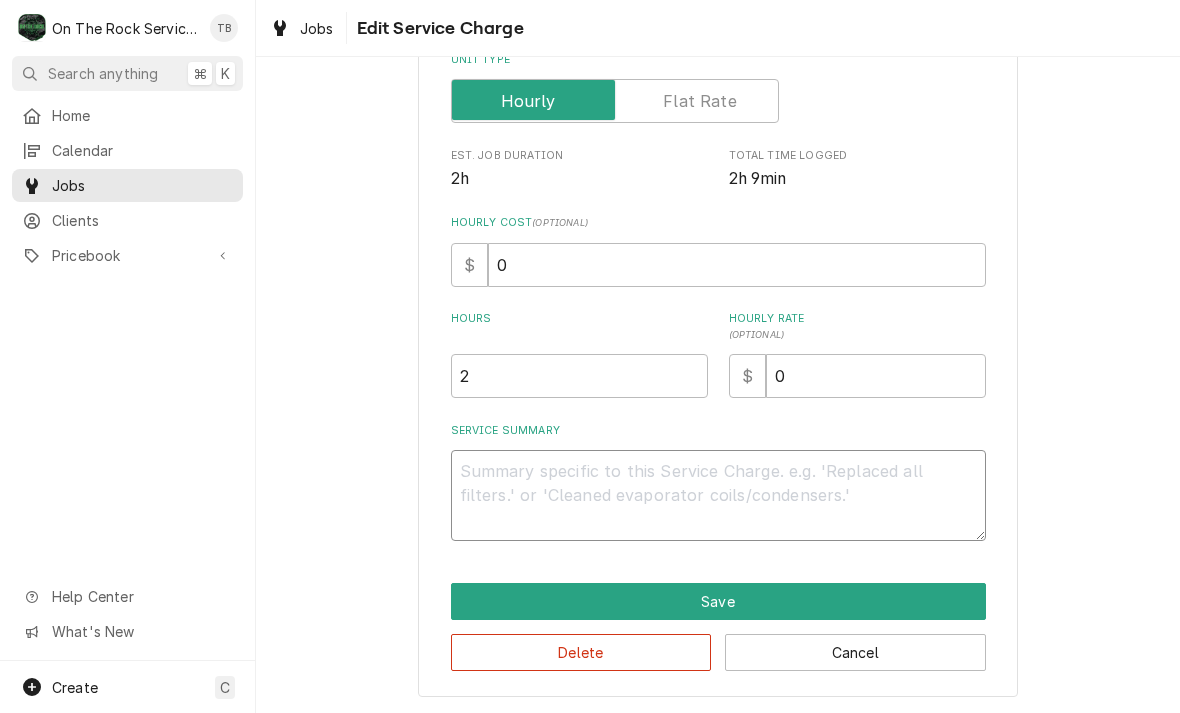 click on "Service Summary" at bounding box center [718, 495] 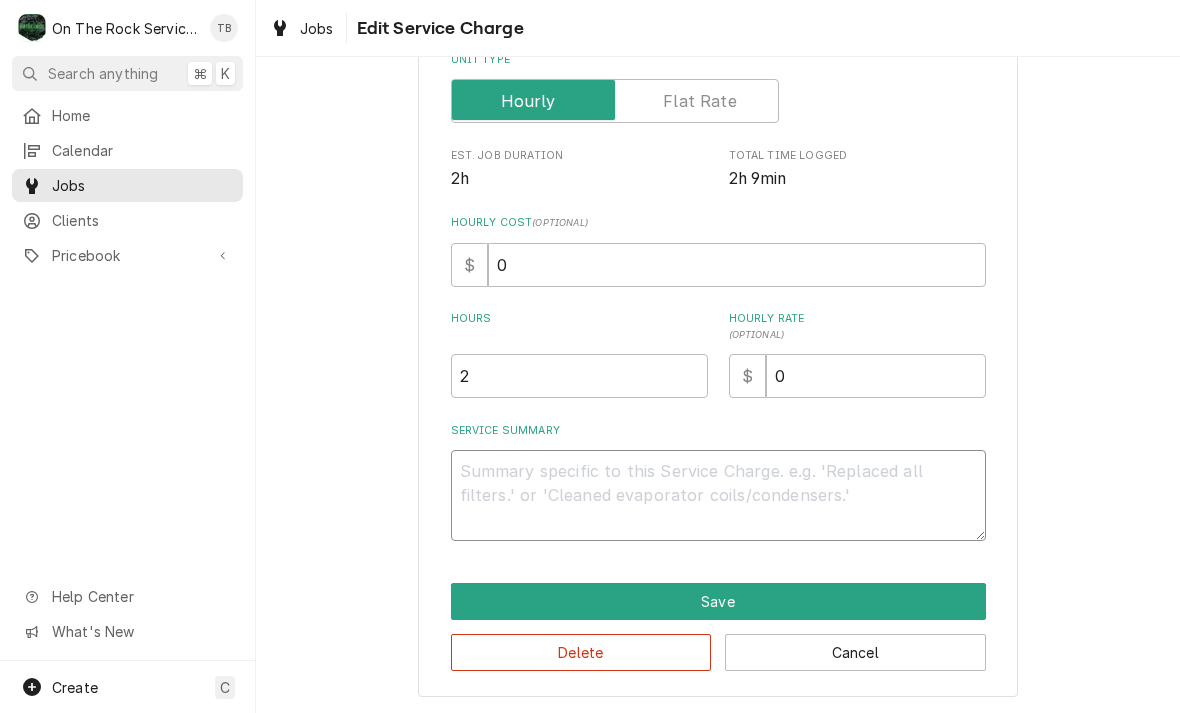 type on "x" 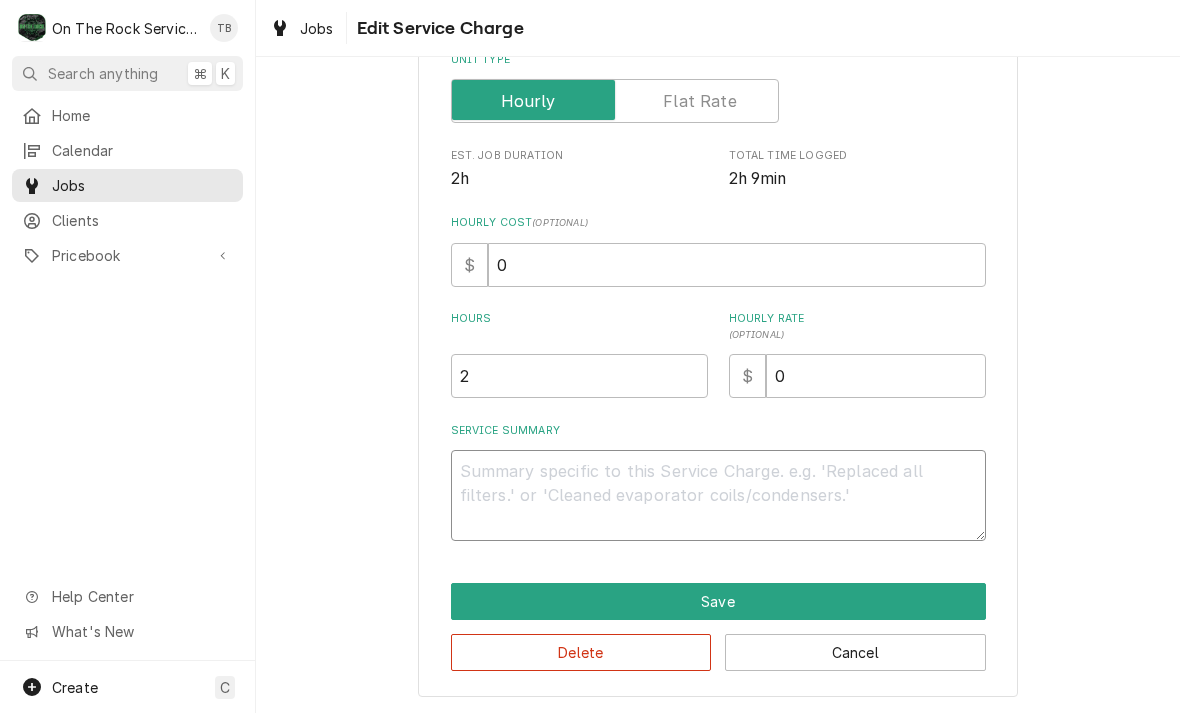type on "8" 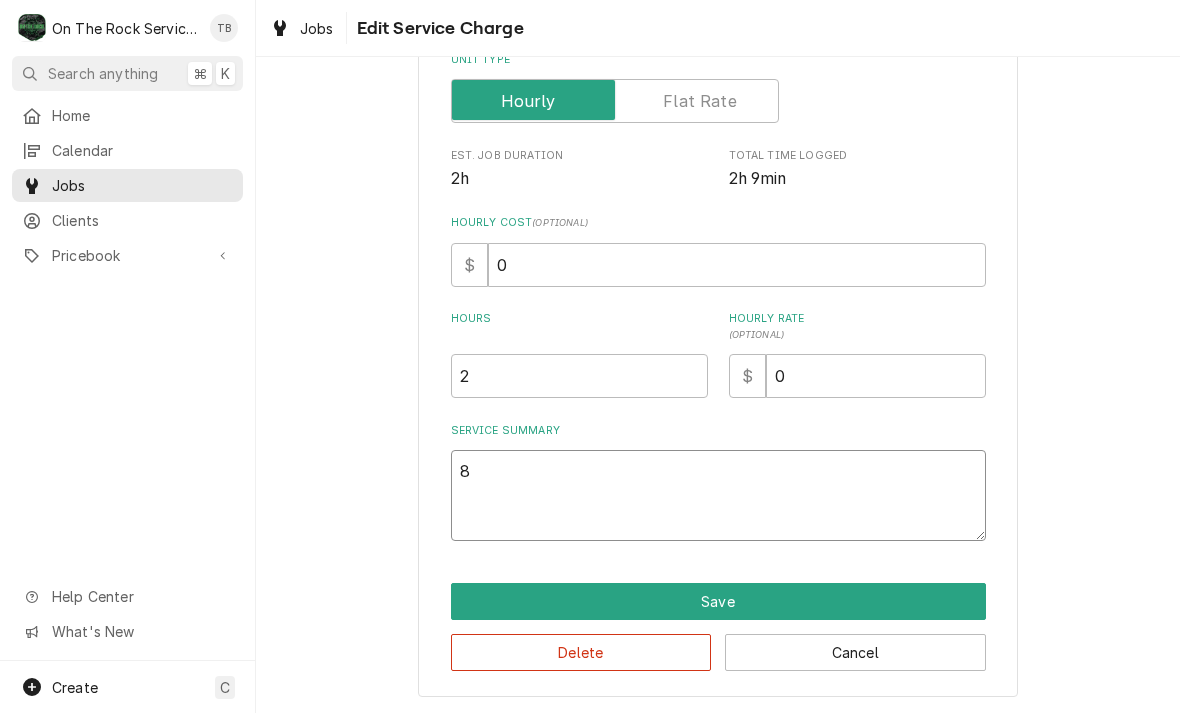 type on "x" 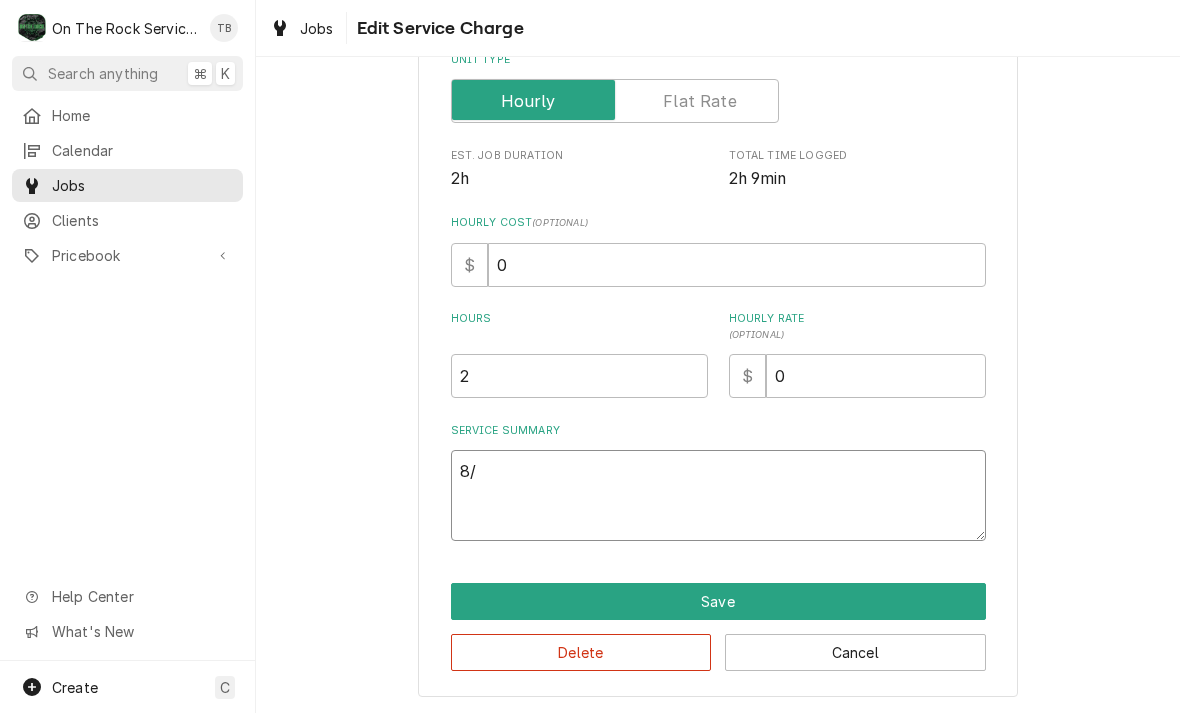 type on "x" 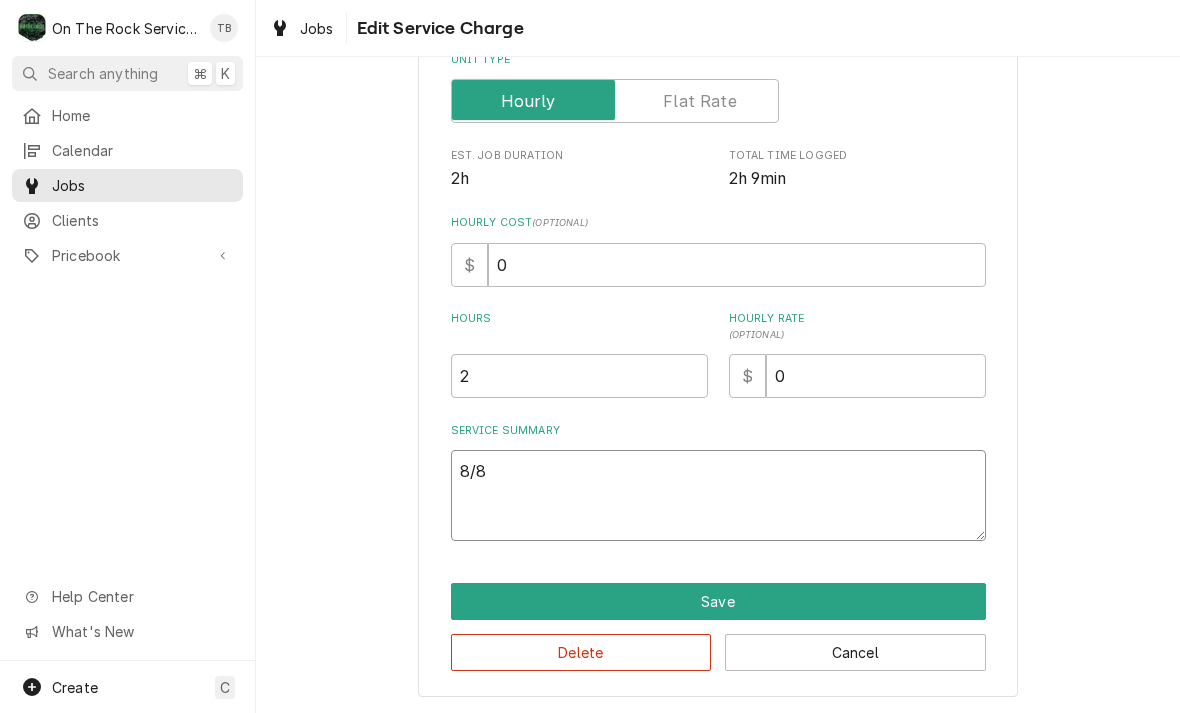 type on "x" 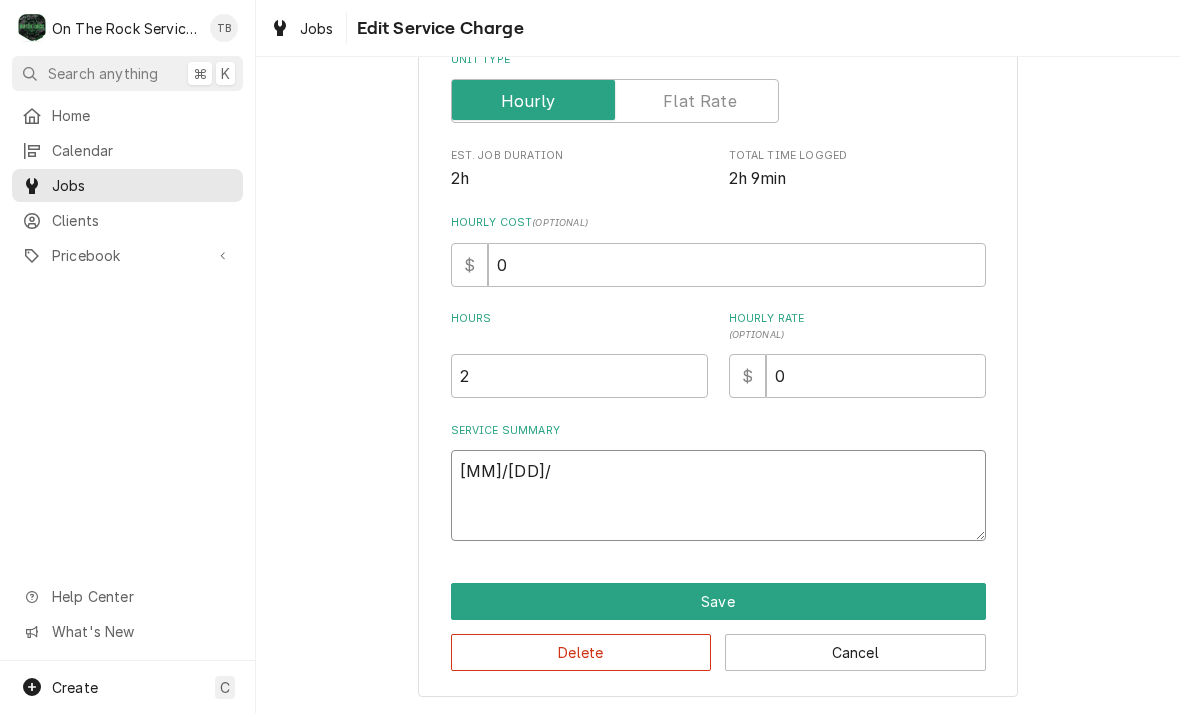 type on "x" 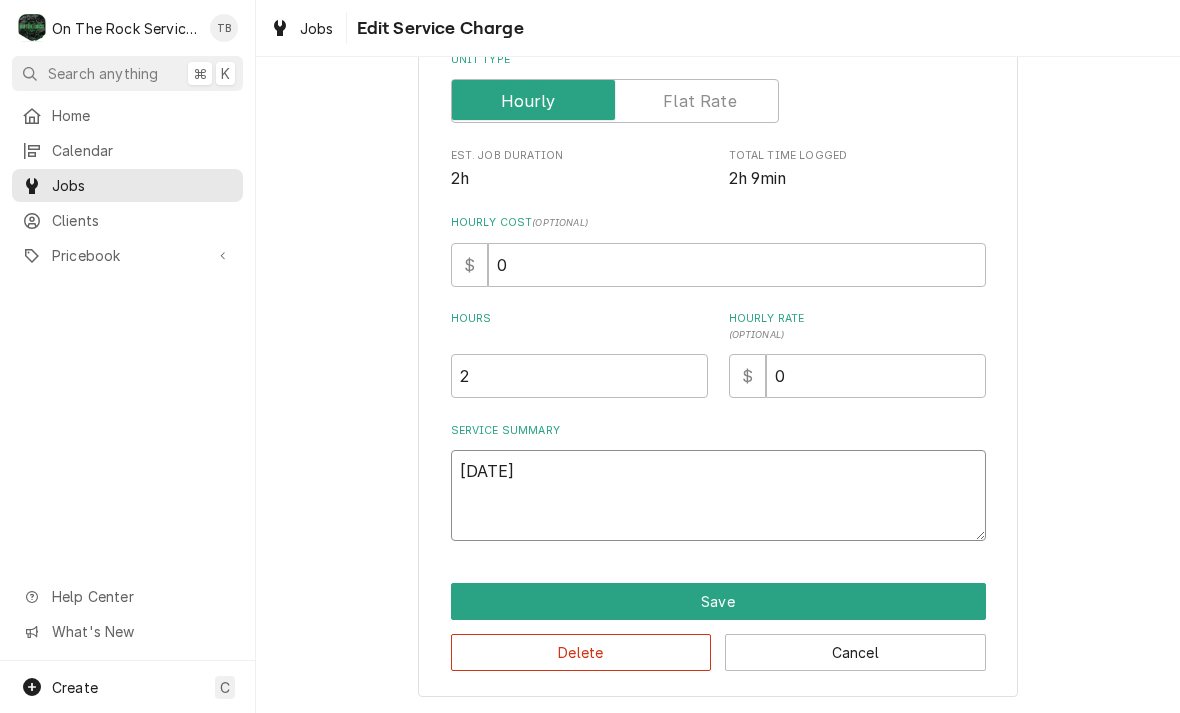 type on "x" 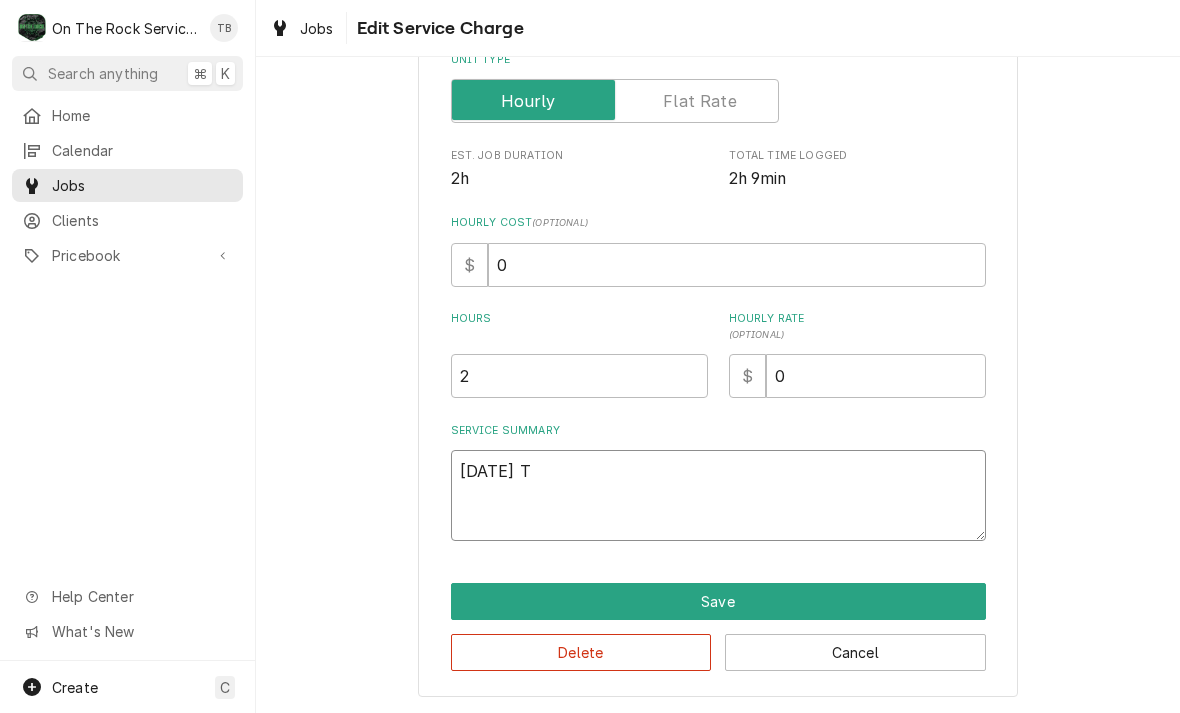 type on "x" 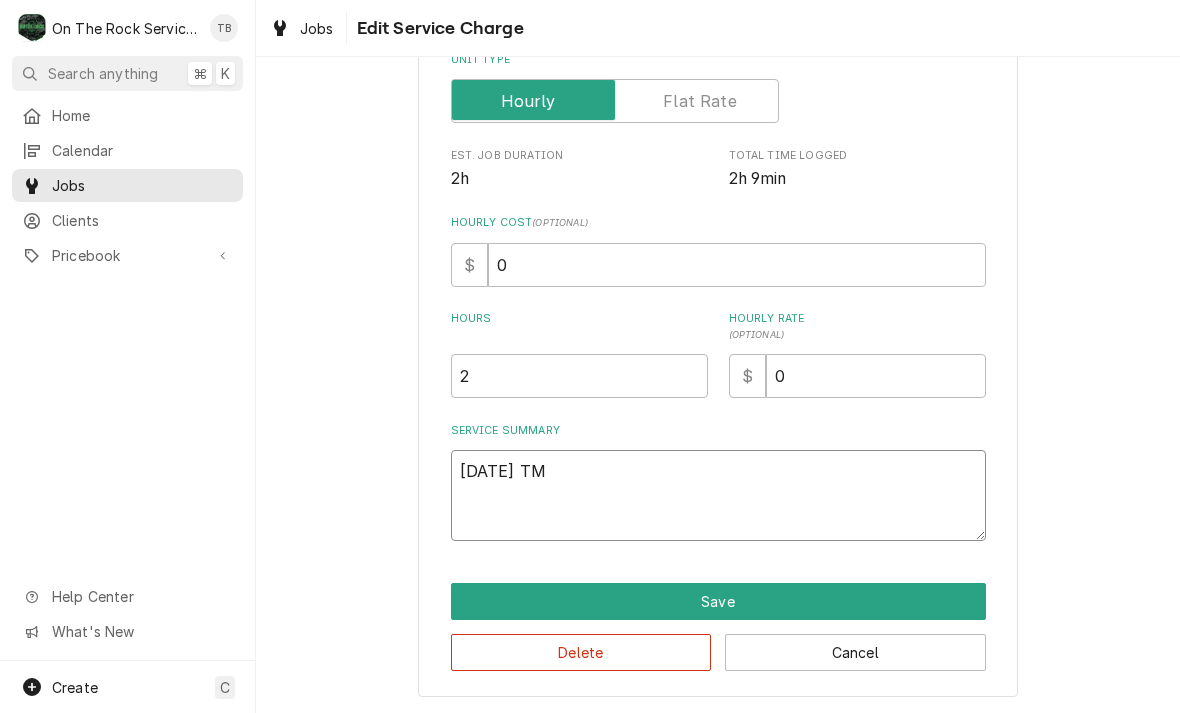 type on "x" 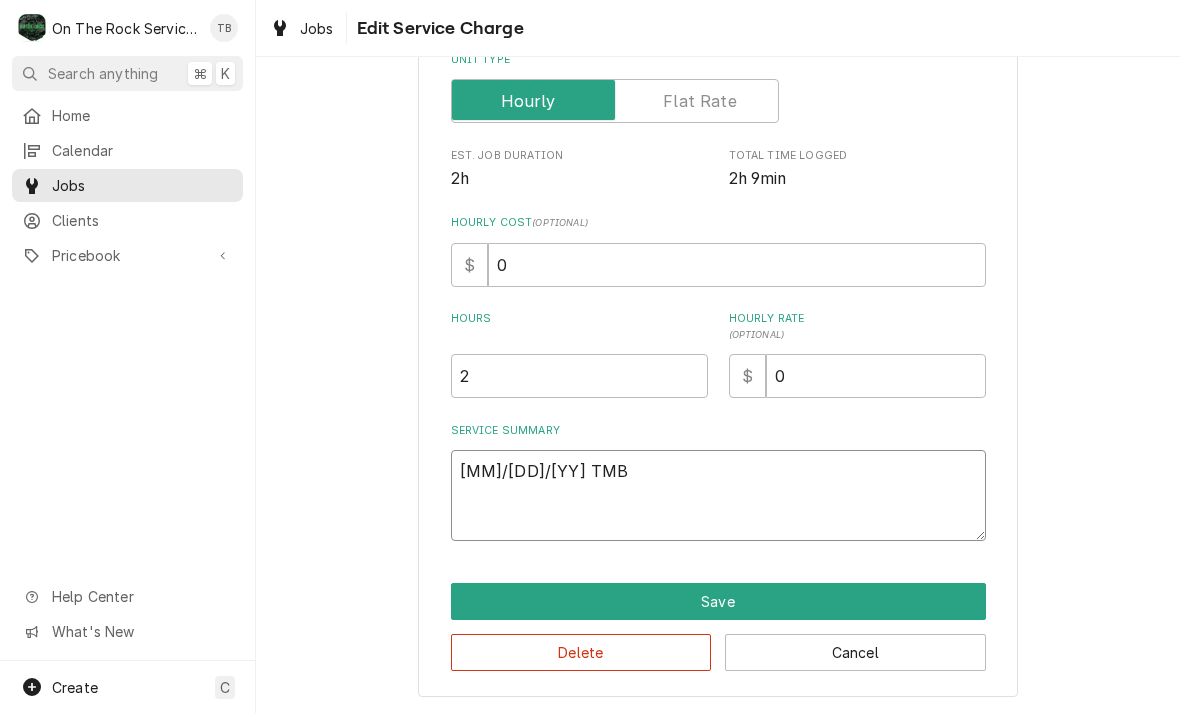 type on "x" 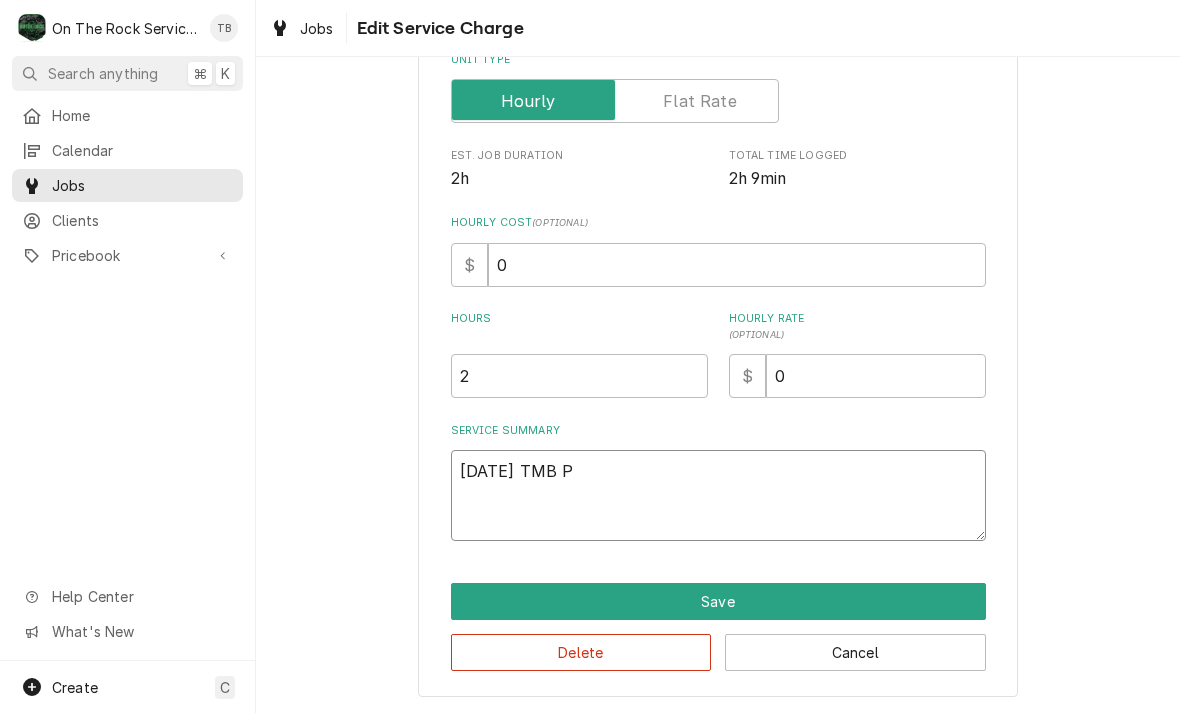 type on "x" 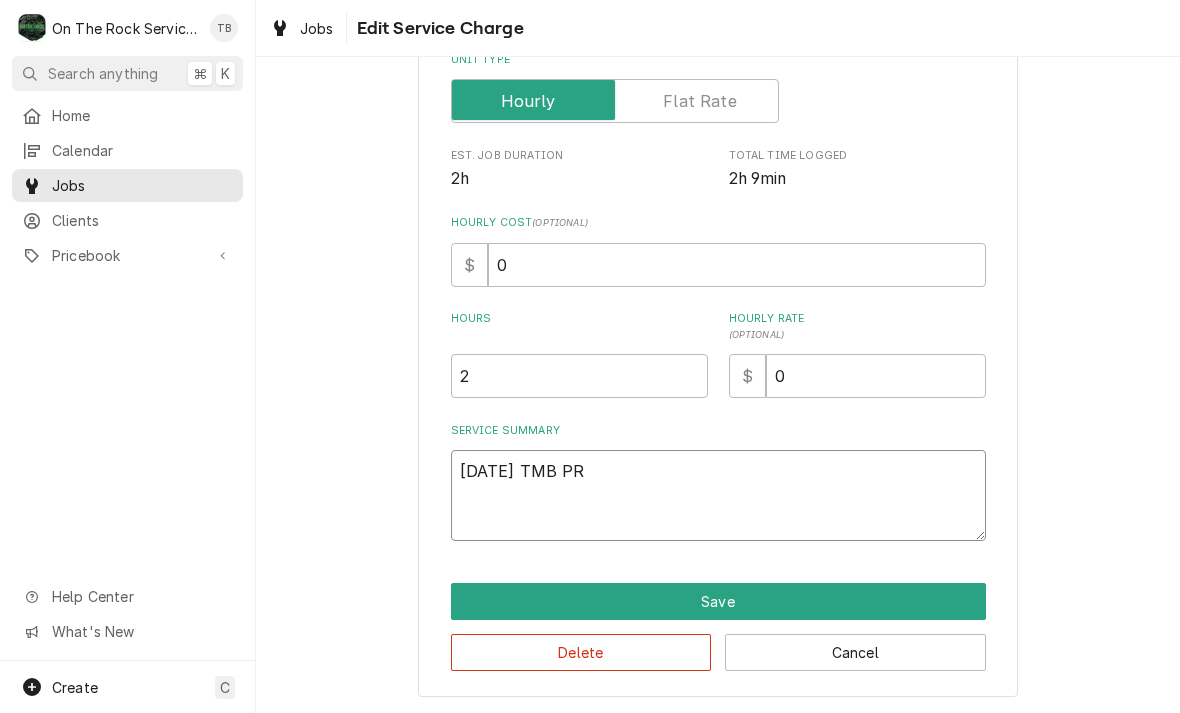 type on "x" 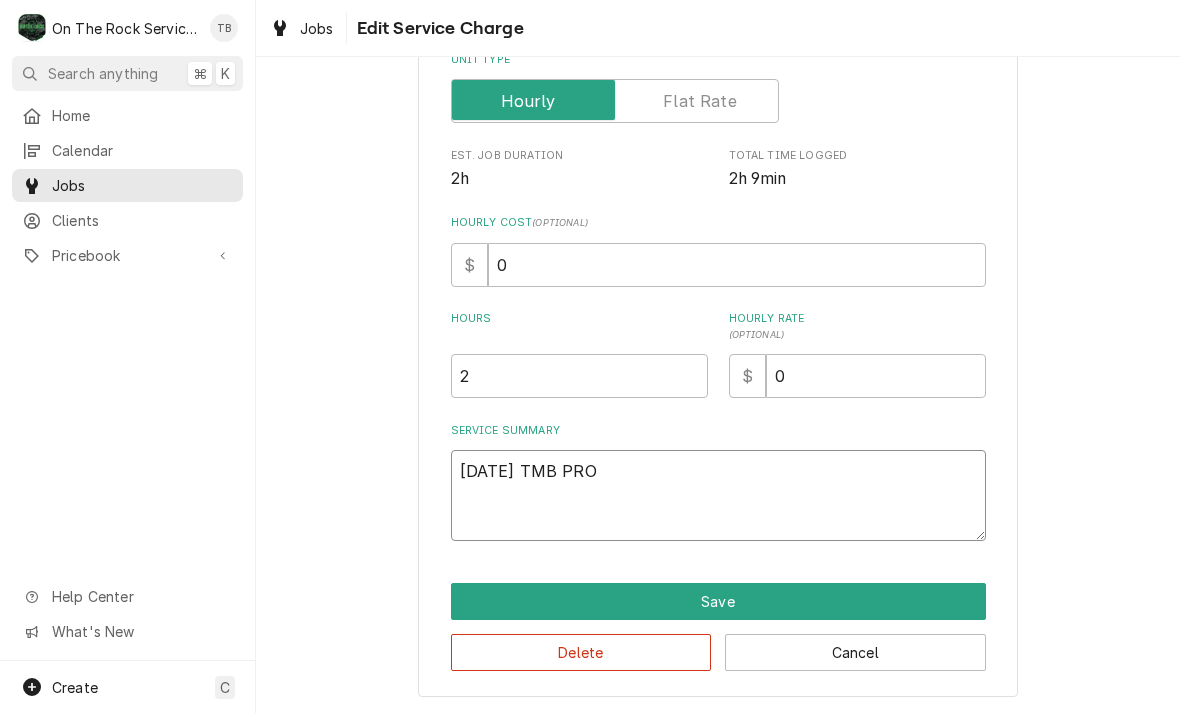 type on "x" 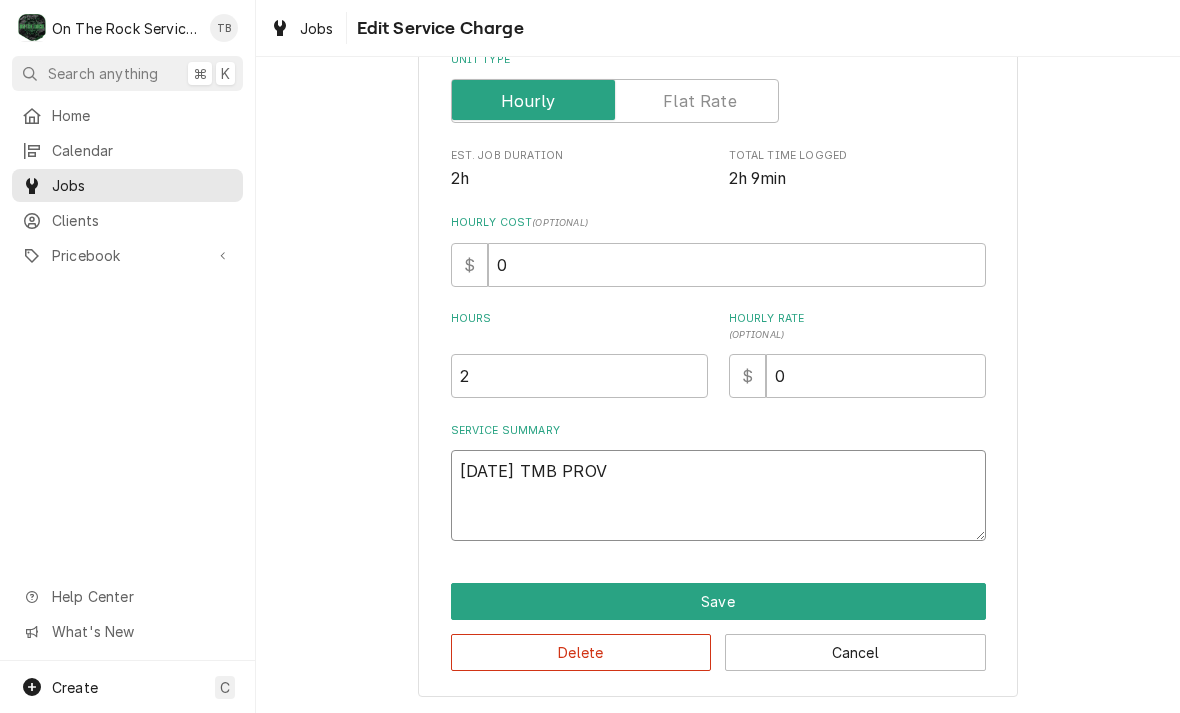 type on "x" 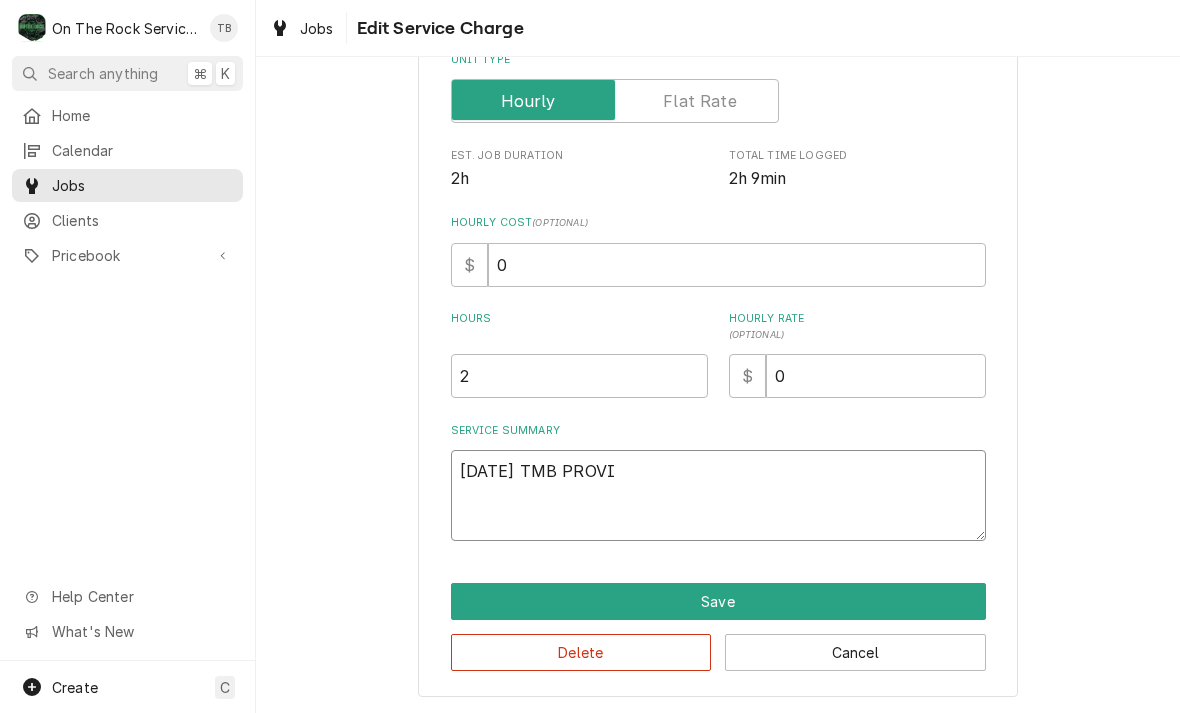 type on "x" 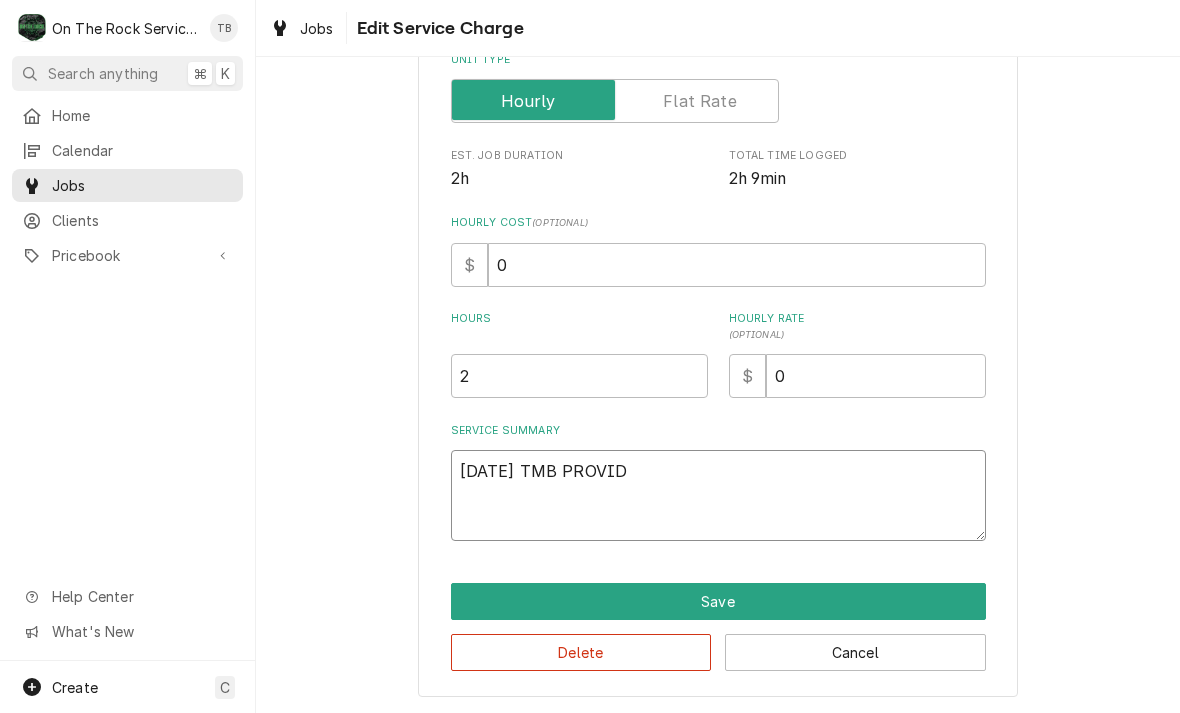 type on "x" 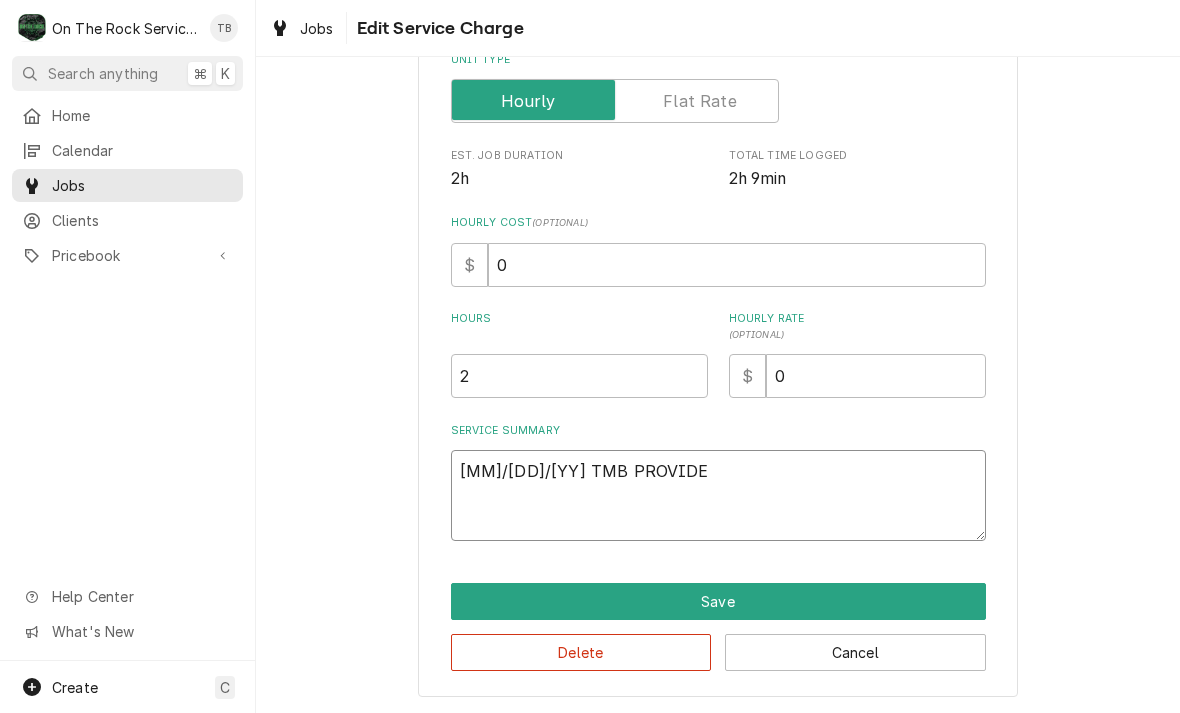 type on "x" 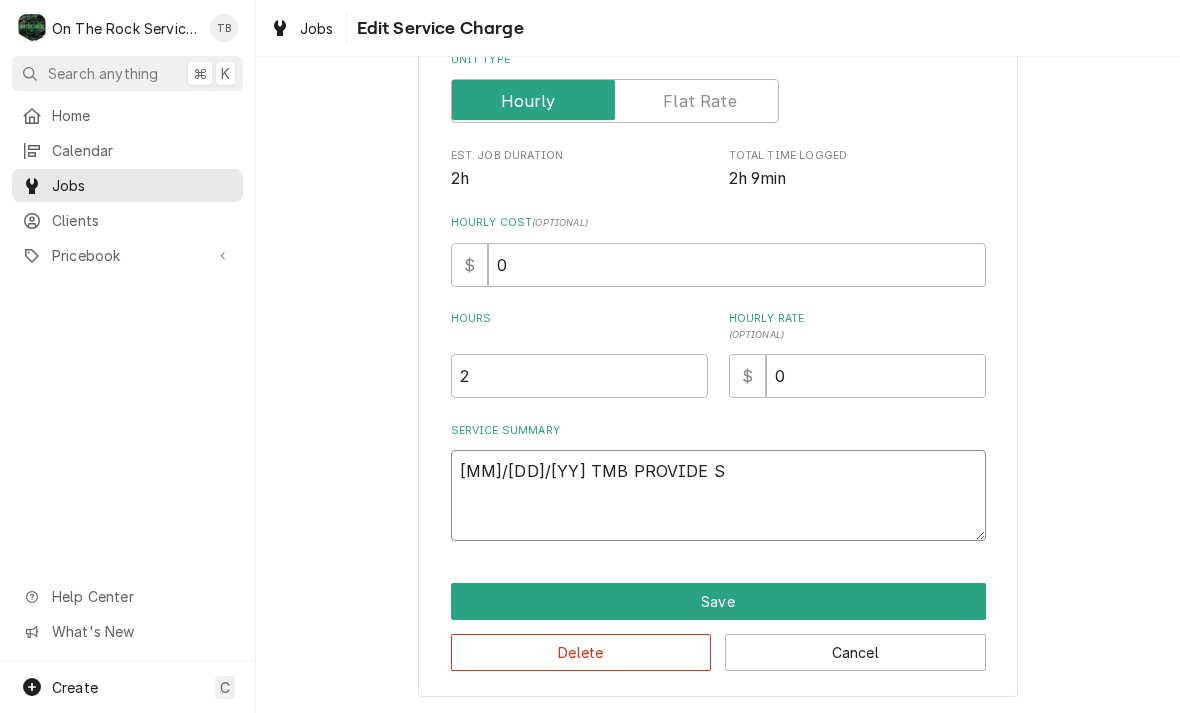 type on "x" 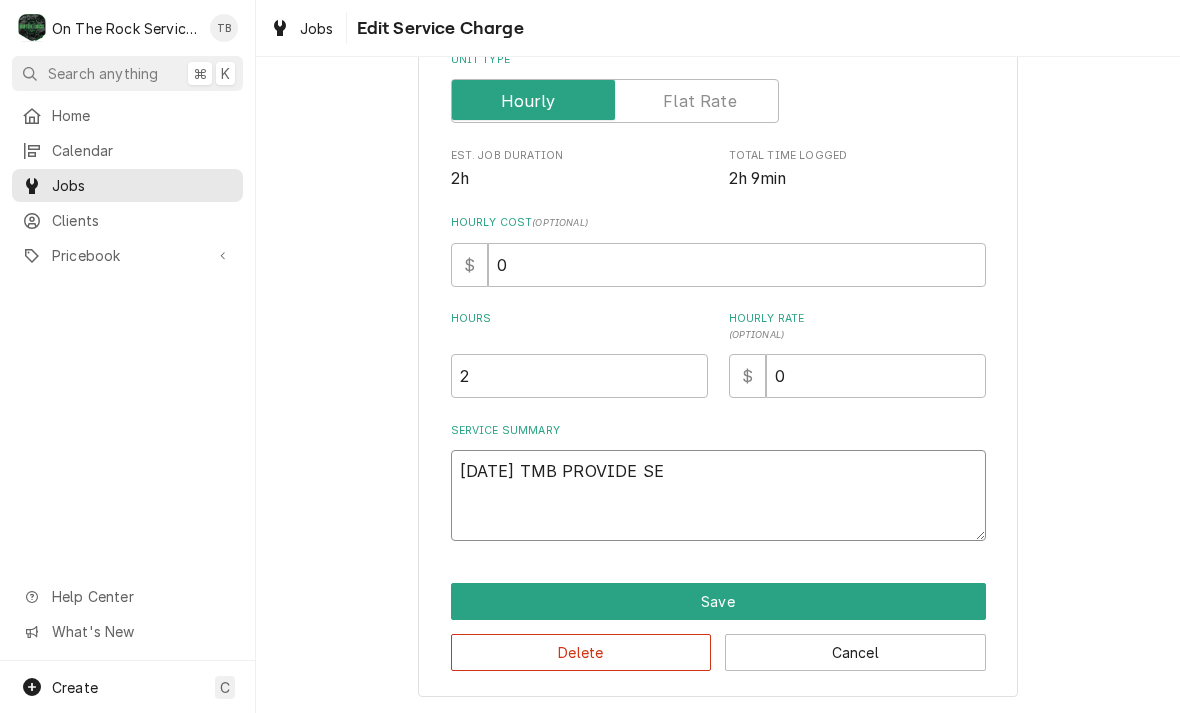 type on "[MM]/[DD]/[YY] TMB PROVIDE SER" 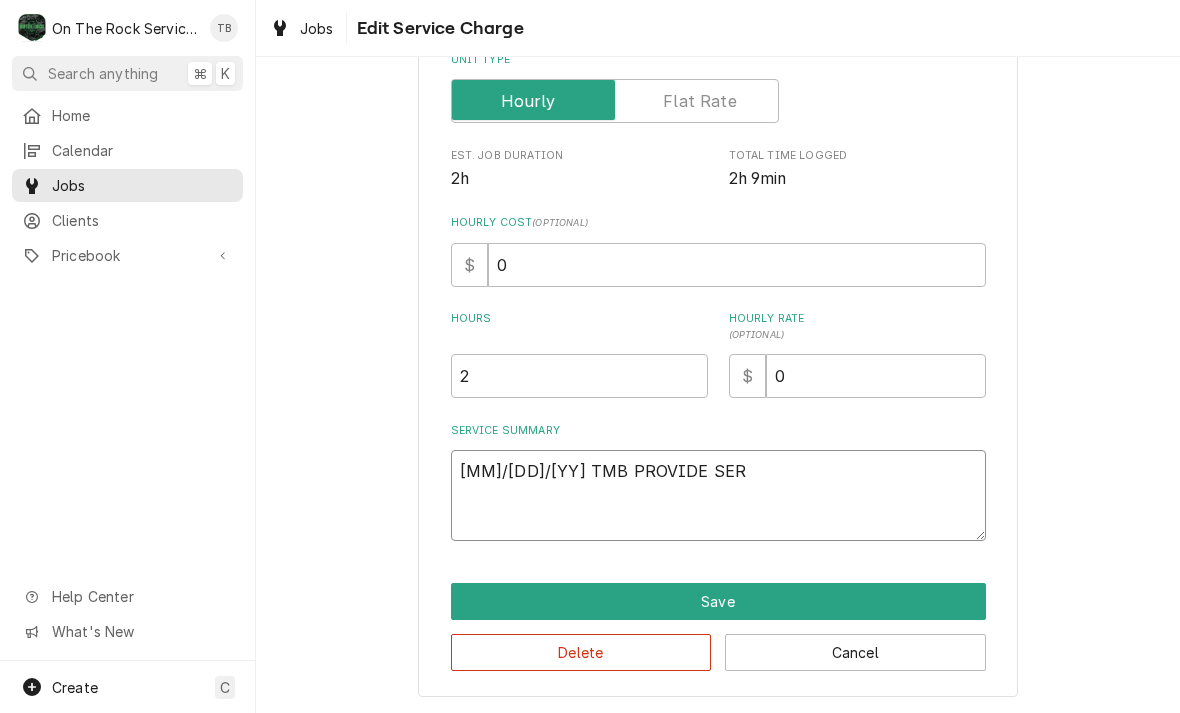 type on "x" 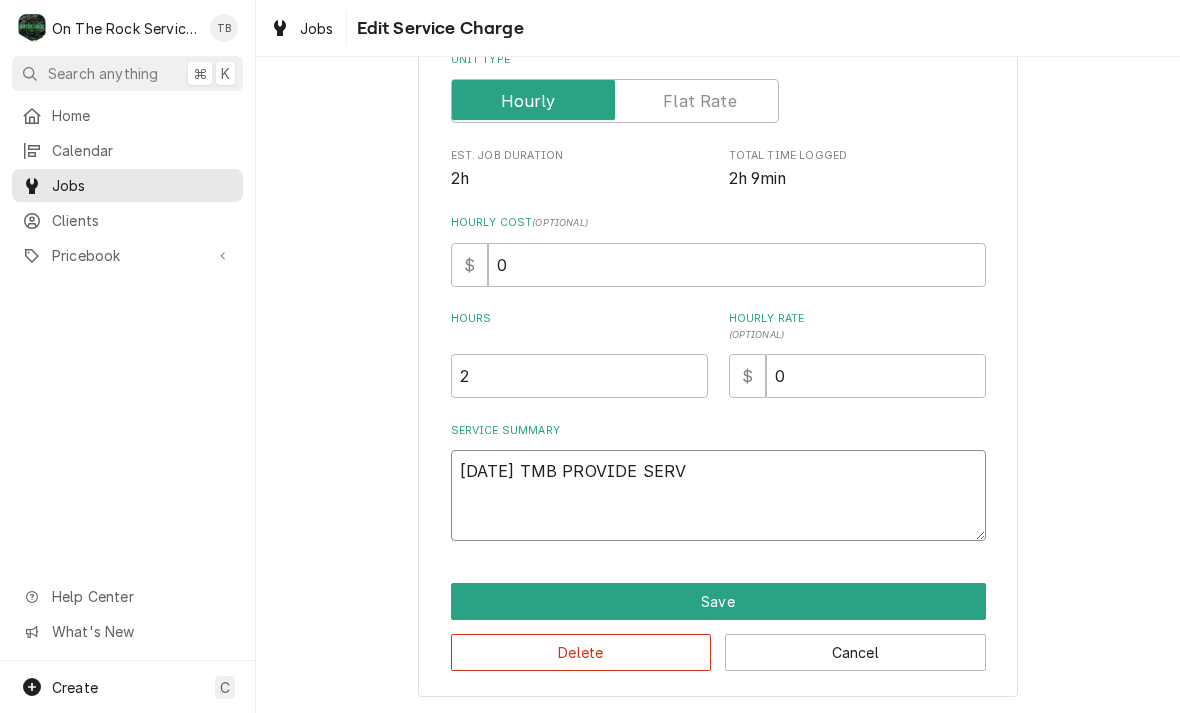 type on "x" 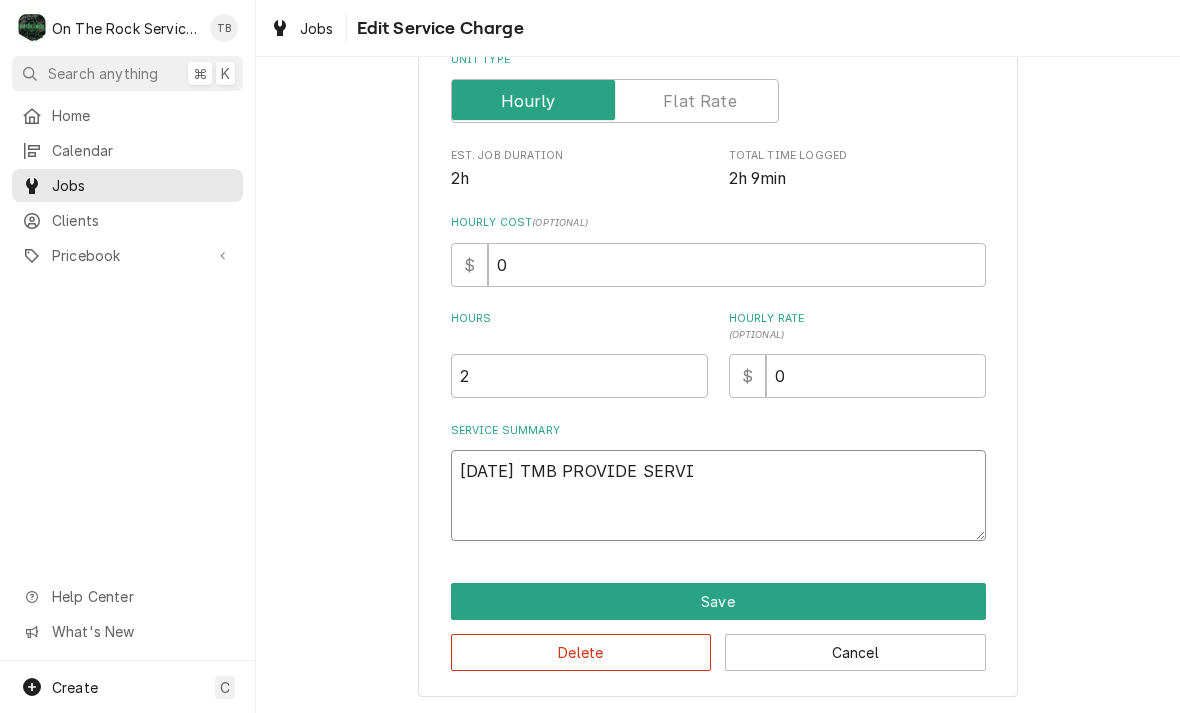 type on "x" 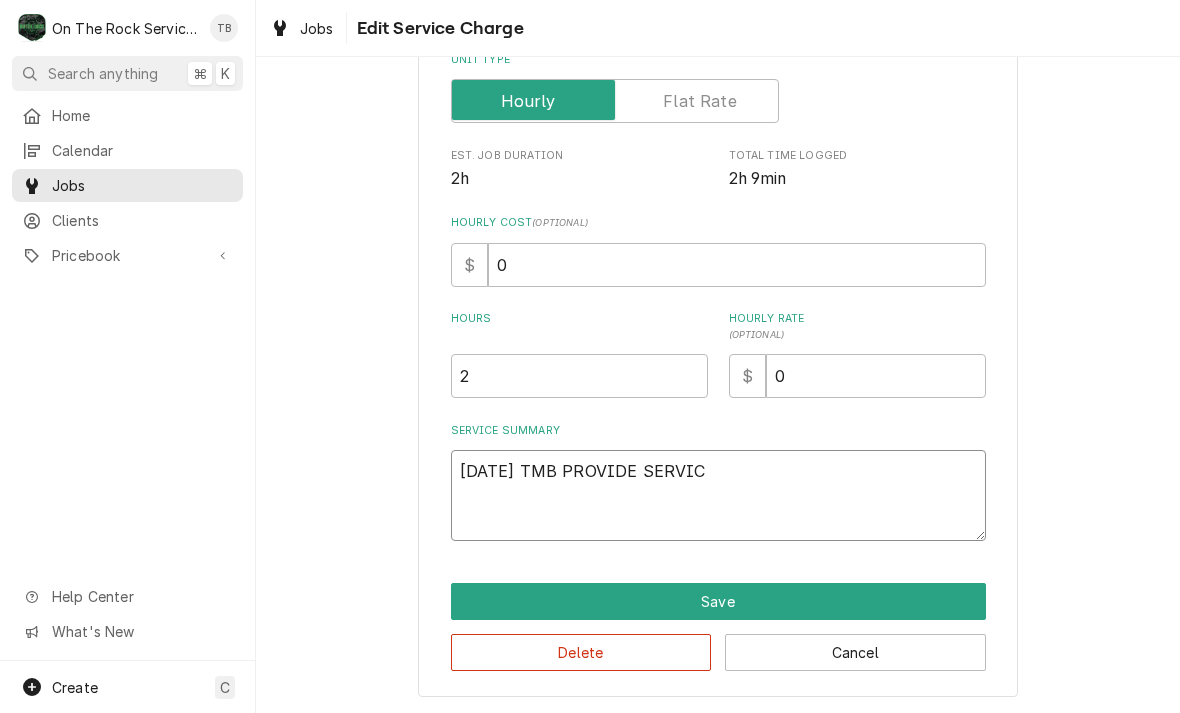 type on "x" 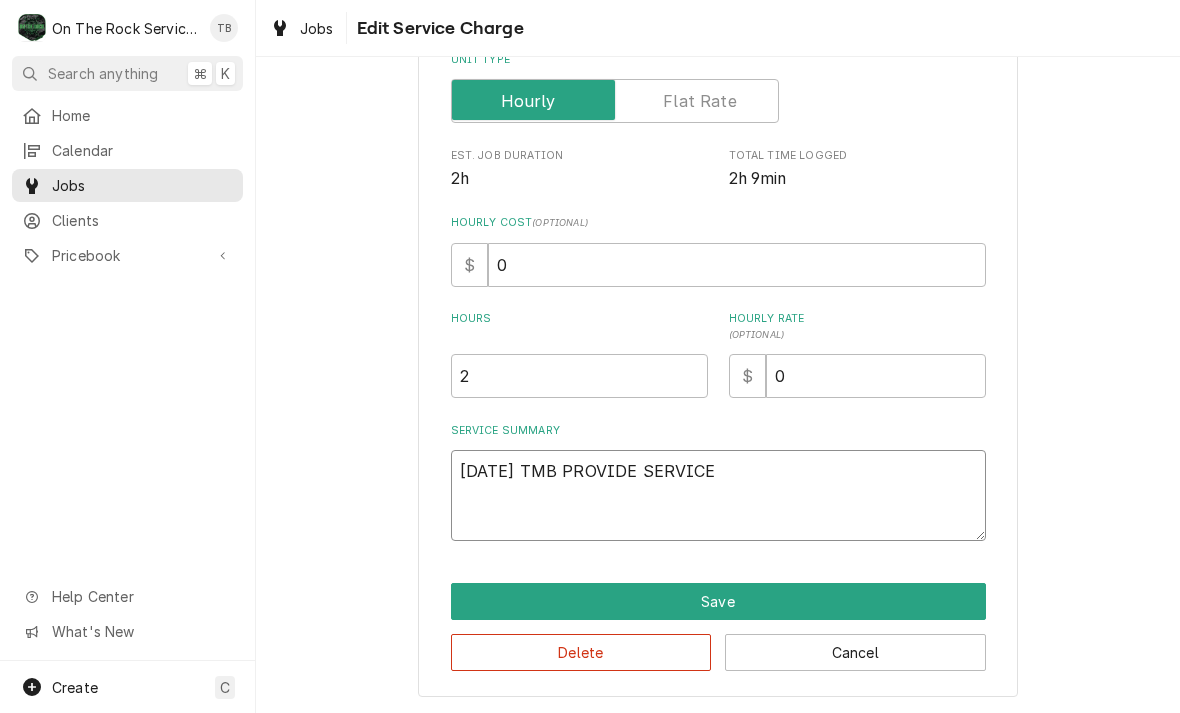 type on "x" 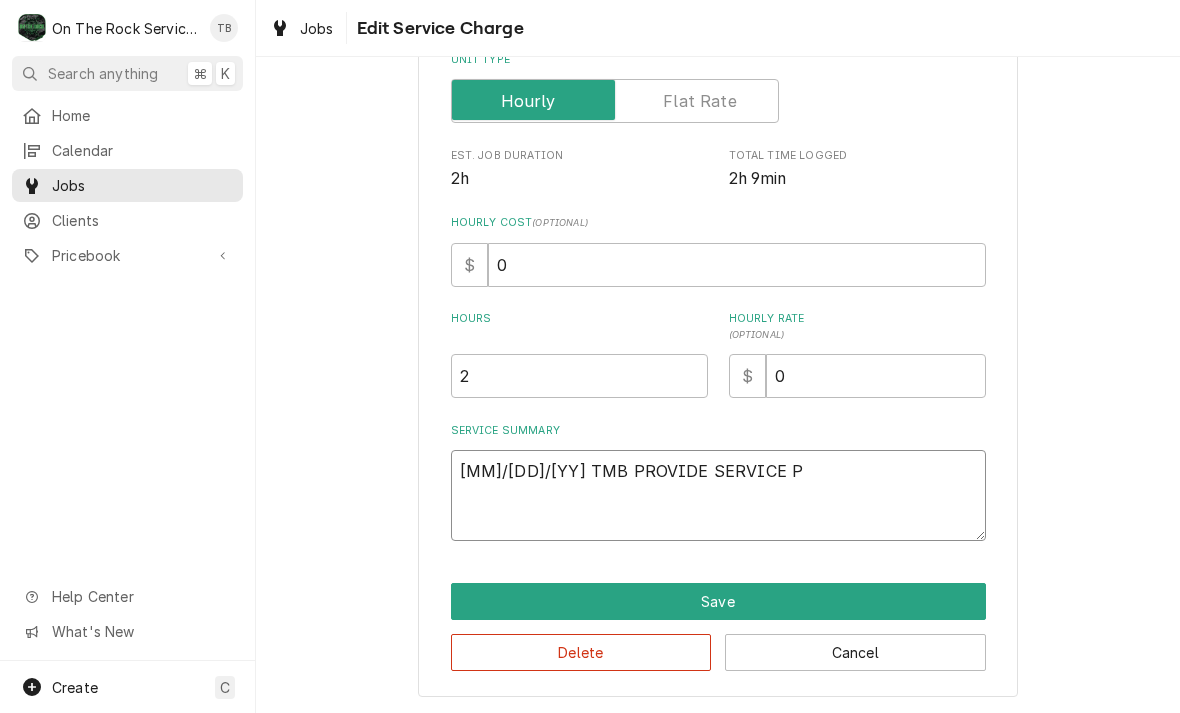 type on "x" 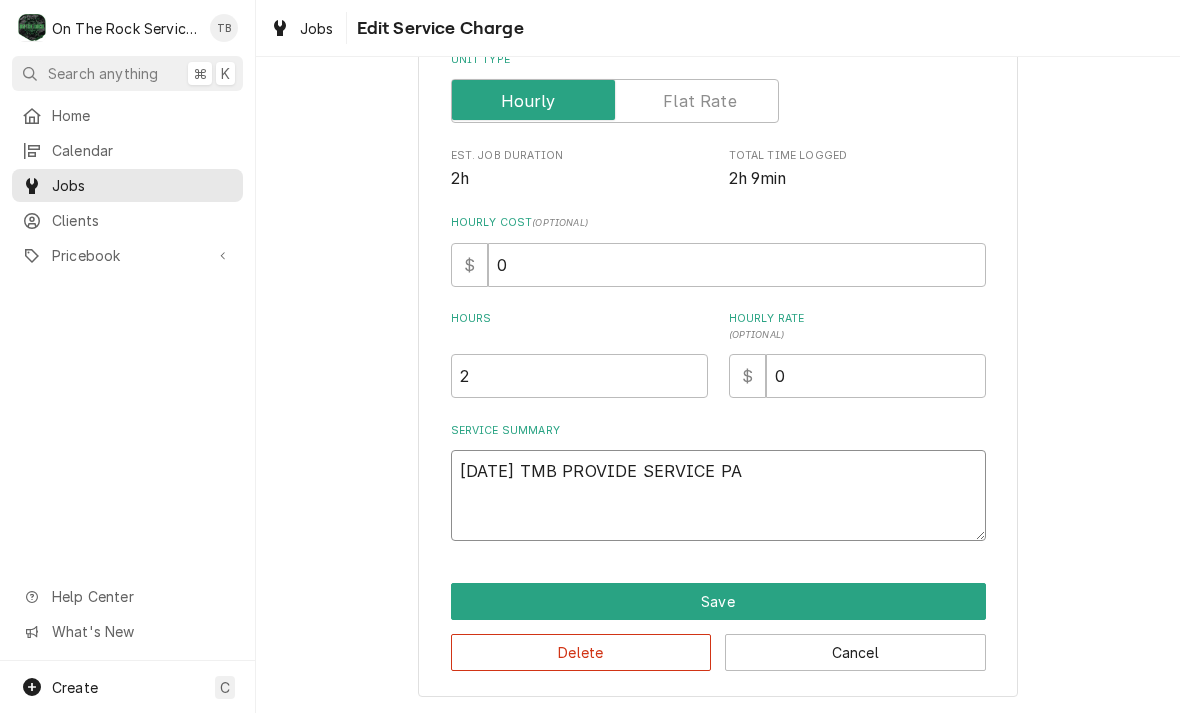 type on "[DATE] TMB PROVIDE SERVICE PAR" 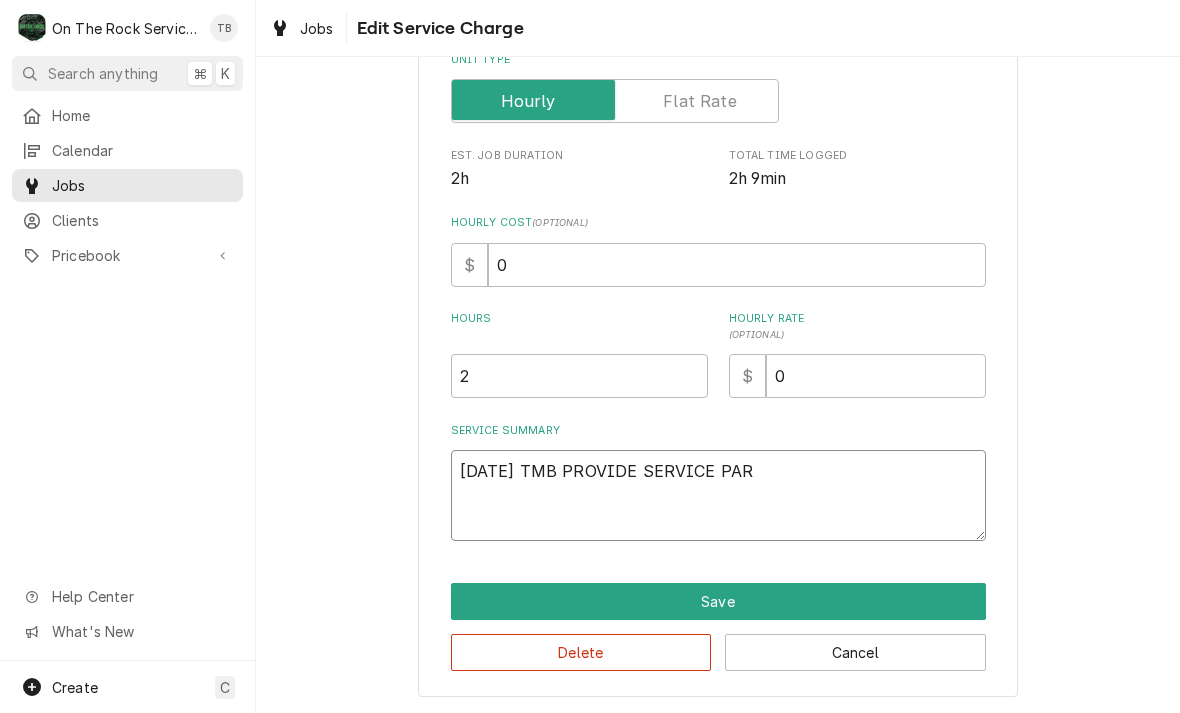 type on "x" 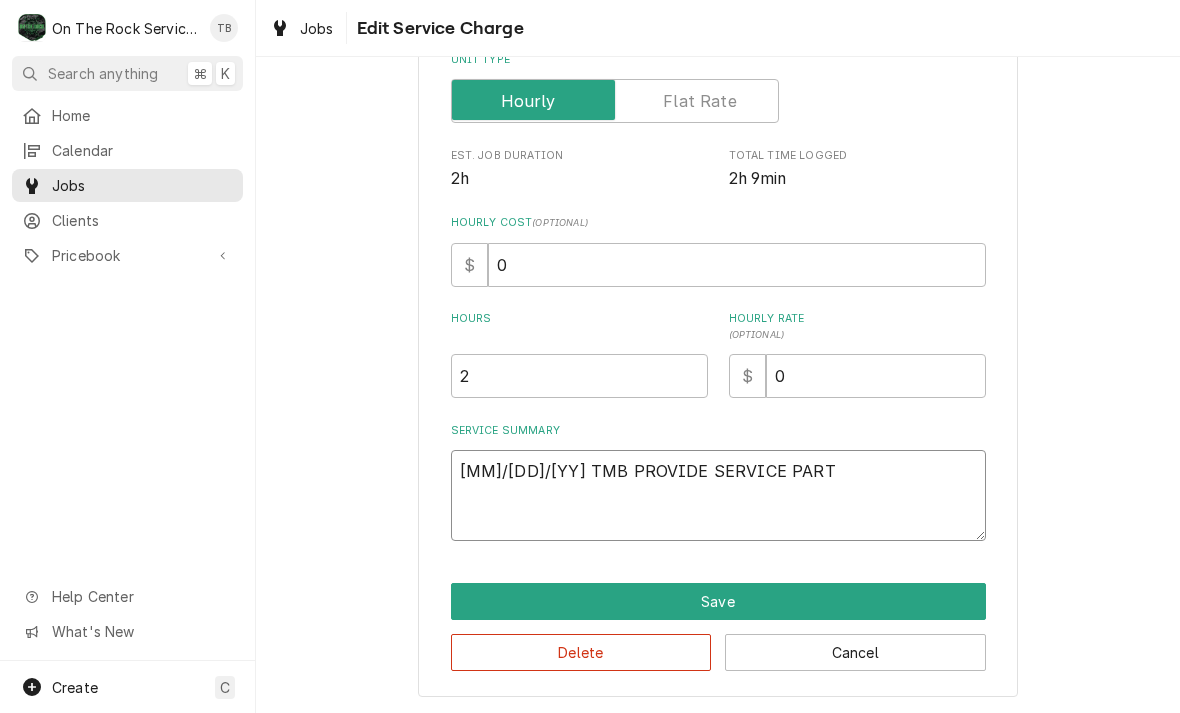 type on "x" 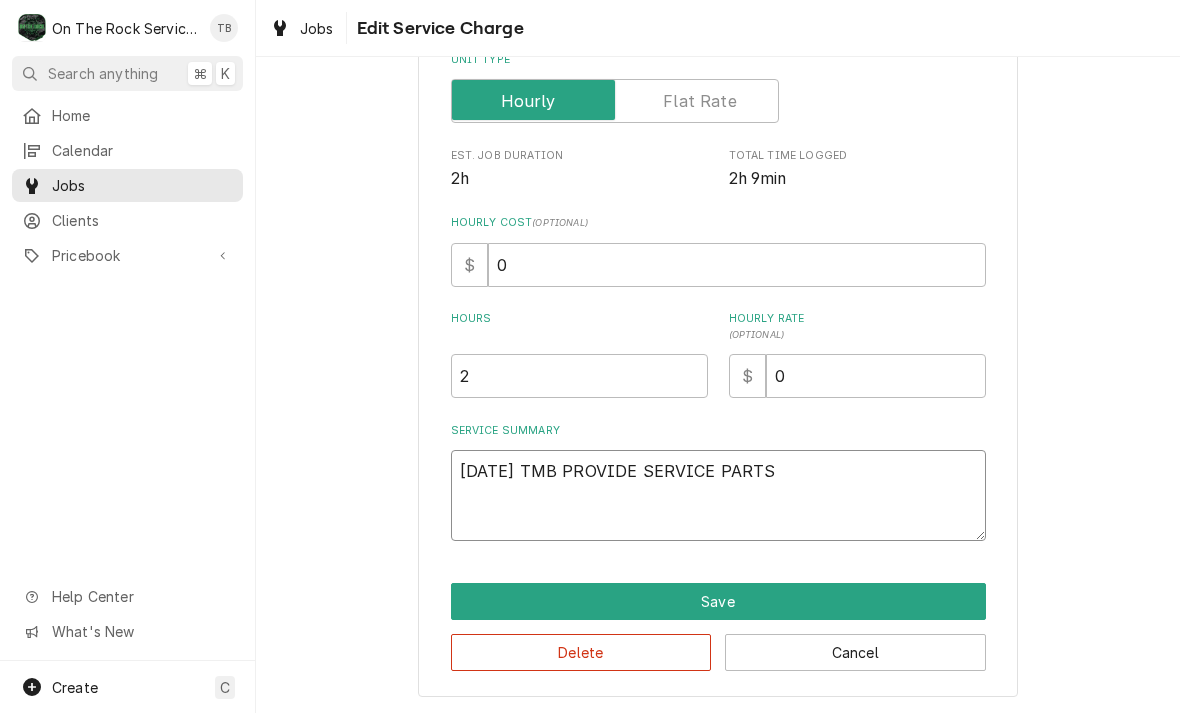 type on "x" 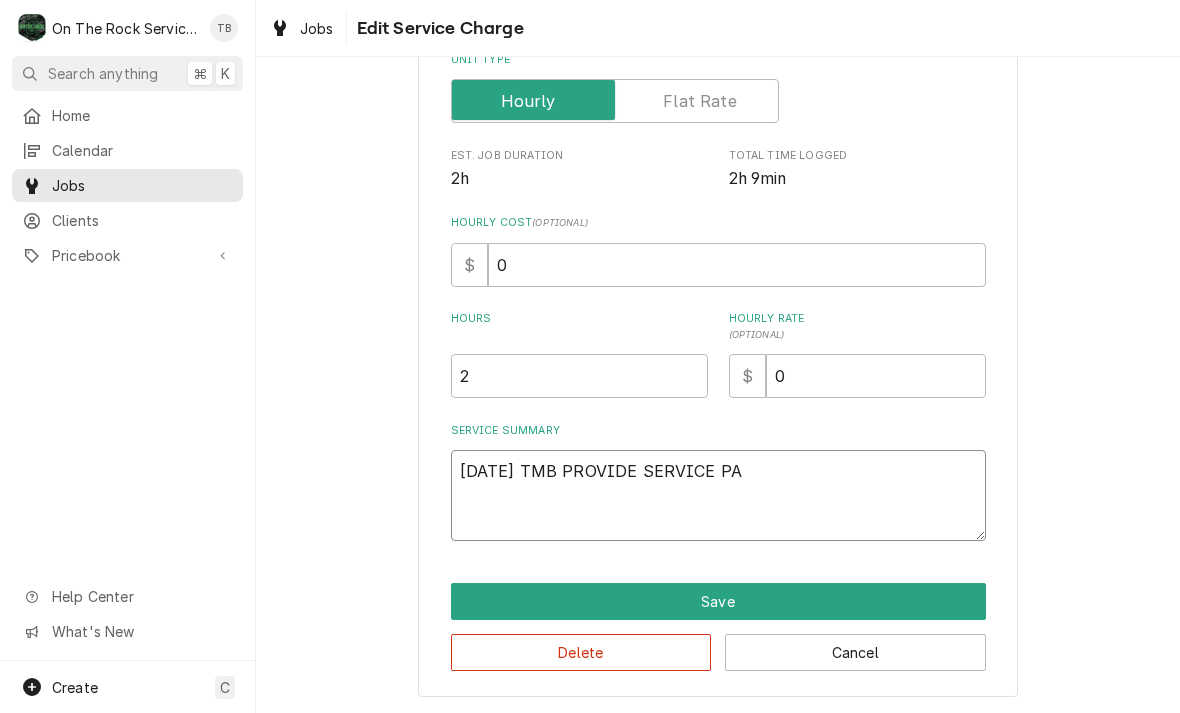 type on "x" 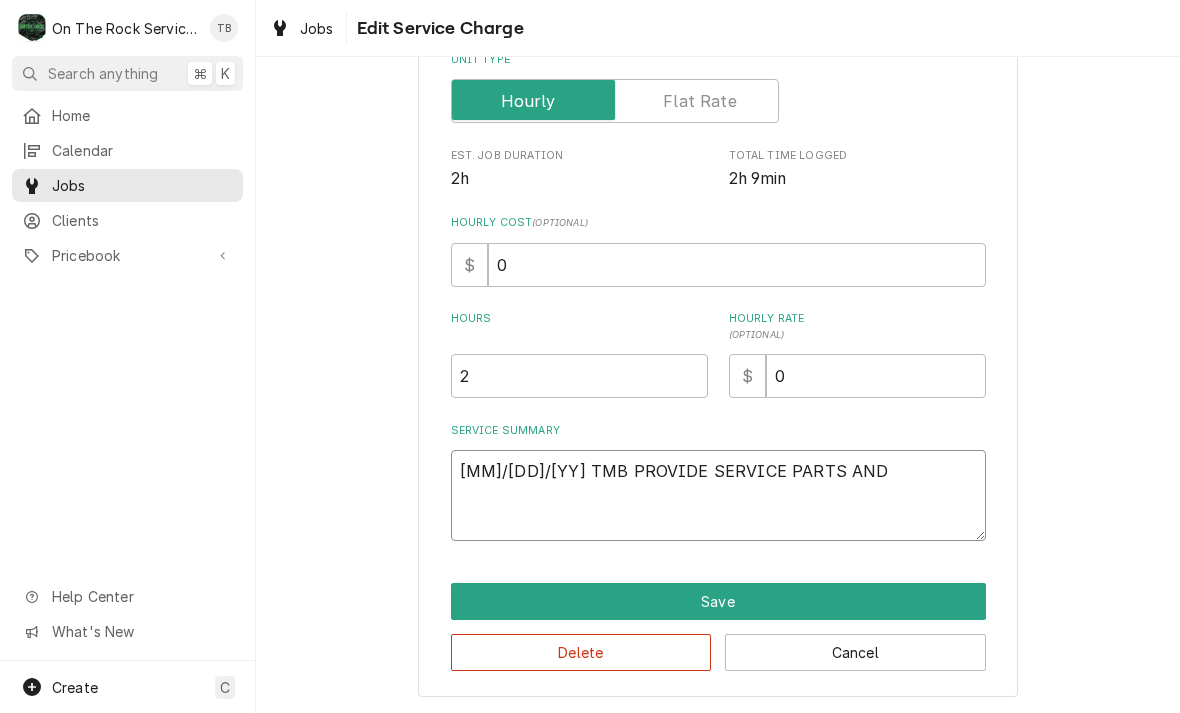 type on "x" 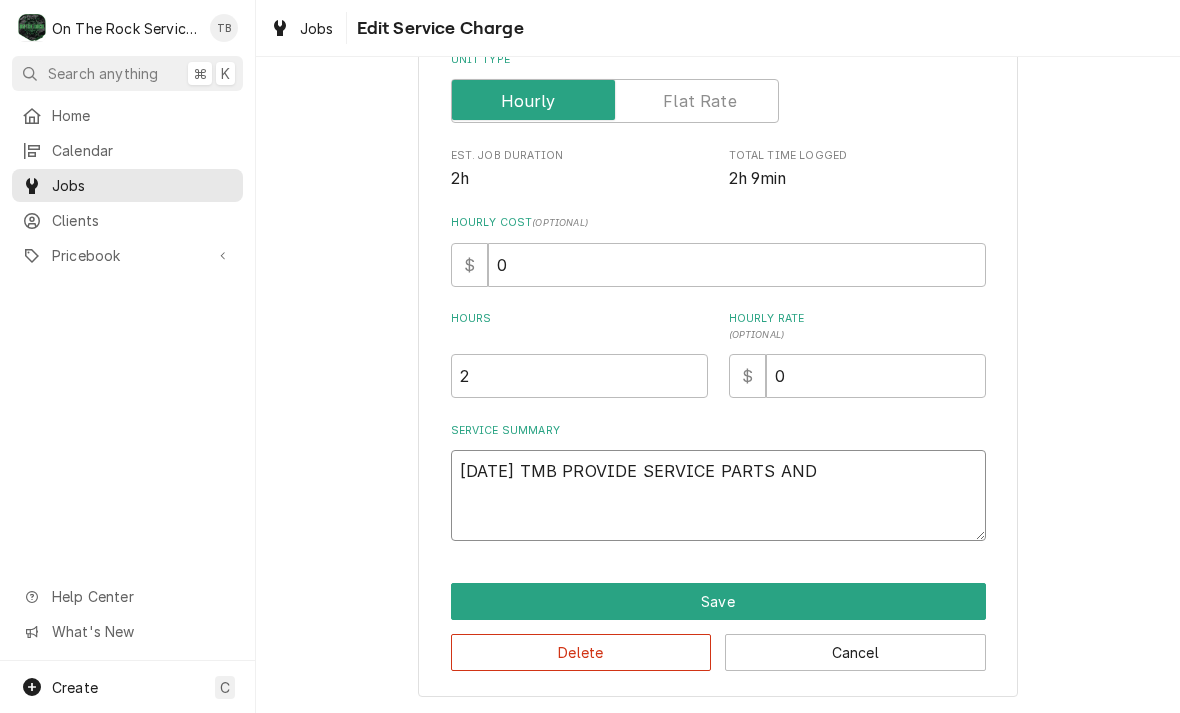 type on "x" 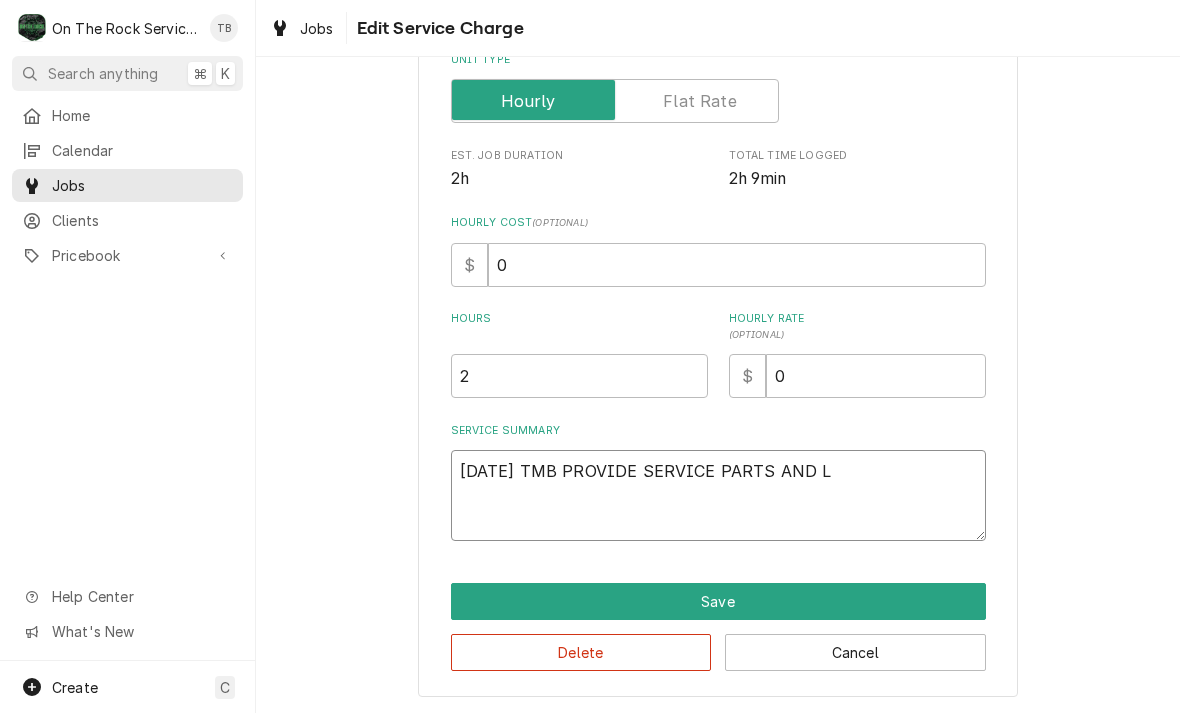 type on "x" 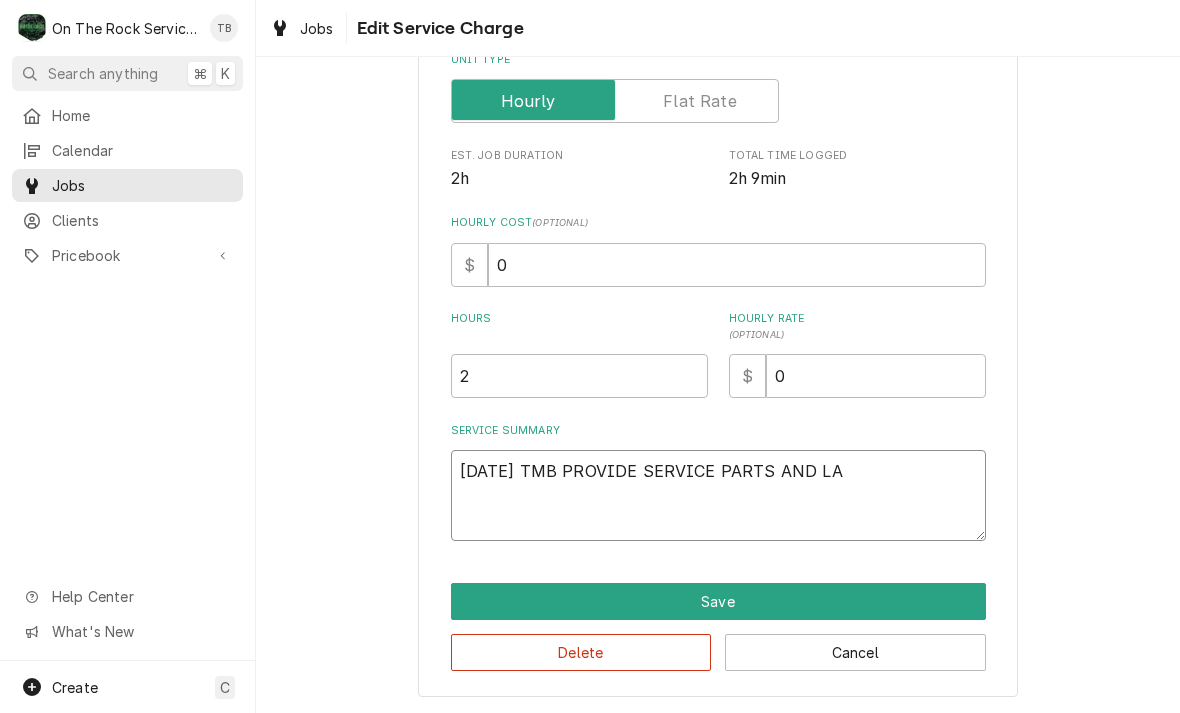 type on "x" 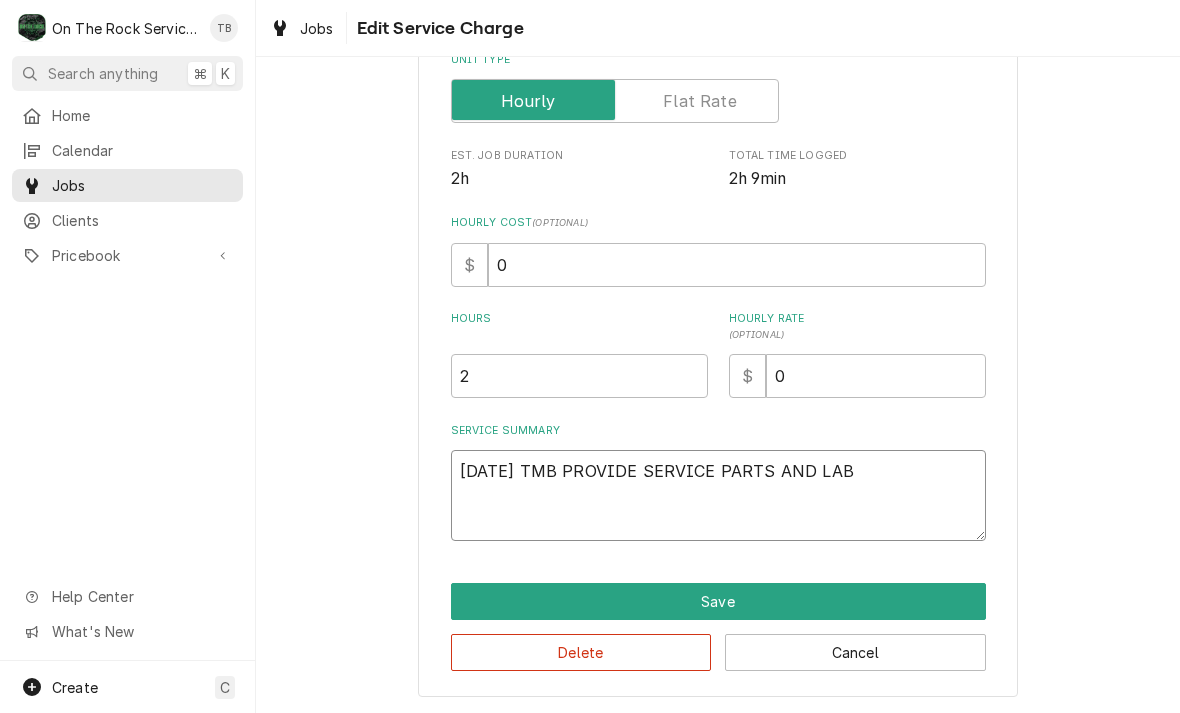 type on "x" 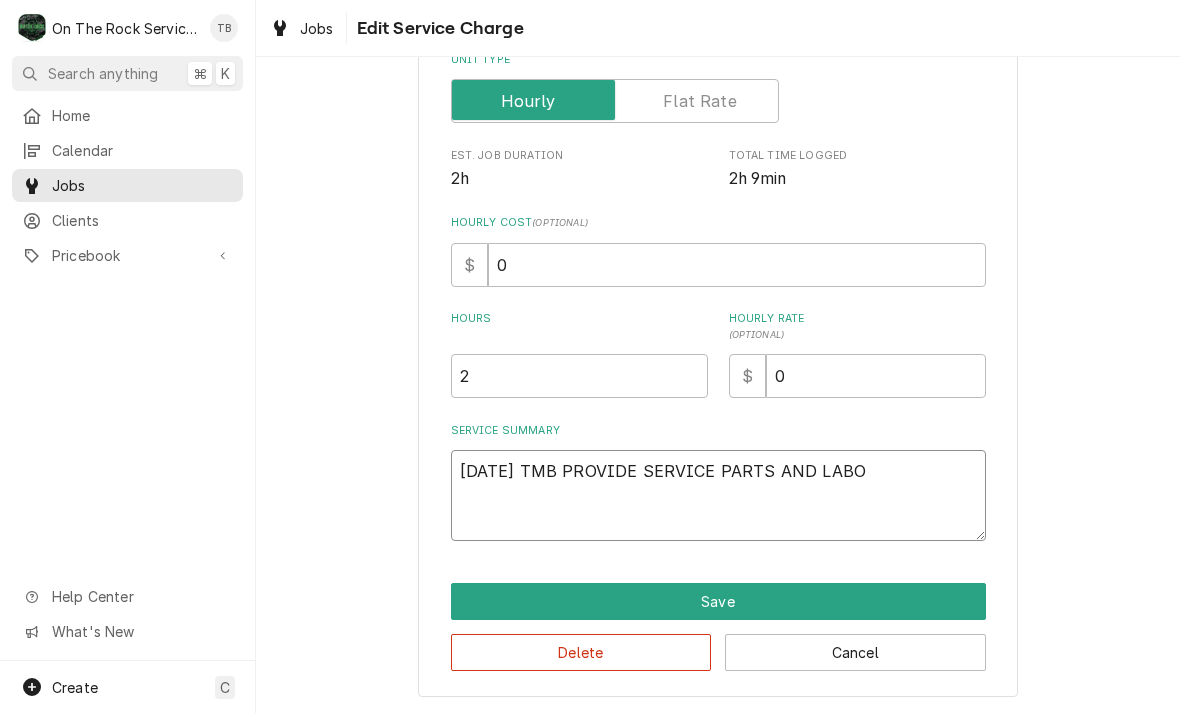 type on "x" 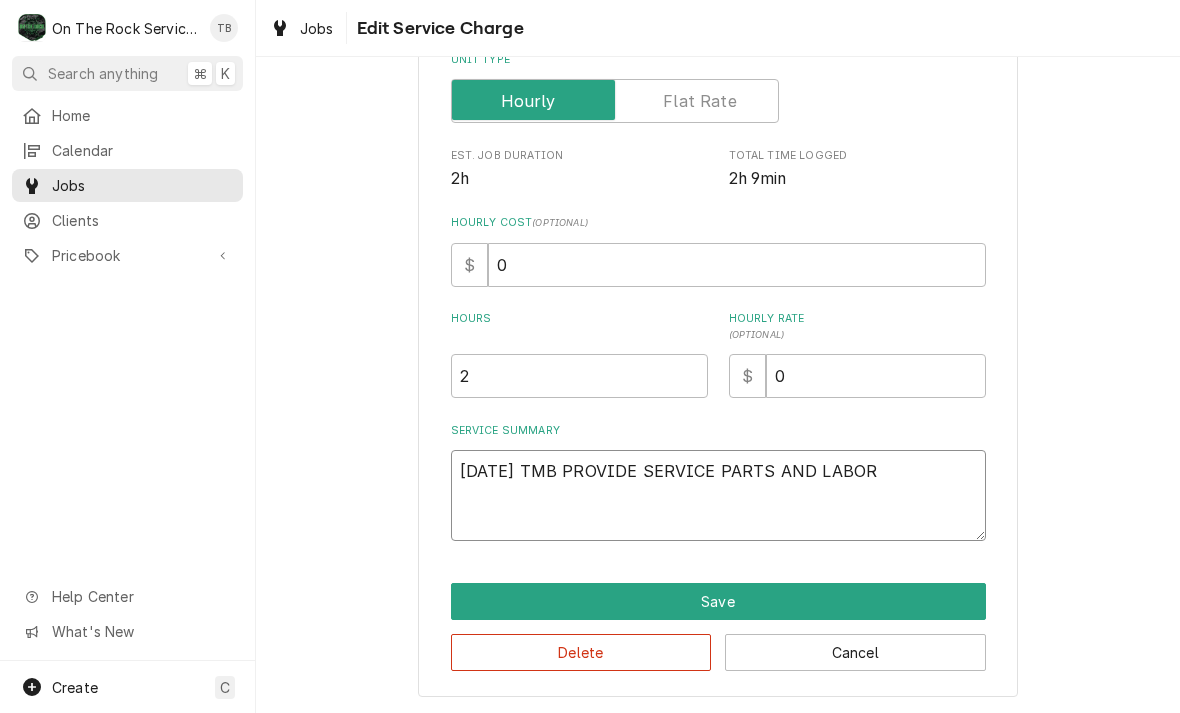 type on "x" 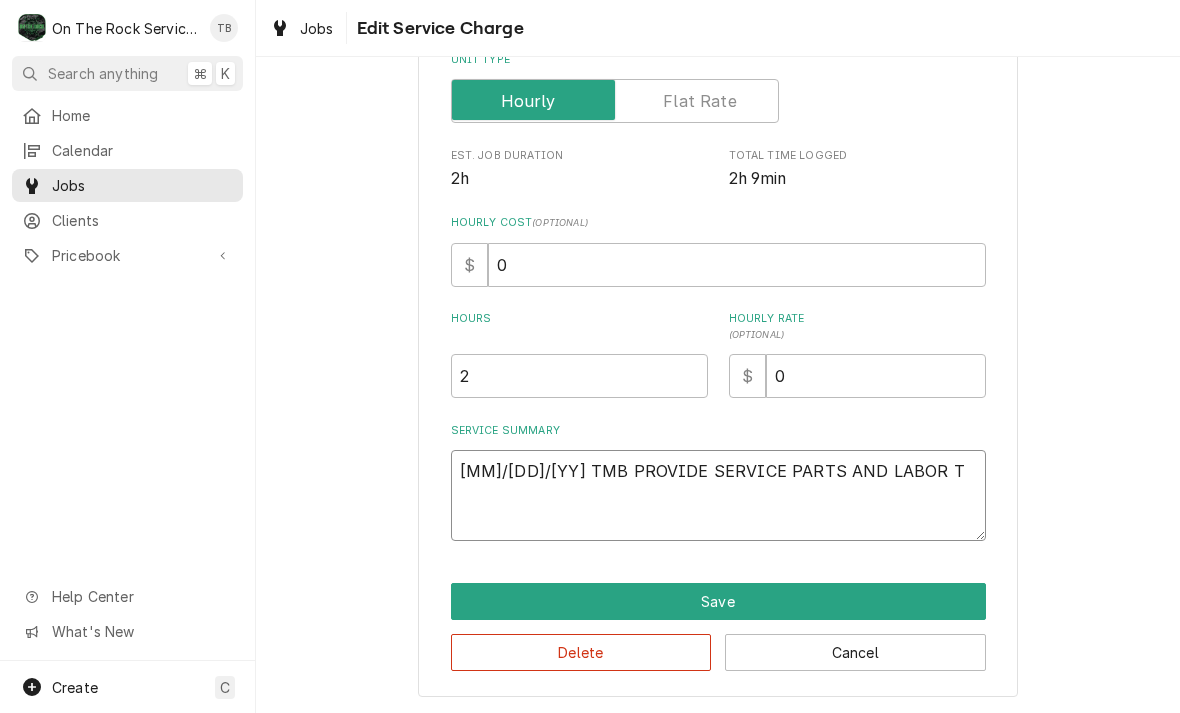 type on "x" 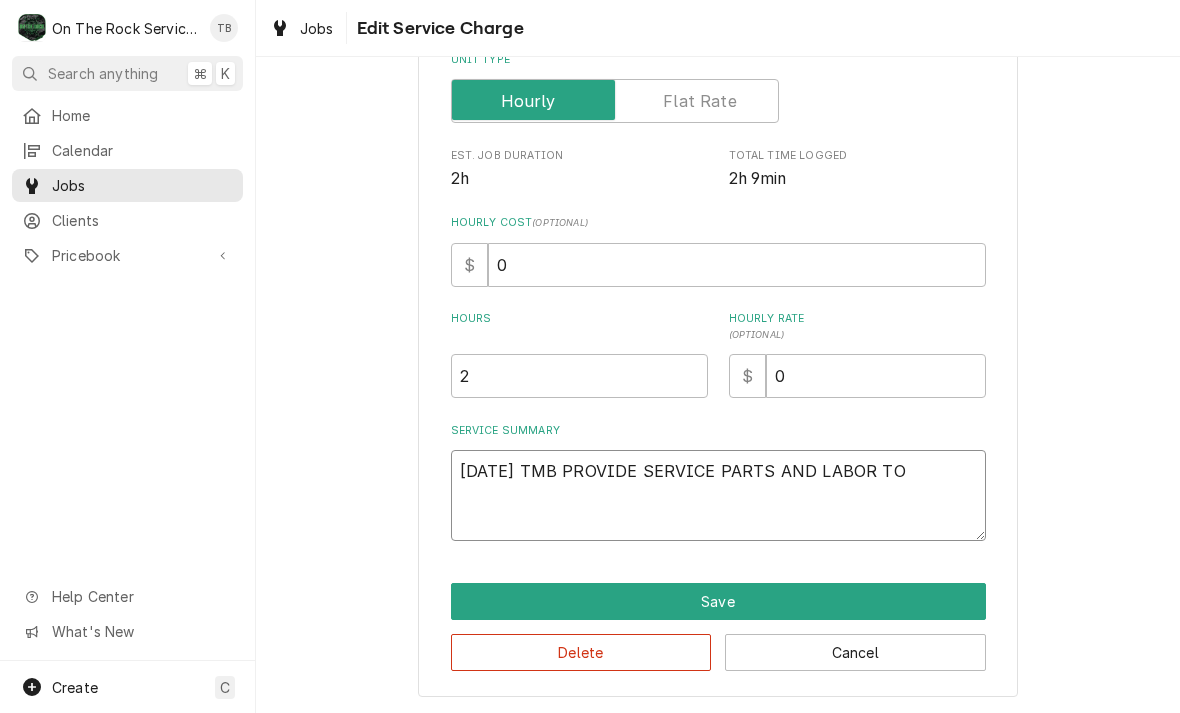 type on "[DATE] TMB PROVIDE SERVICE PARTS AND LABOR TO" 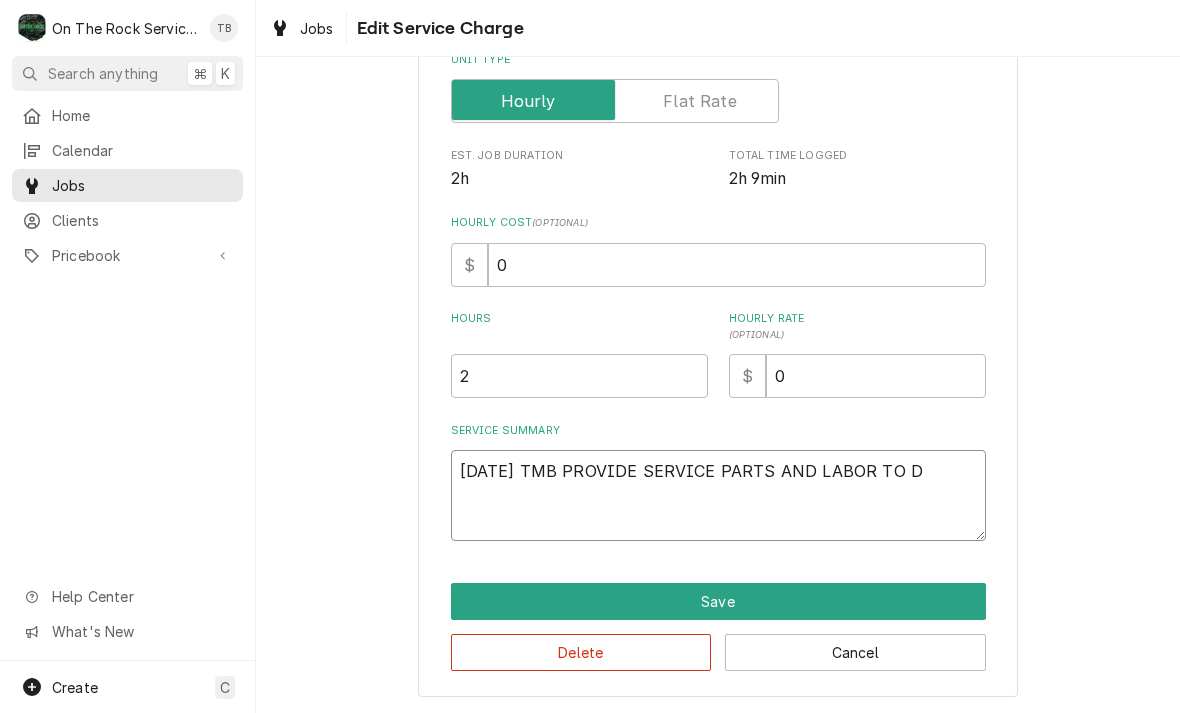 type on "x" 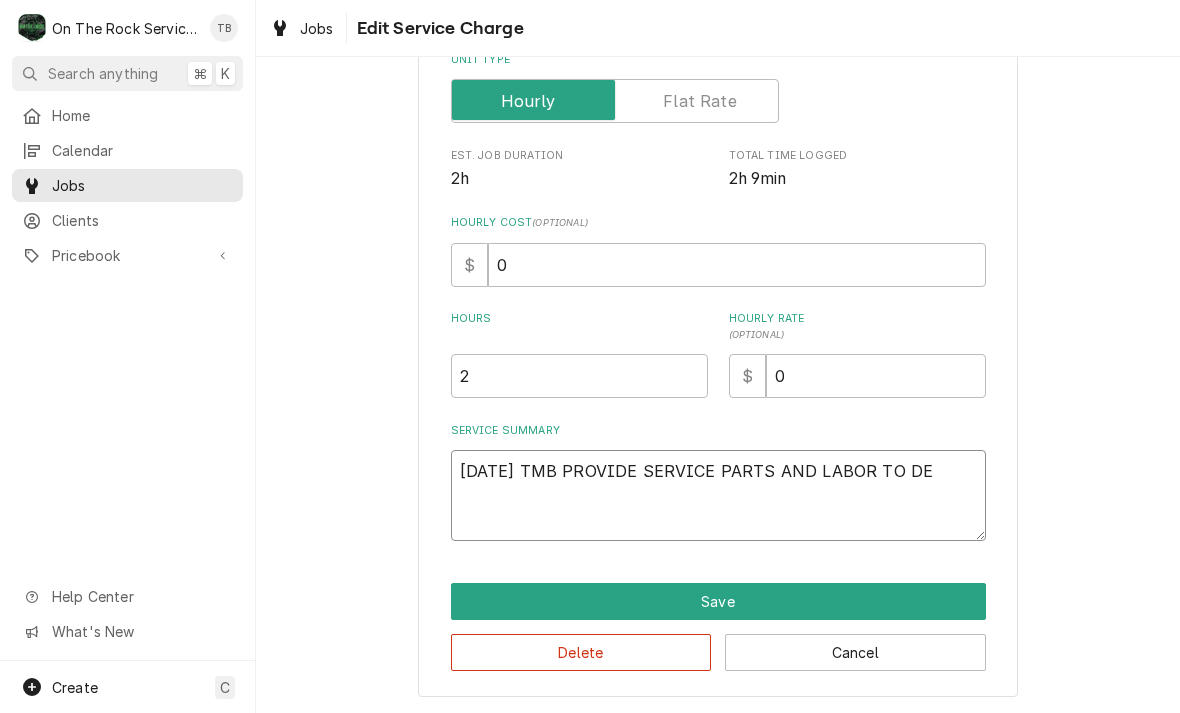 type on "x" 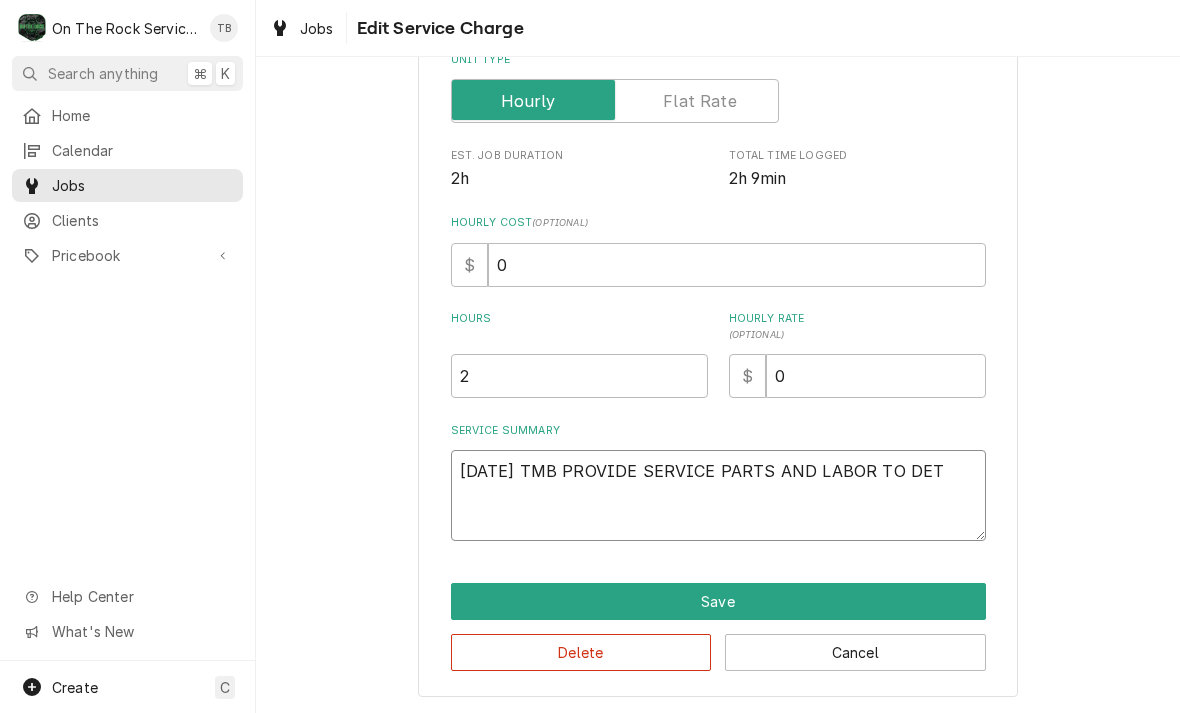 type on "x" 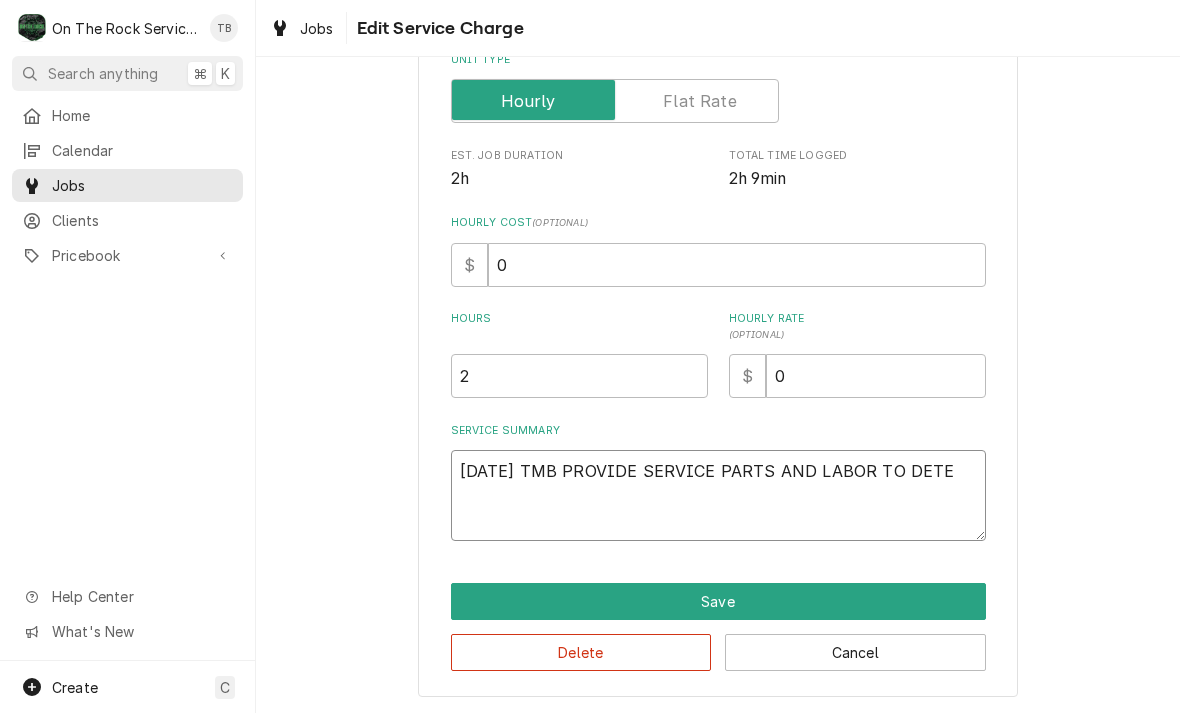 type on "x" 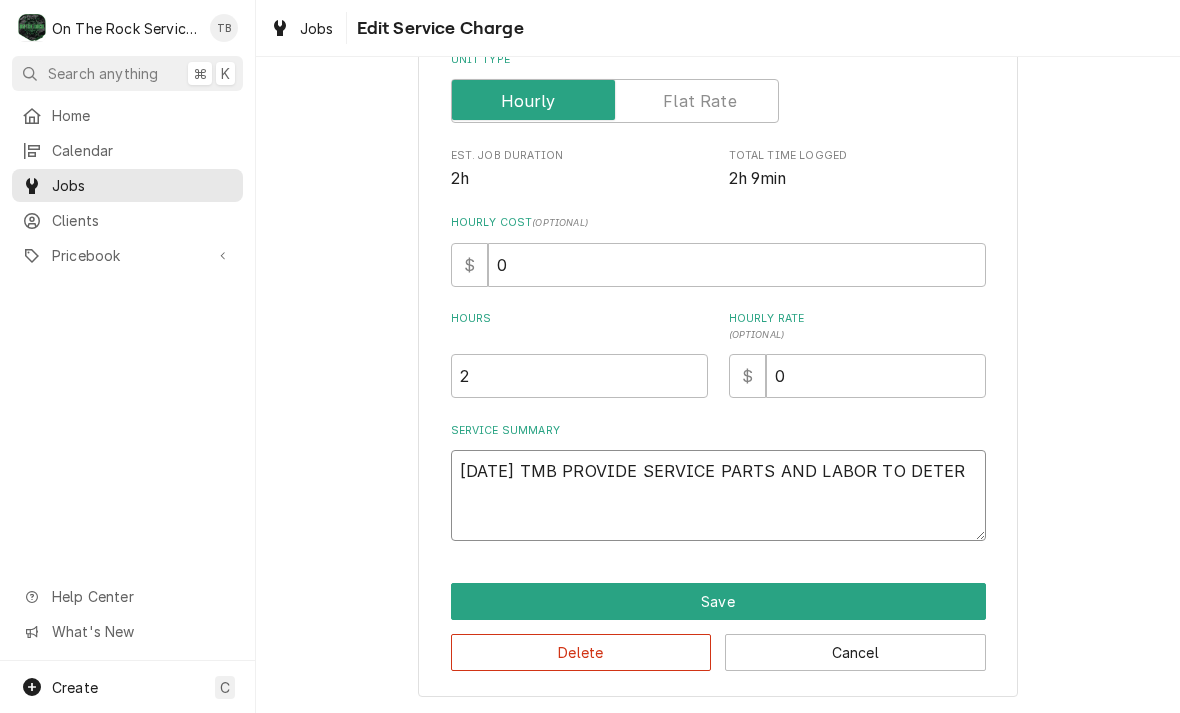 type on "x" 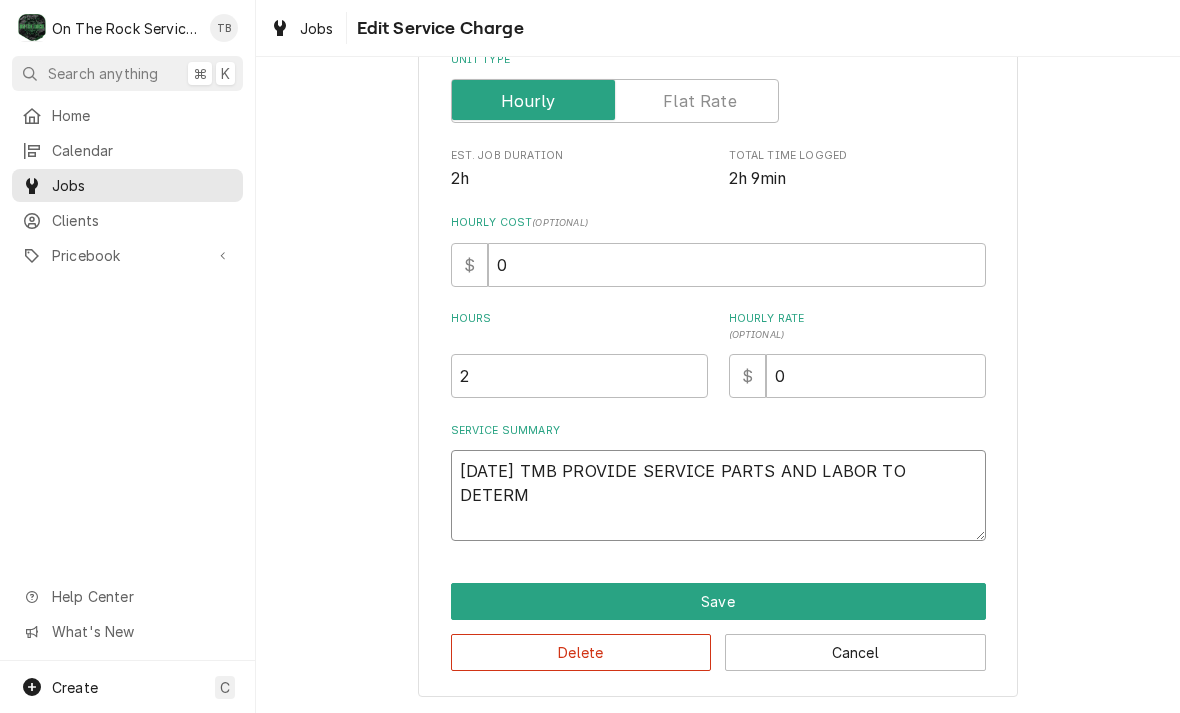 type on "x" 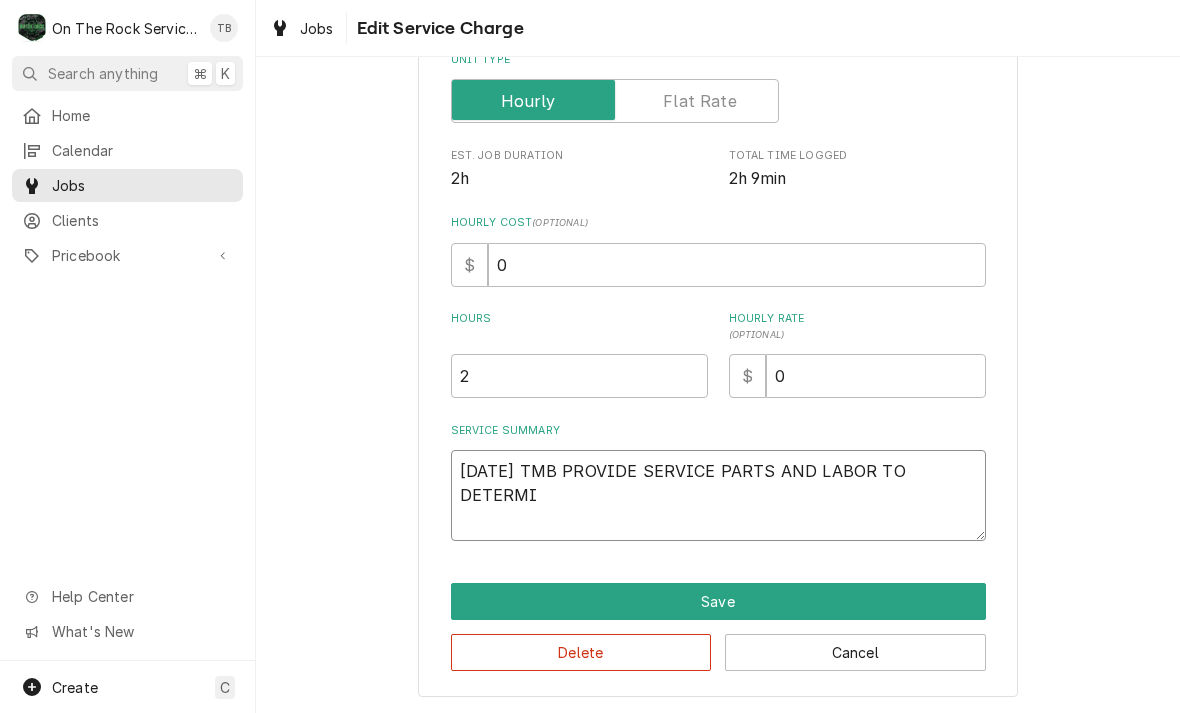 type on "[DATE] TMB PROVIDE SERVICE PARTS AND LABOR TO DETERMIN" 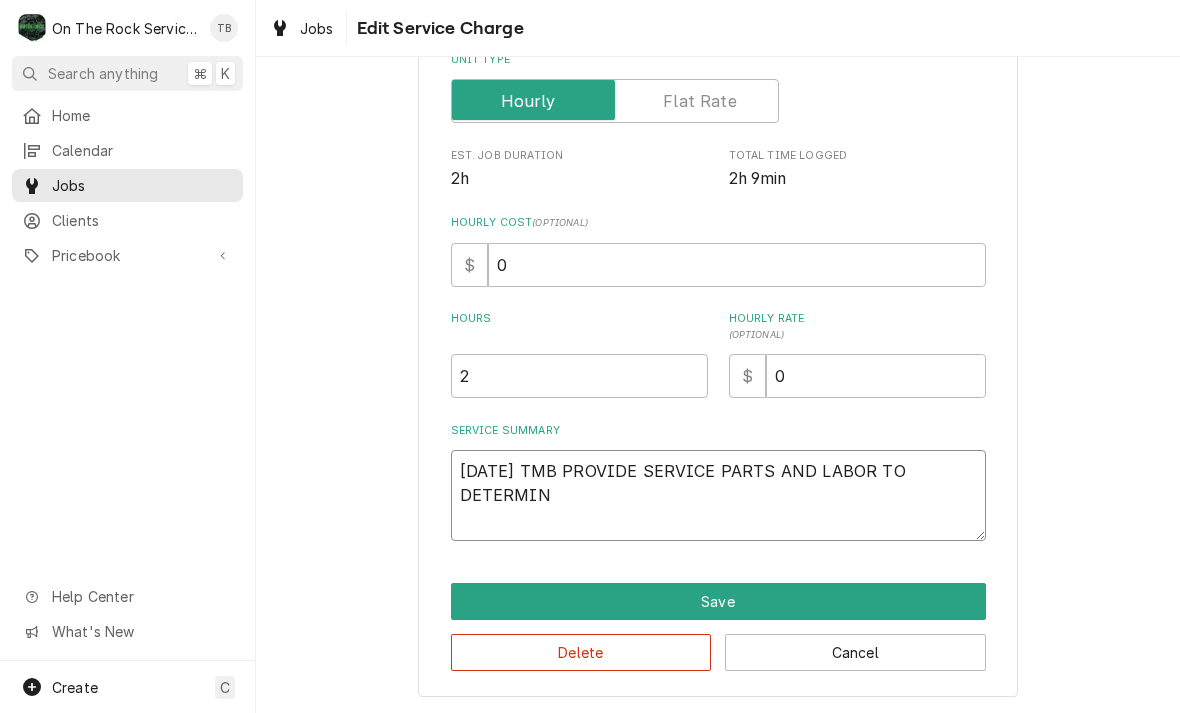 type on "x" 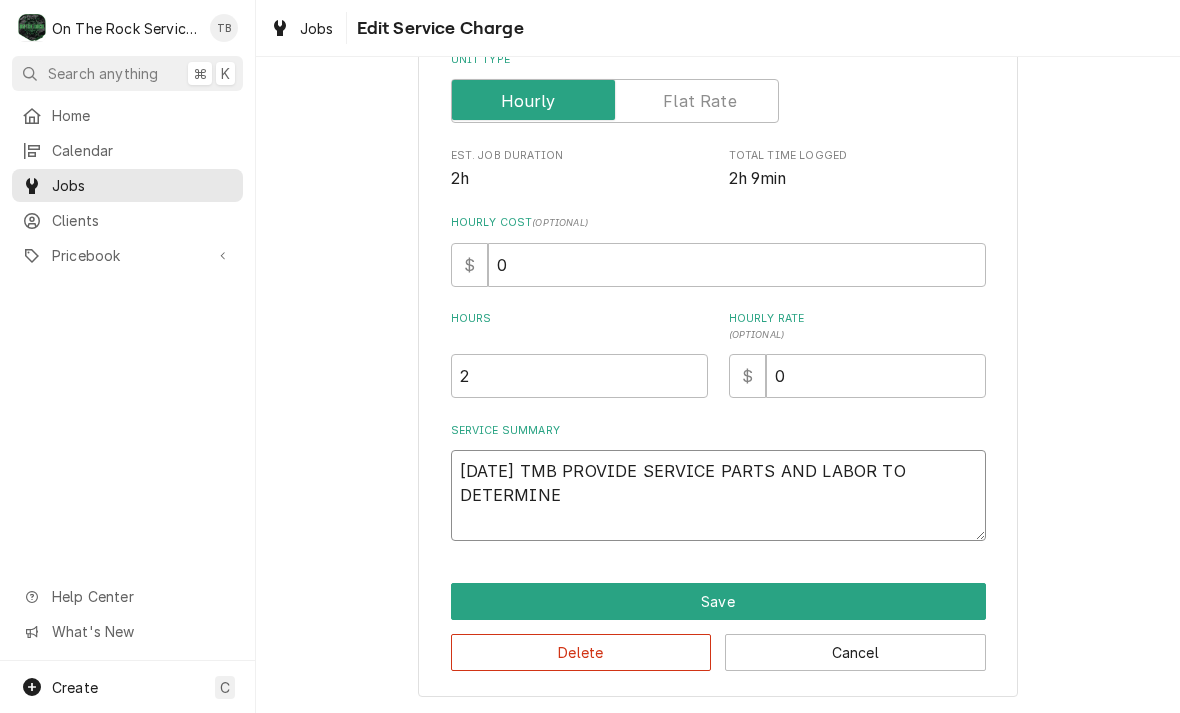type on "x" 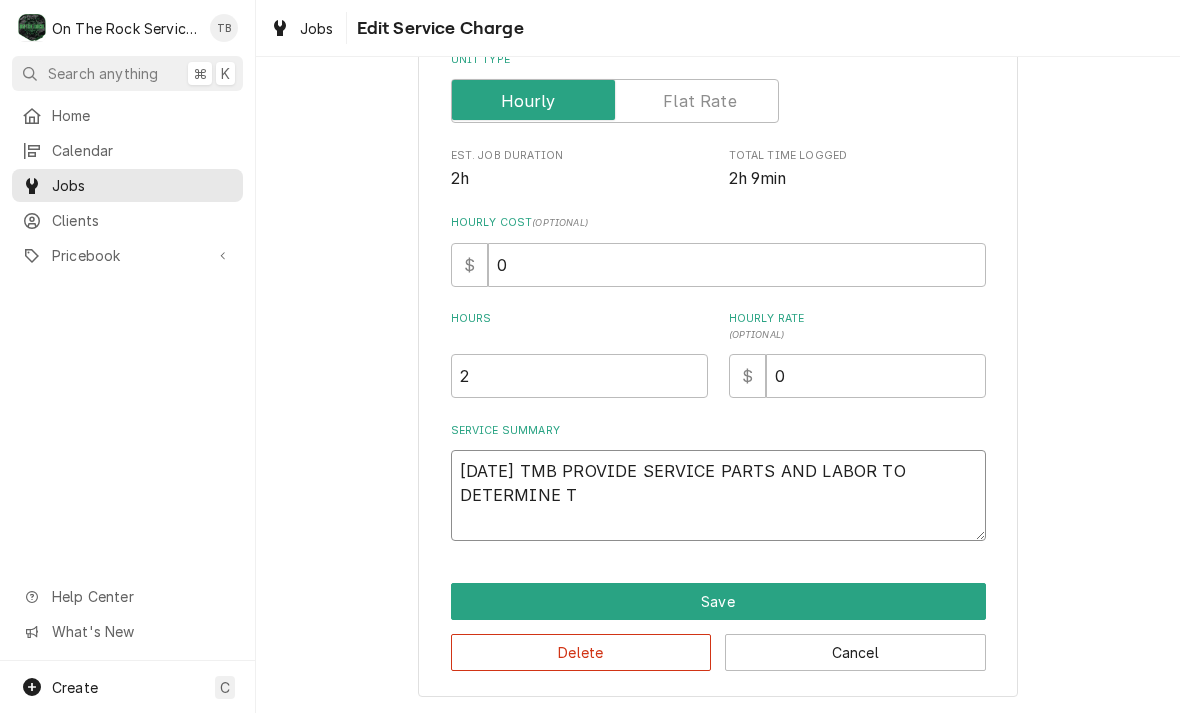 type on "x" 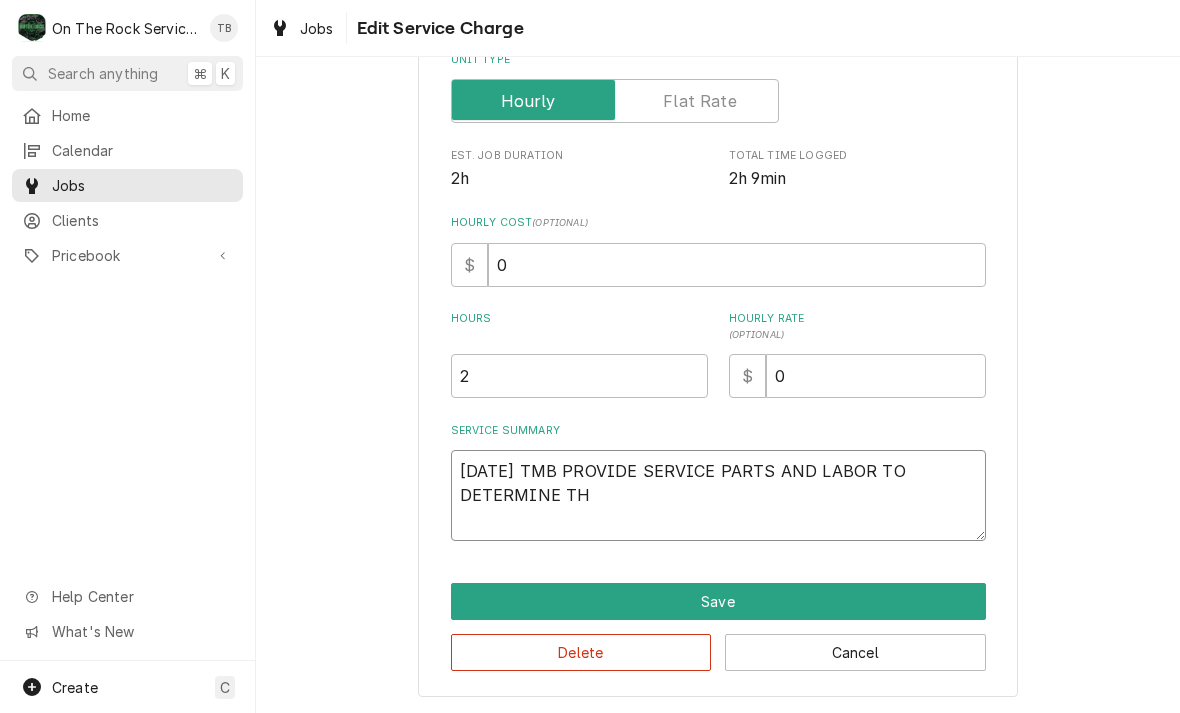 type on "x" 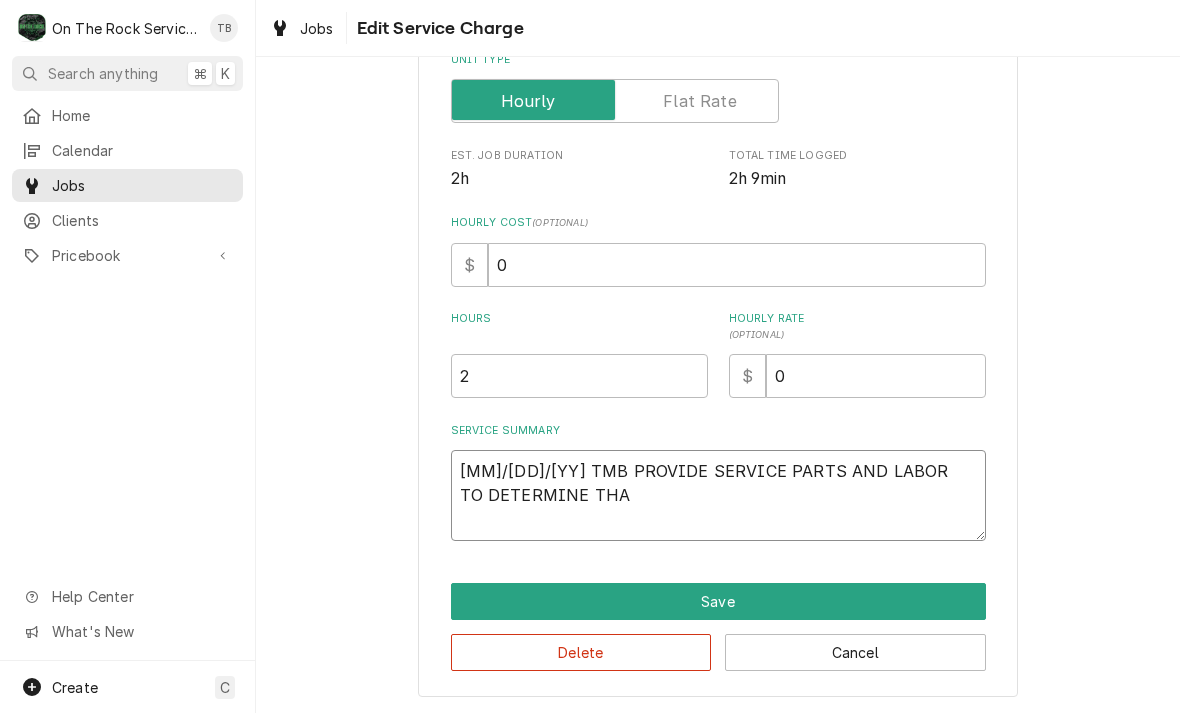 type on "x" 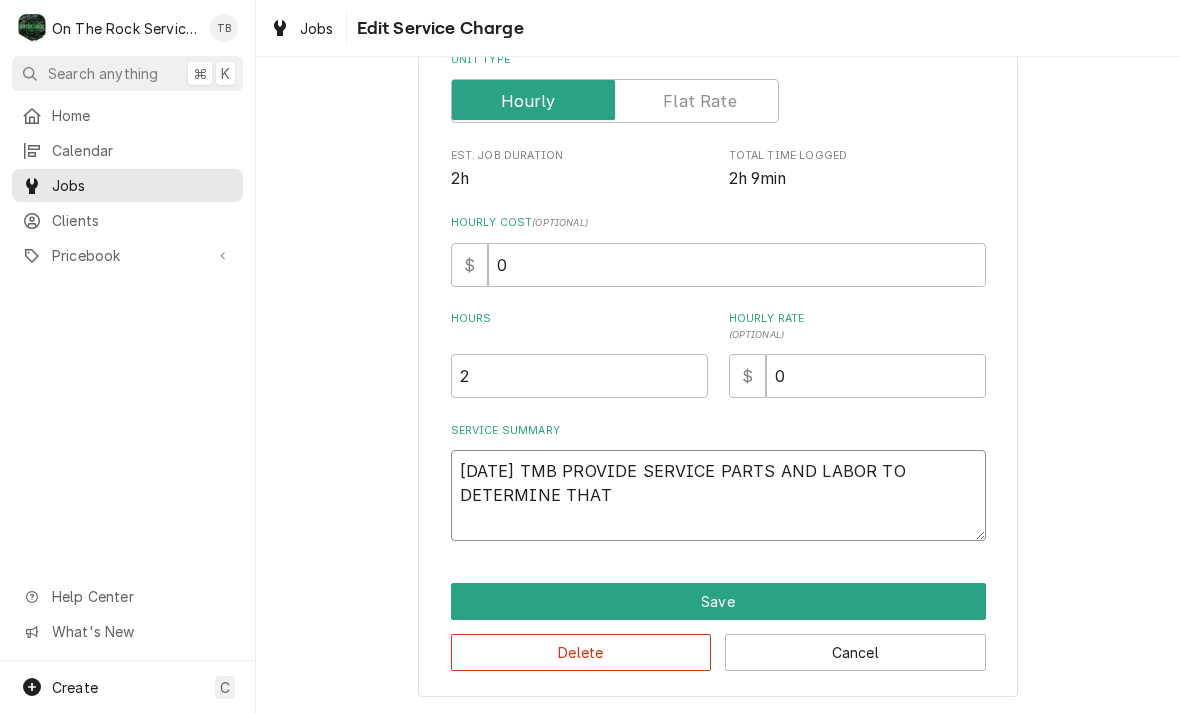 type on "x" 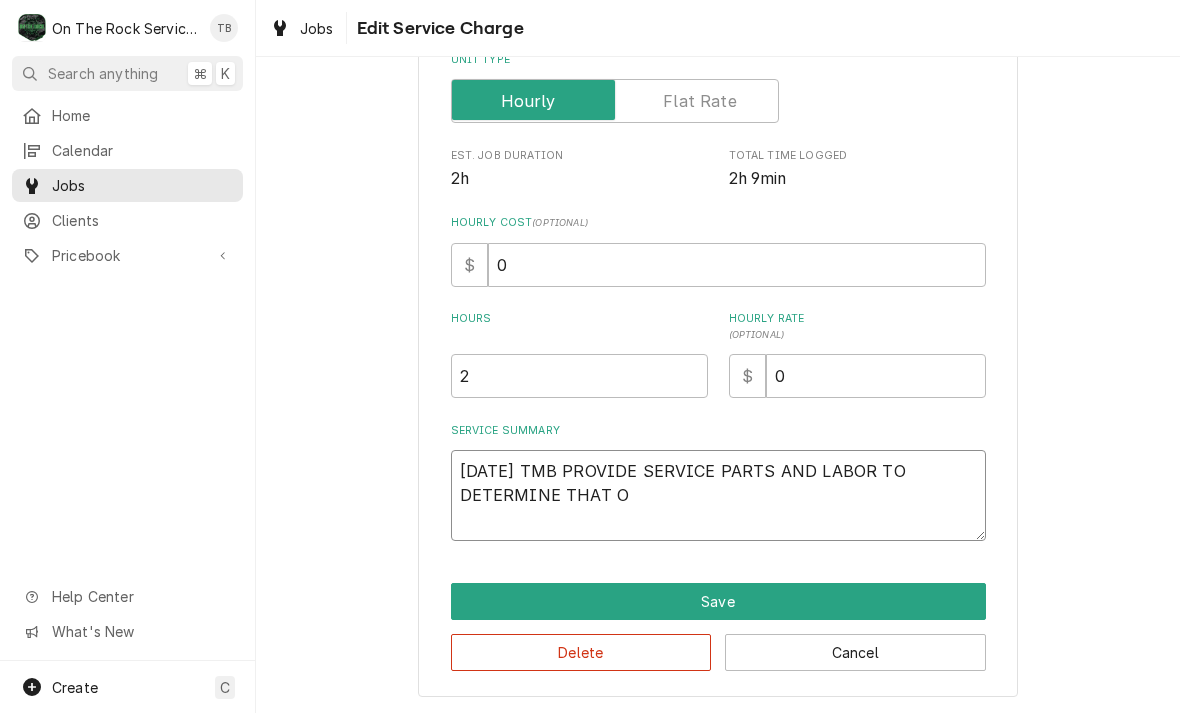 type on "[DATE] TMB PROVIDE SERVICE PARTS AND LABOR TO DETERMINE THAT ON" 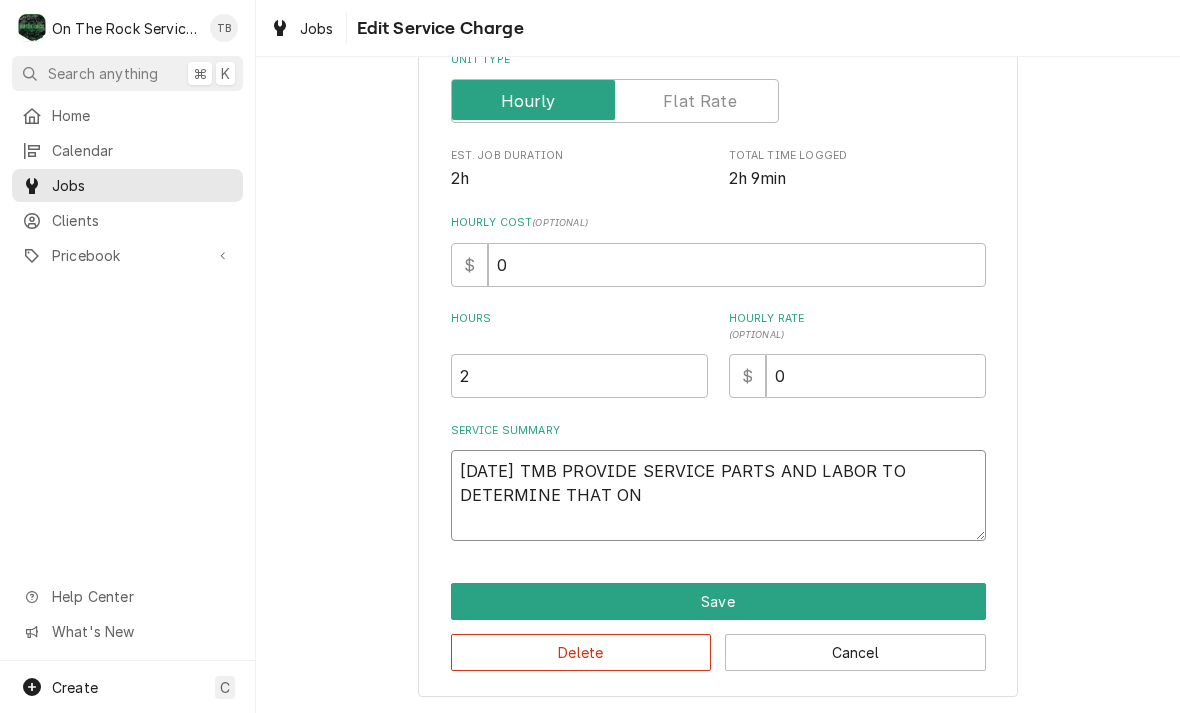type on "x" 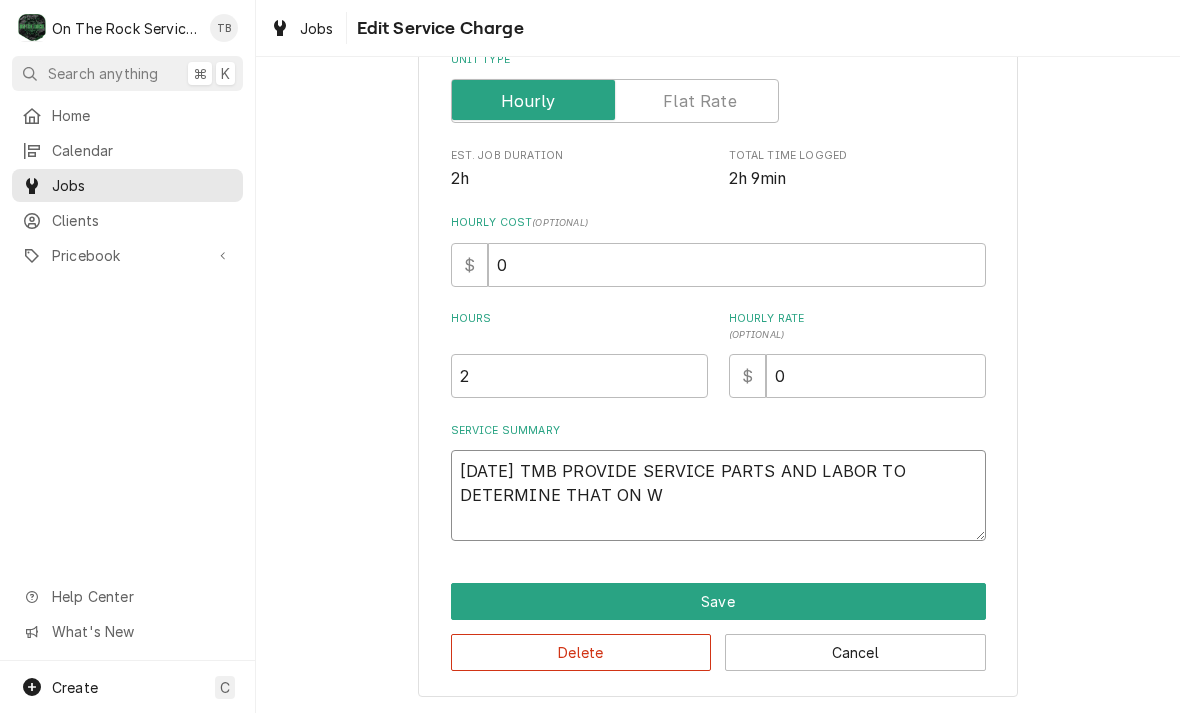 type on "x" 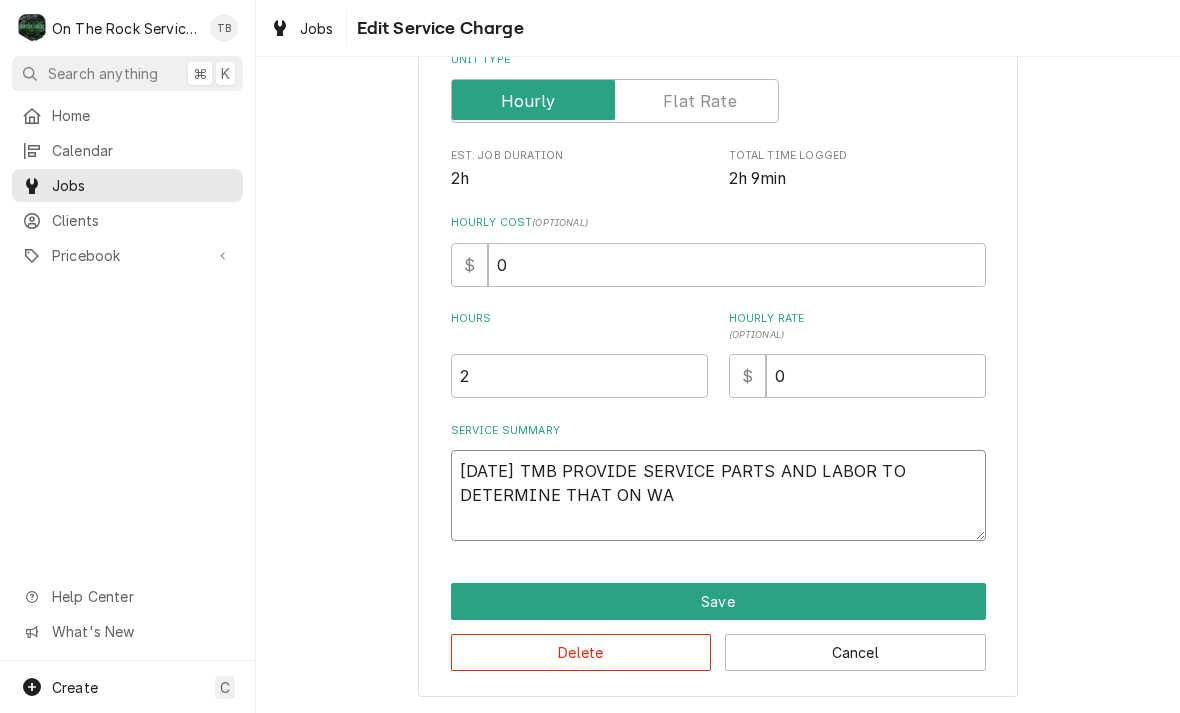 type on "x" 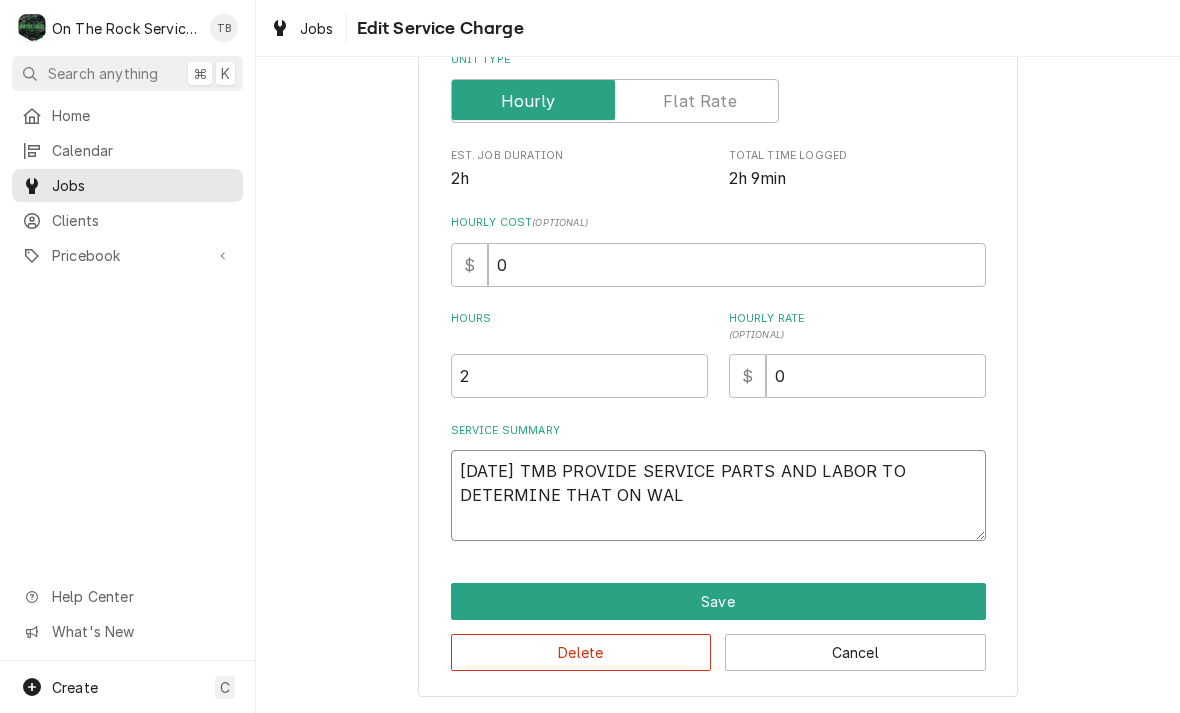 type on "x" 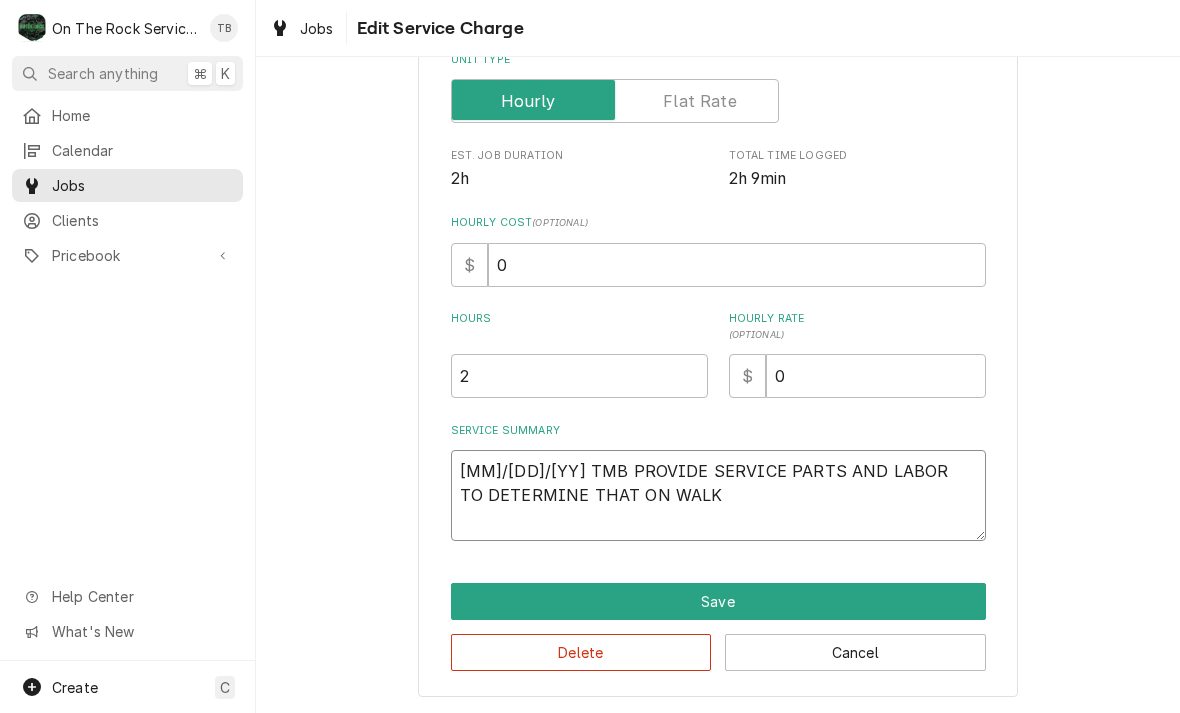type on "[MM]/[DD]/[YY] TMB PROVIDE SERVICE PARTS AND LABOR TO DETERMINE THAT ON WALK" 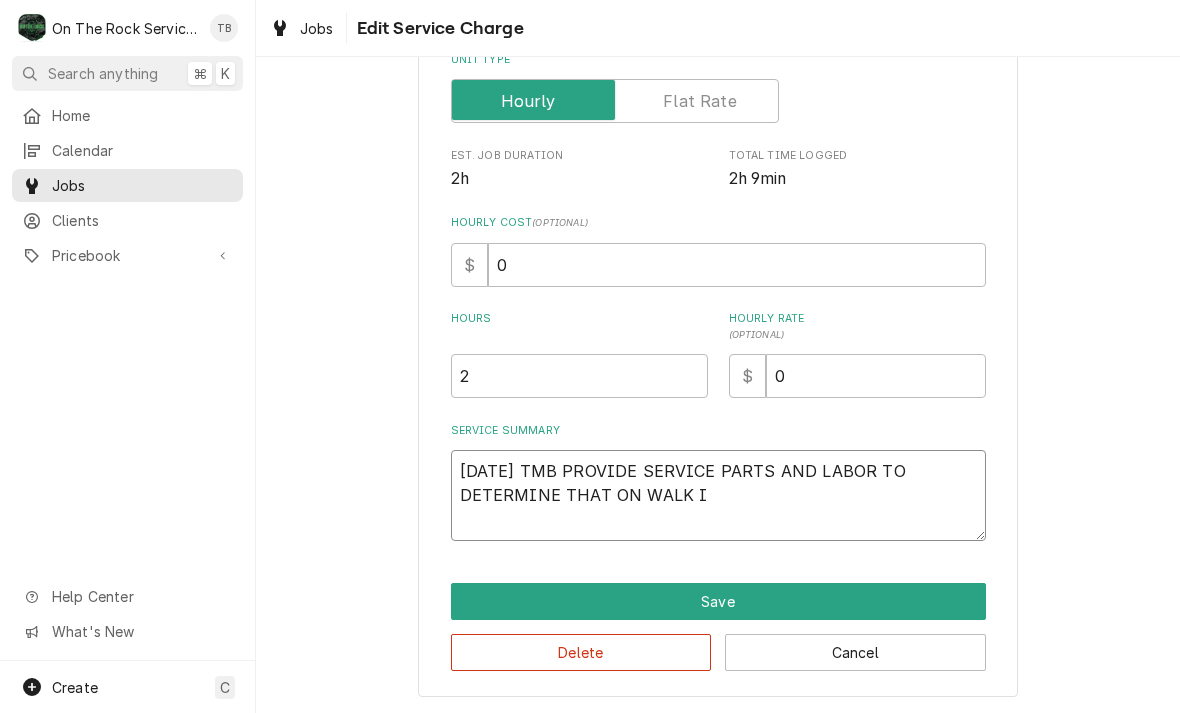 type on "[DATE] TMB PROVIDE SERVICE PARTS AND LABOR TO DETERMINE THAT ON WALK IN" 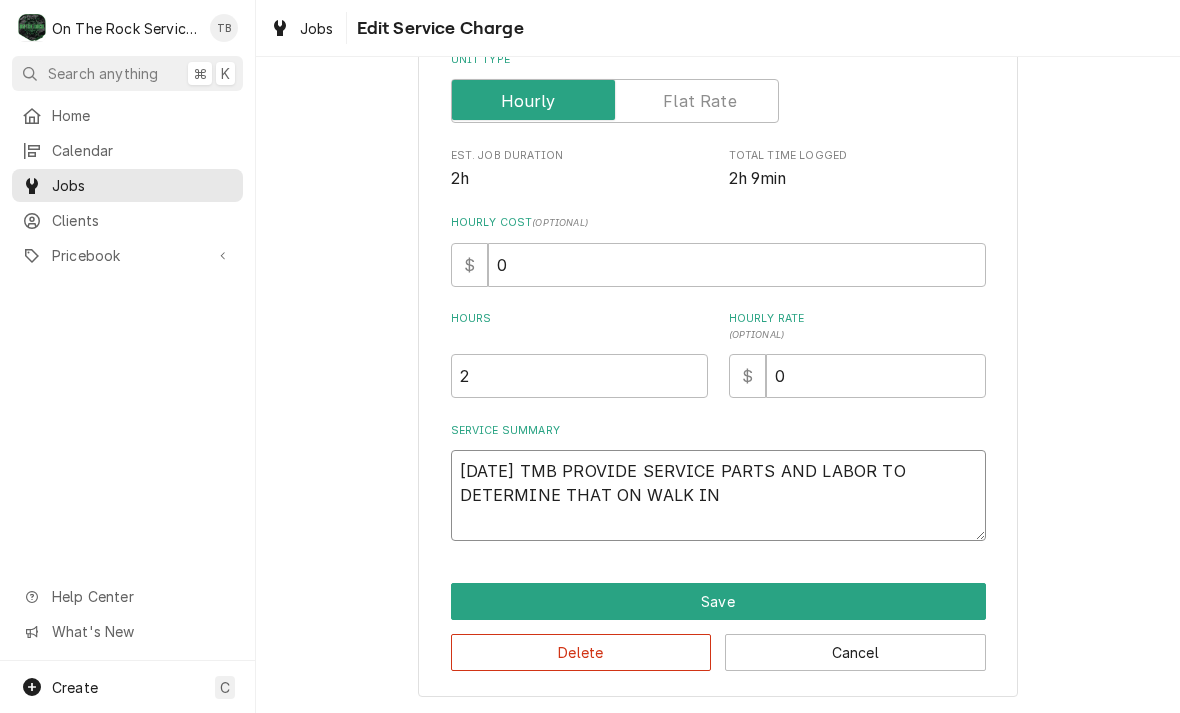type on "x" 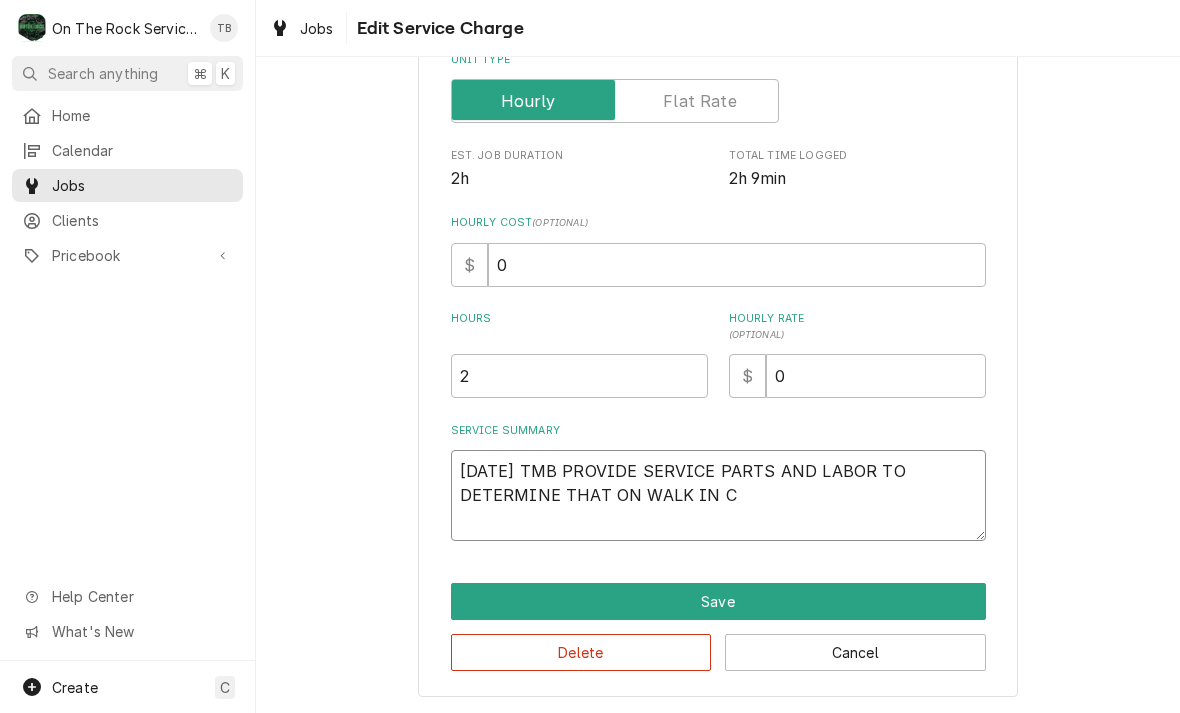type on "x" 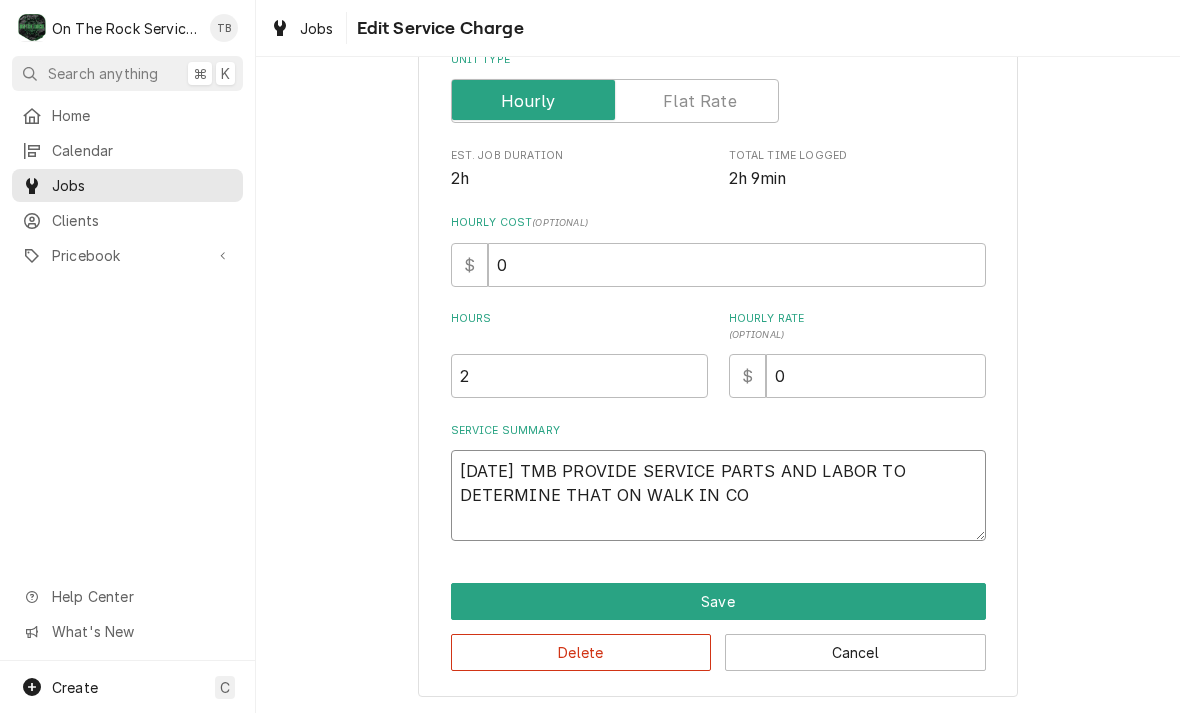 type on "x" 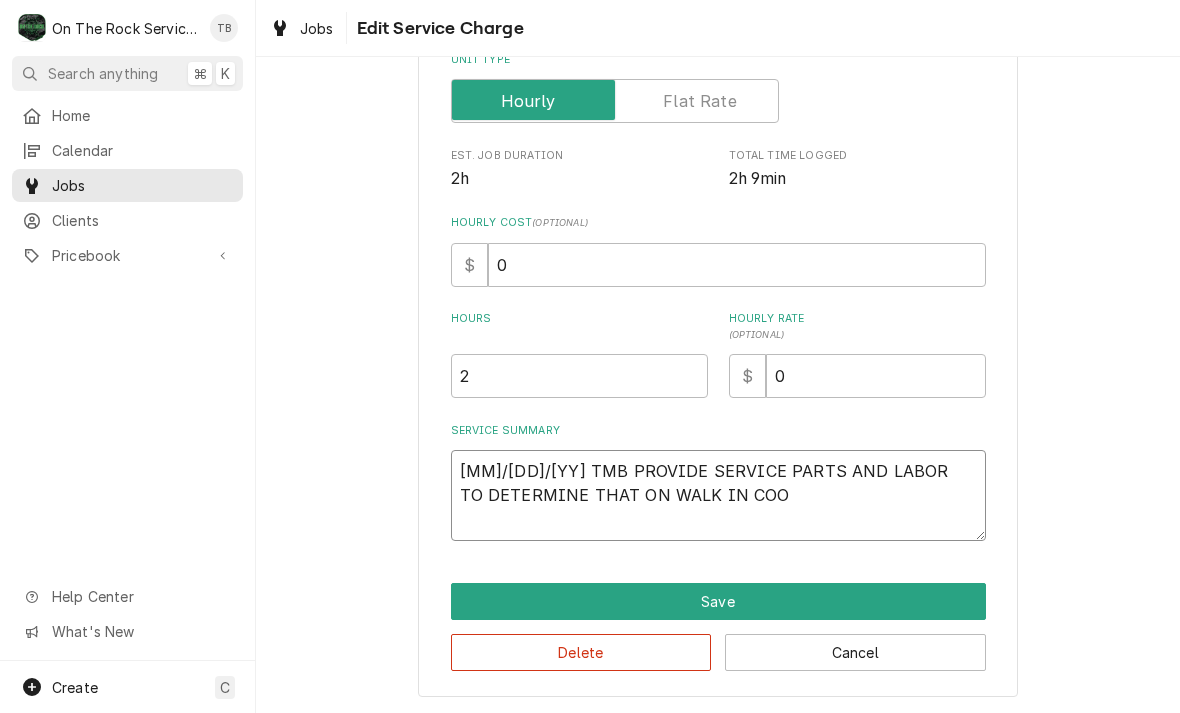 type on "x" 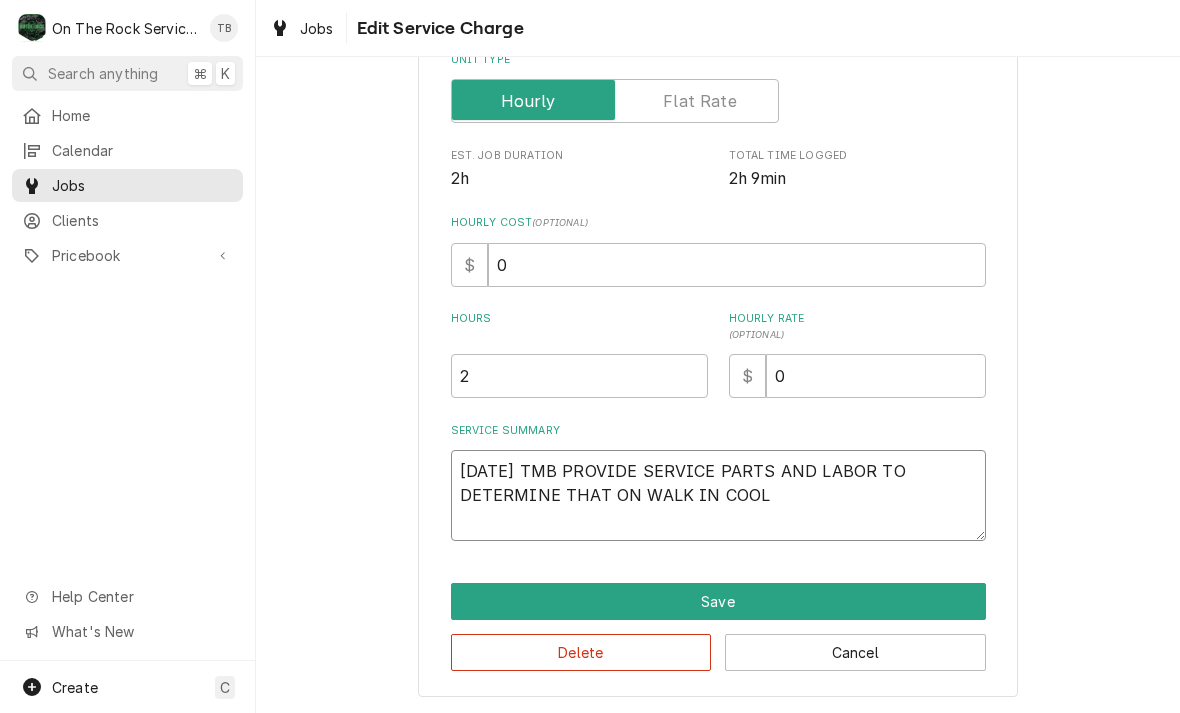 type on "[DATE] TMB PROVIDE SERVICE PARTS AND LABOR TO DETERMINE THAT ON WALK IN COOLE" 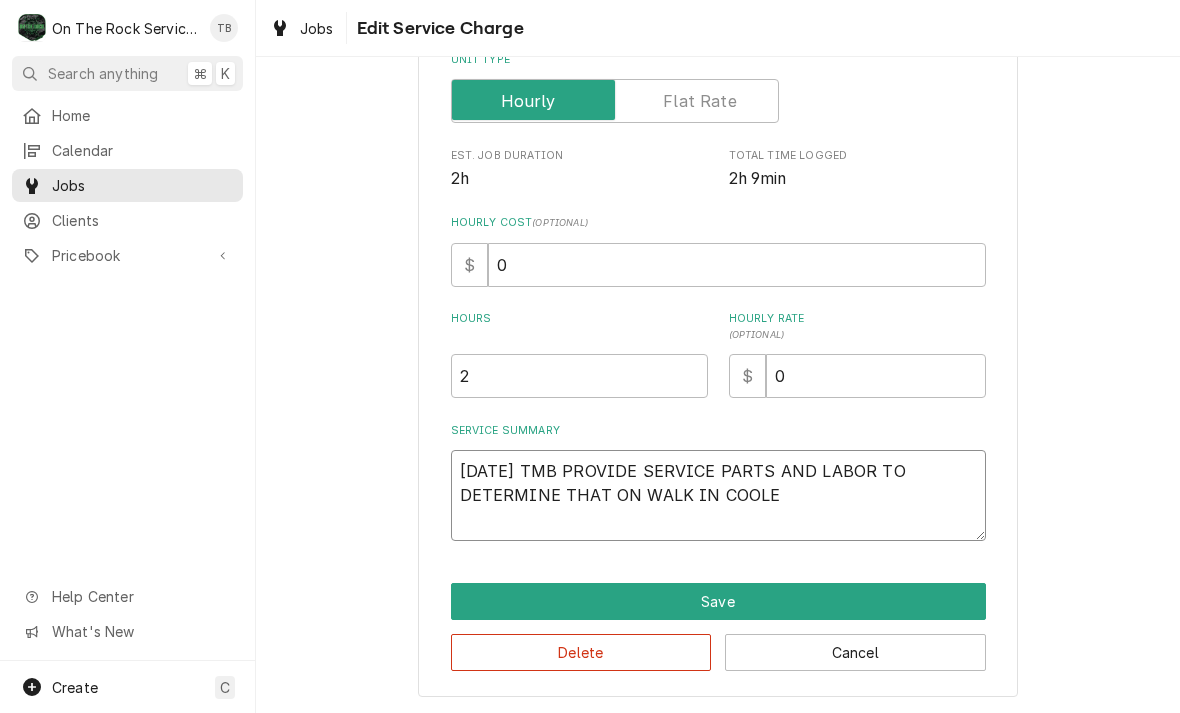 type on "x" 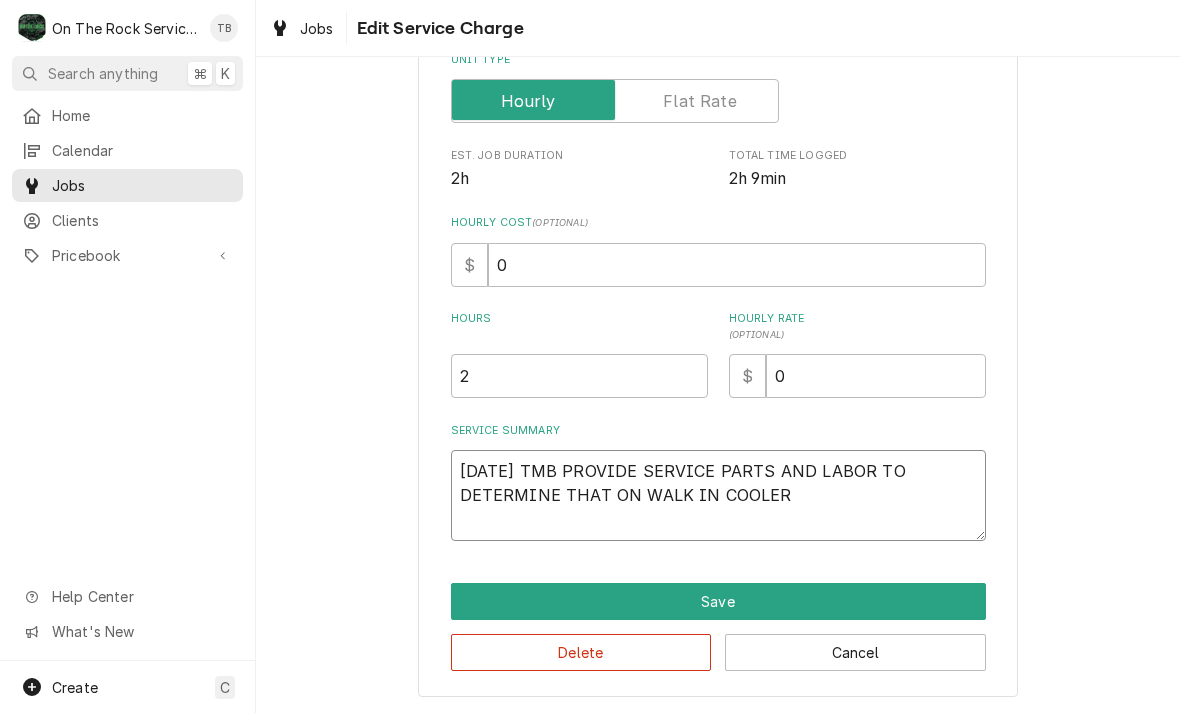 type on "[DATE] TMB PROVIDE SERVICE PARTS AND LABOR TO DETERMINE THAT ON WALK IN COOLER" 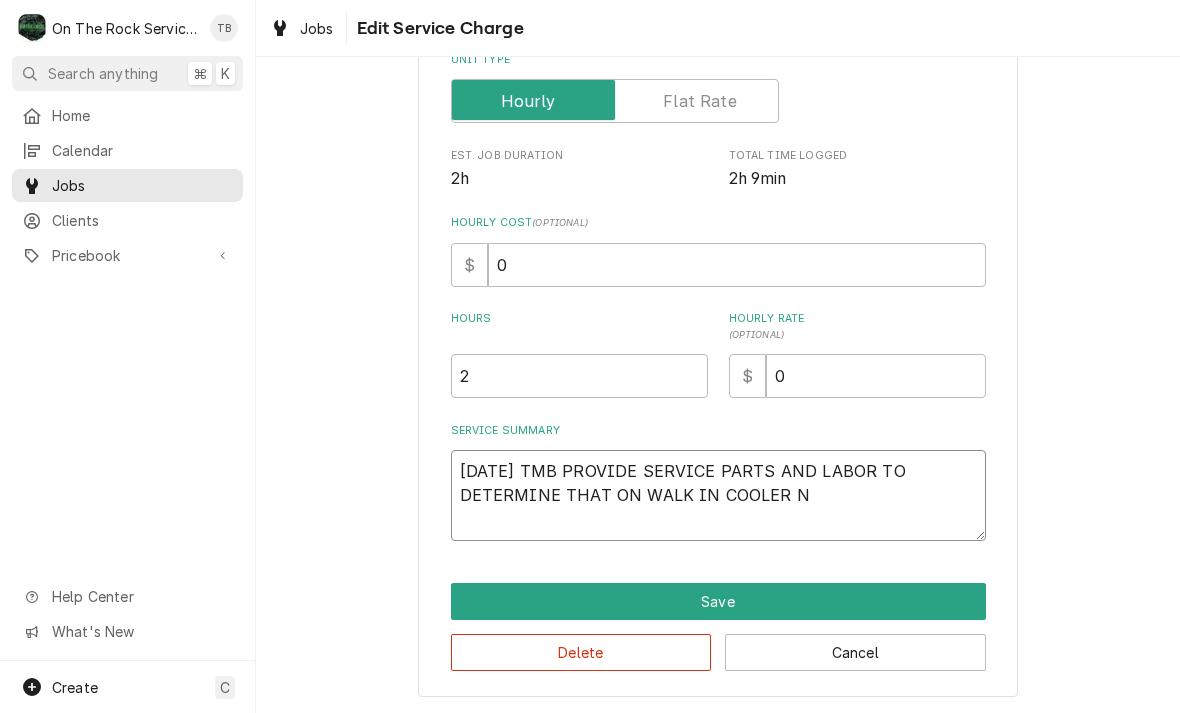 type on "x" 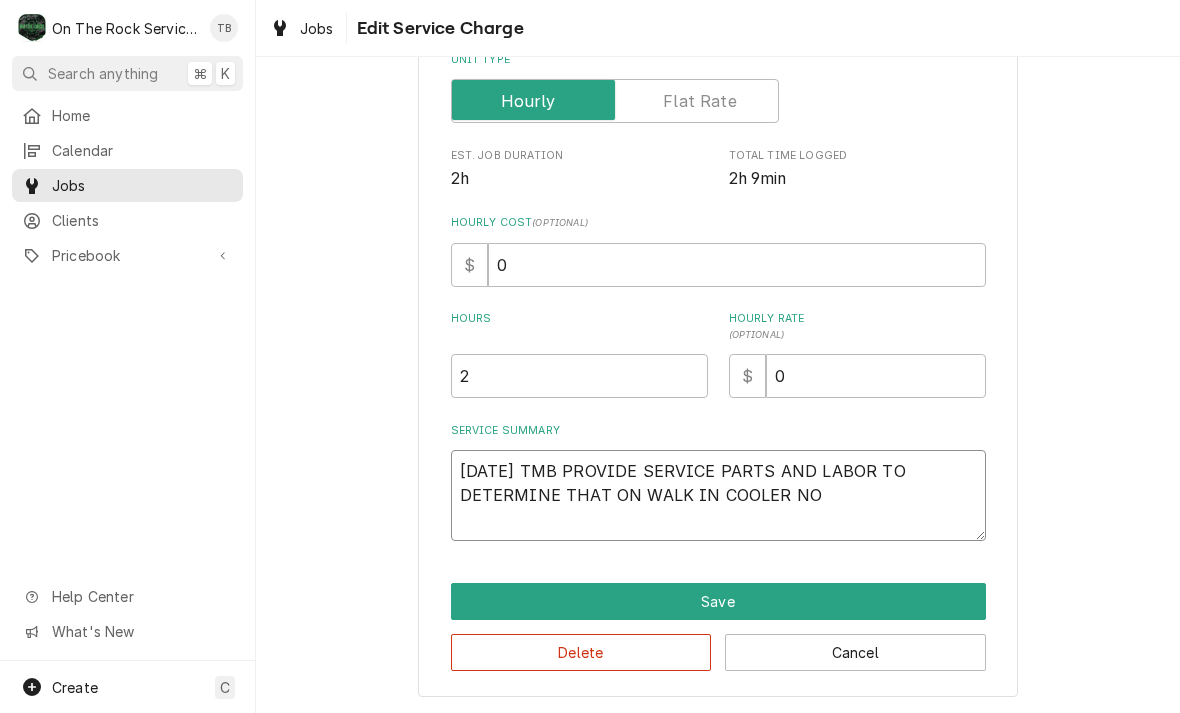 type on "[DATE] TMB PROVIDE SERVICE PARTS AND LABOR TO DETERMINE THAT ON WALK IN COOLER NOT" 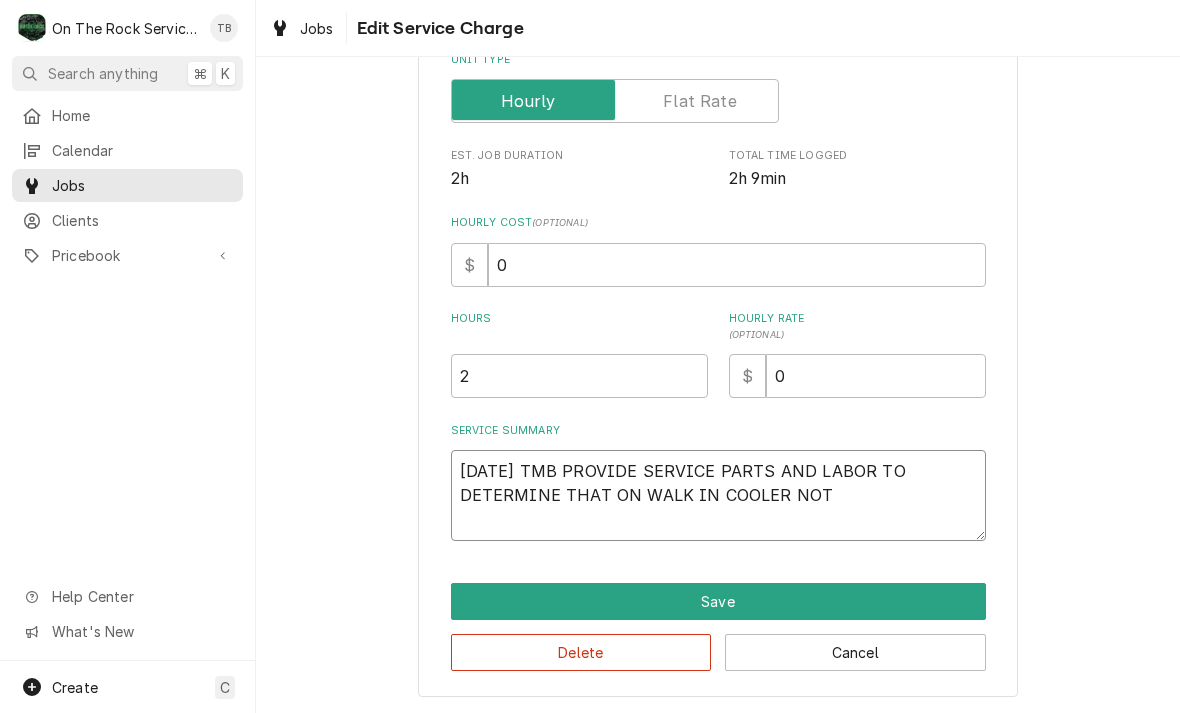 type on "x" 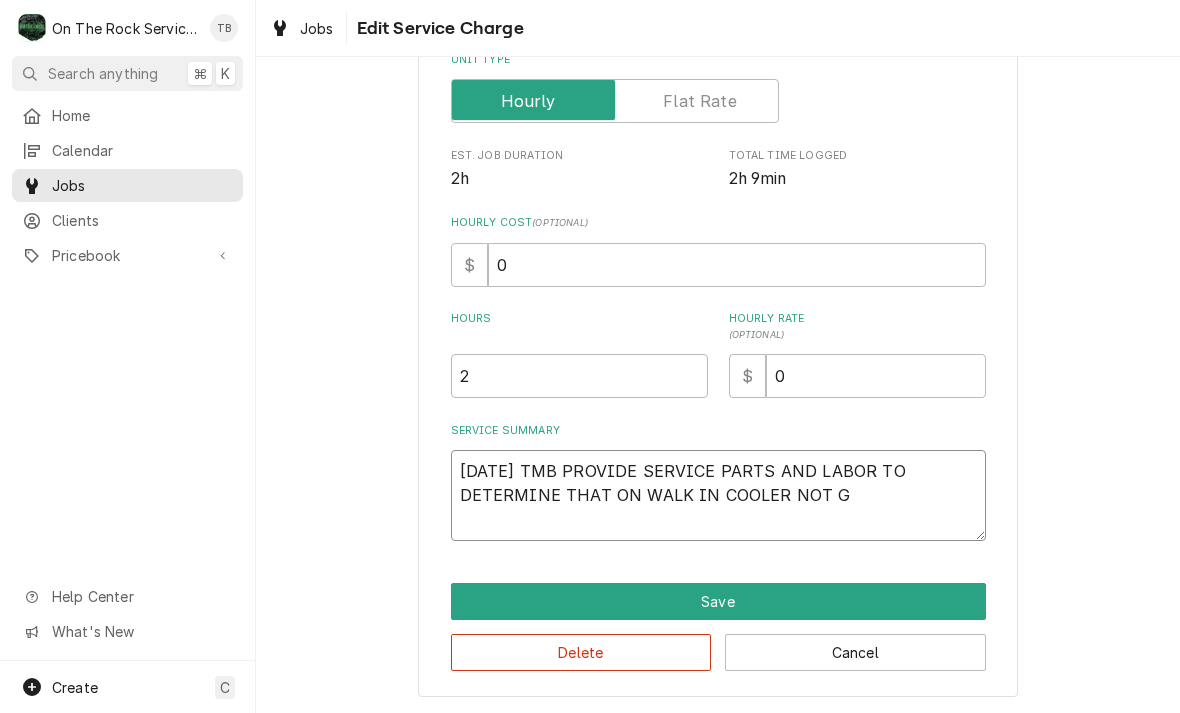 type on "x" 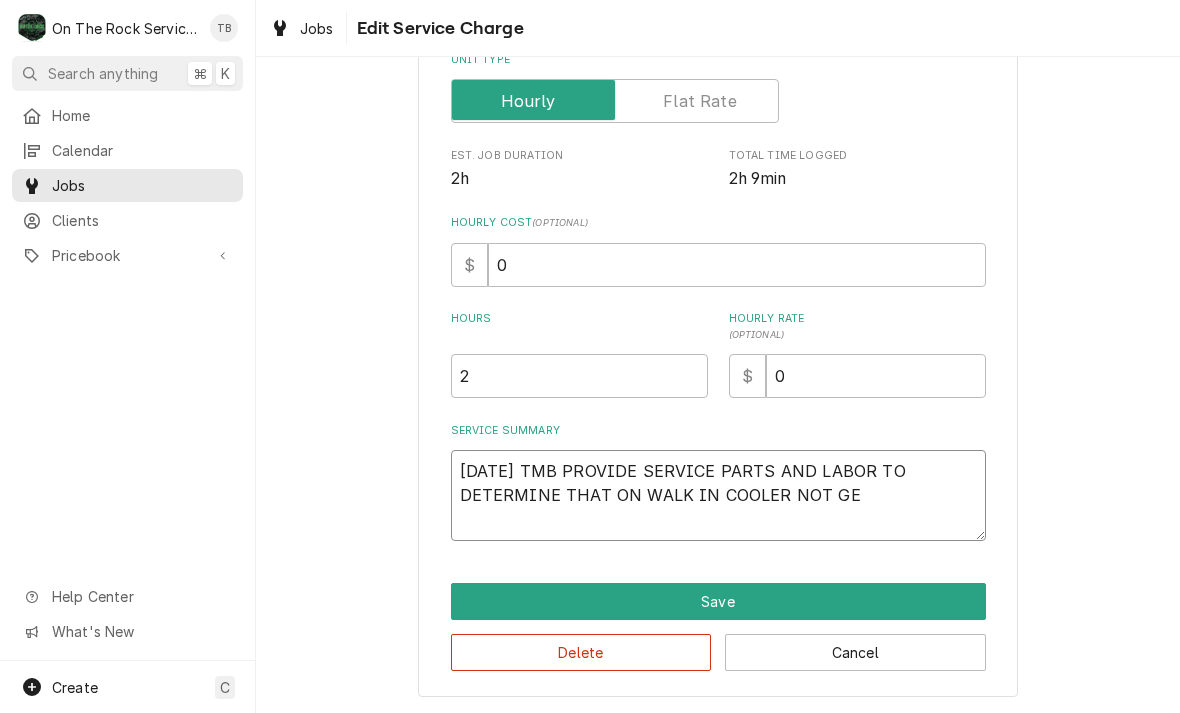 type on "x" 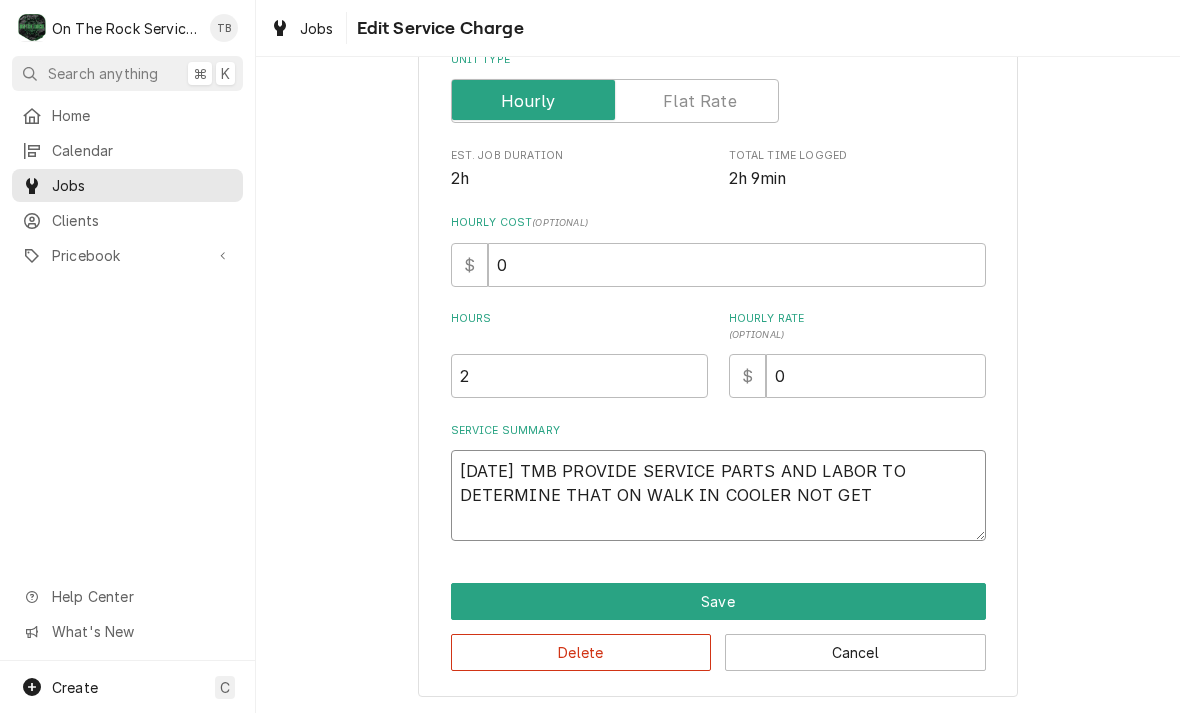 type on "x" 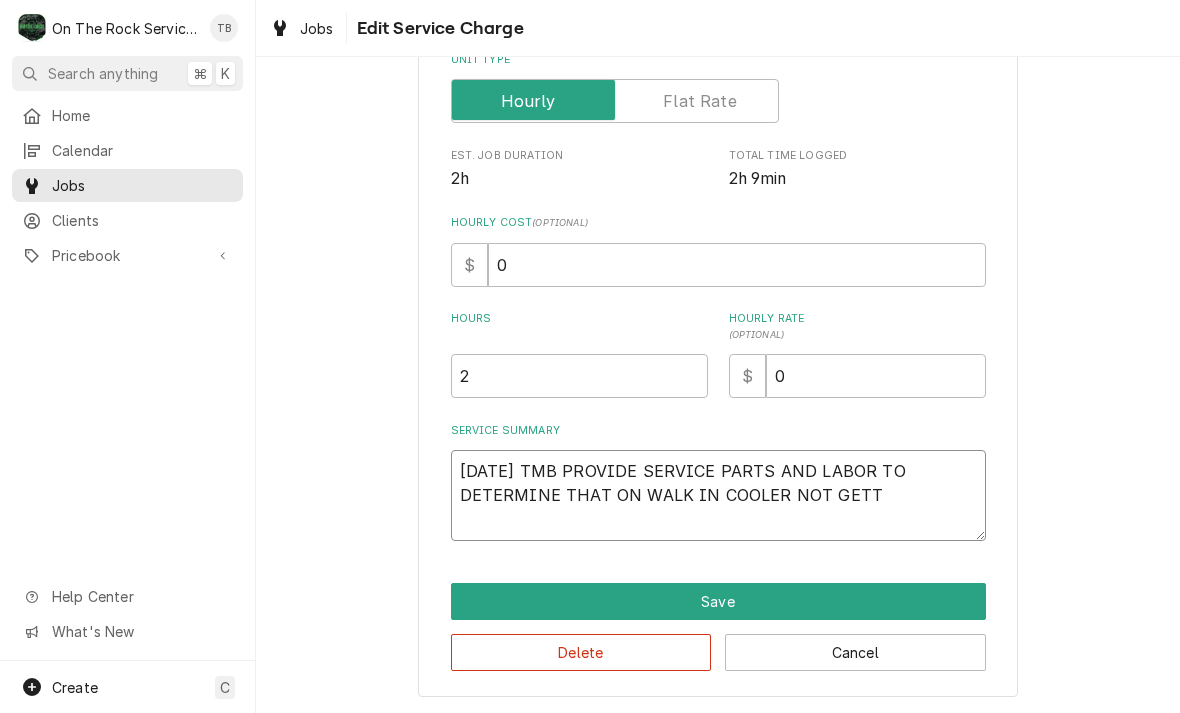 type on "x" 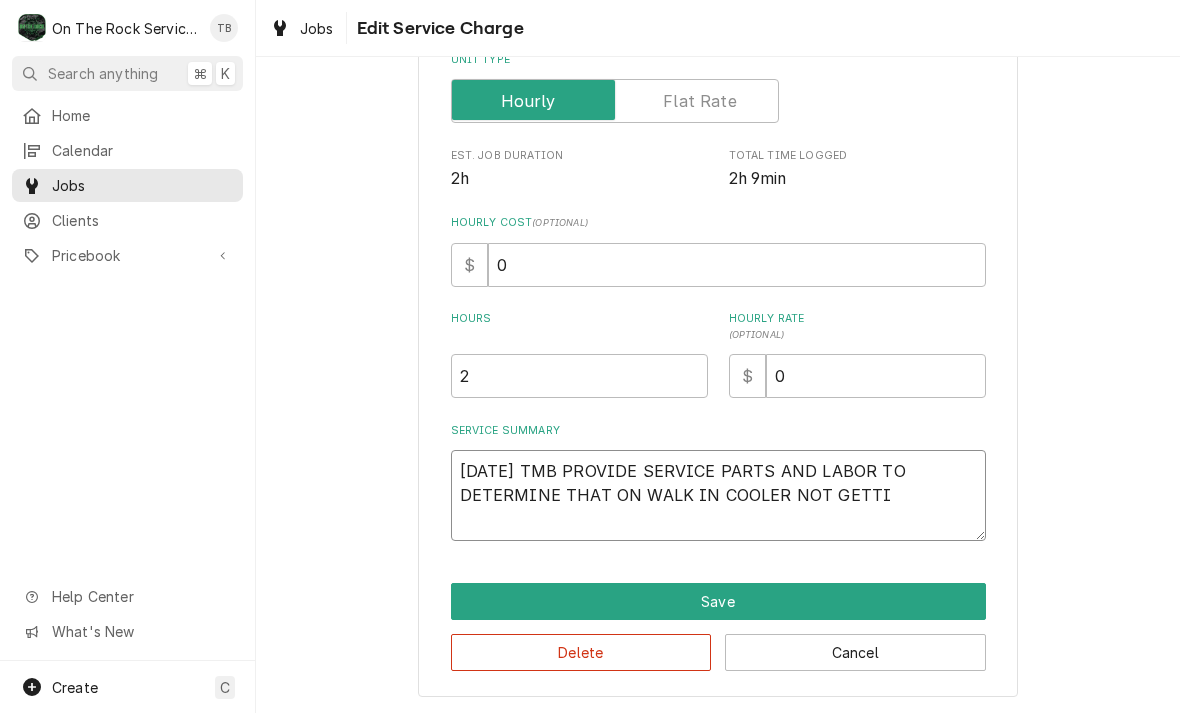 type on "x" 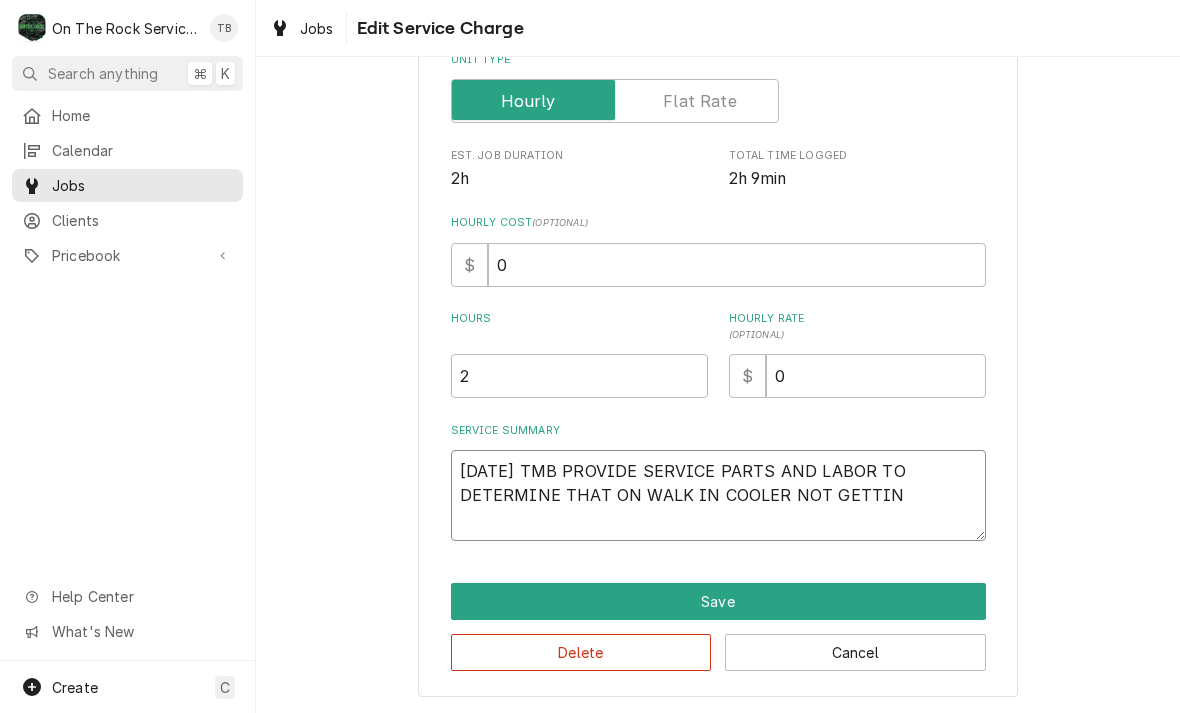 type on "x" 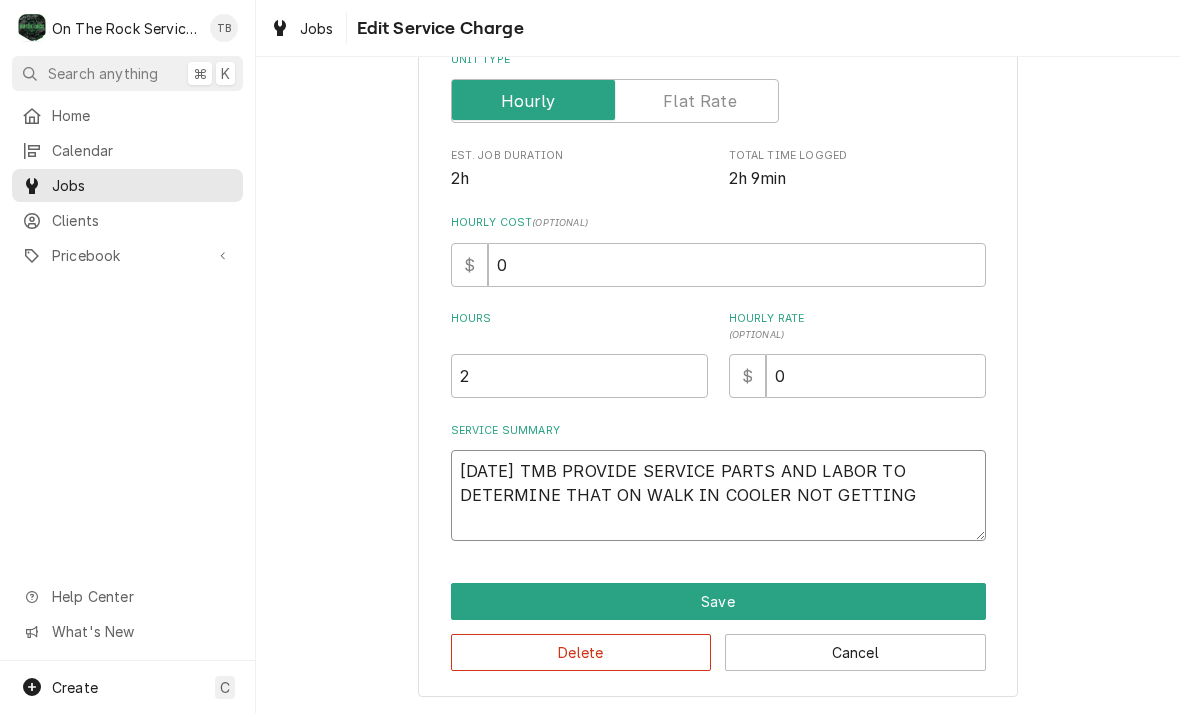 type on "x" 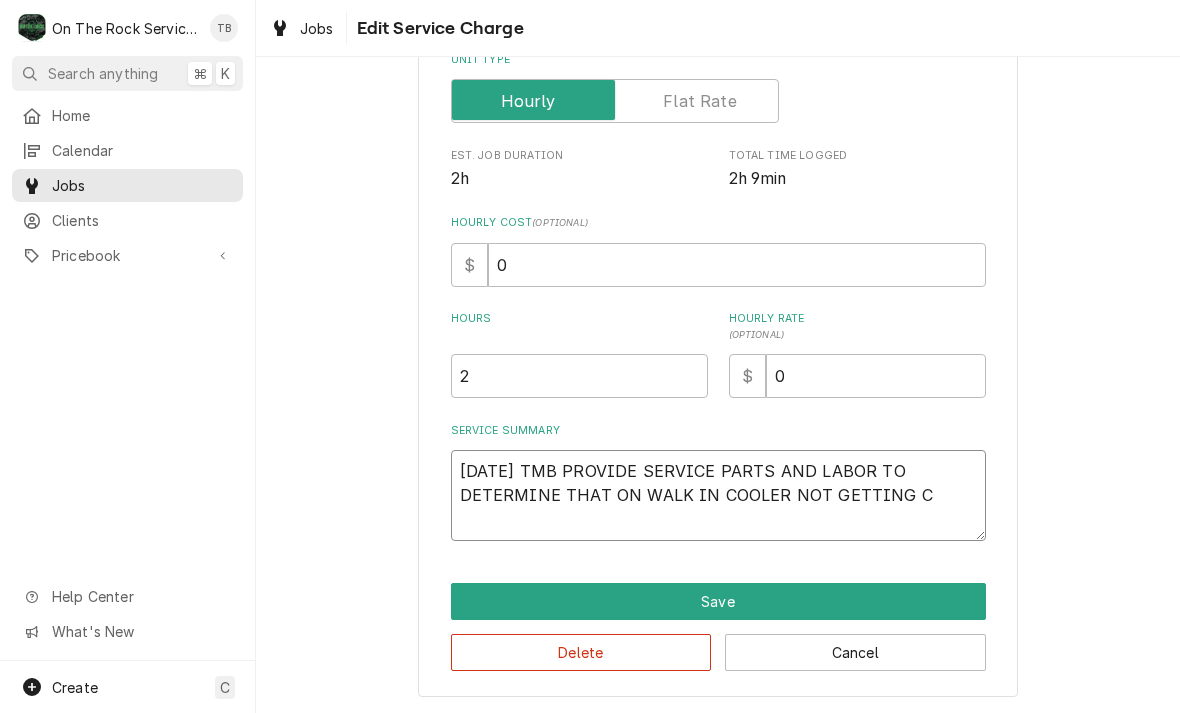 type on "[DATE] TMB PROVIDE SERVICE PARTS AND LABOR TO DETERMINE THAT ON WALK IN COOLER NOT GETTING CO" 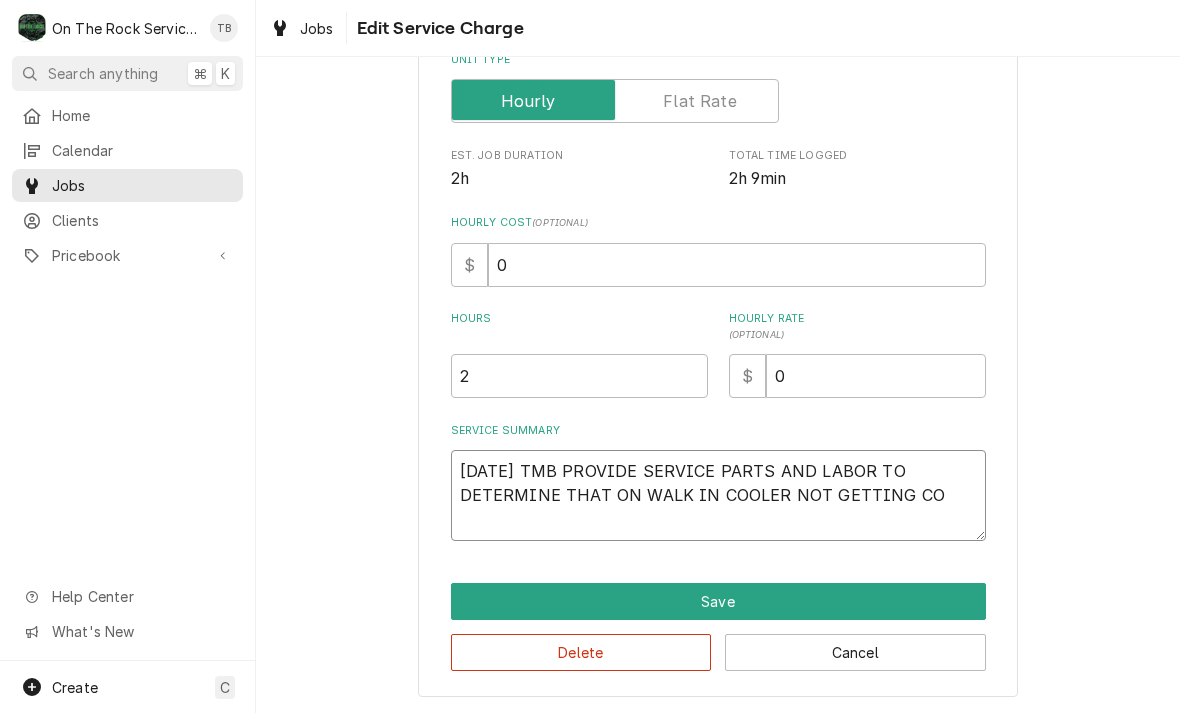 type on "x" 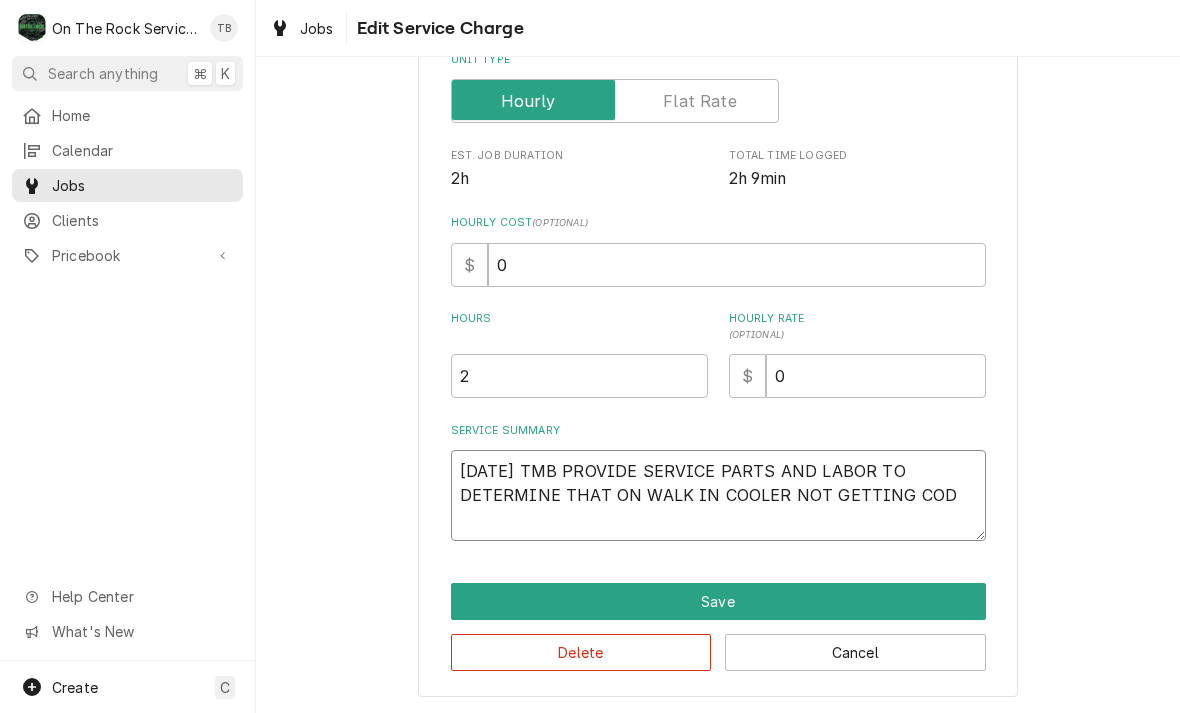 type on "x" 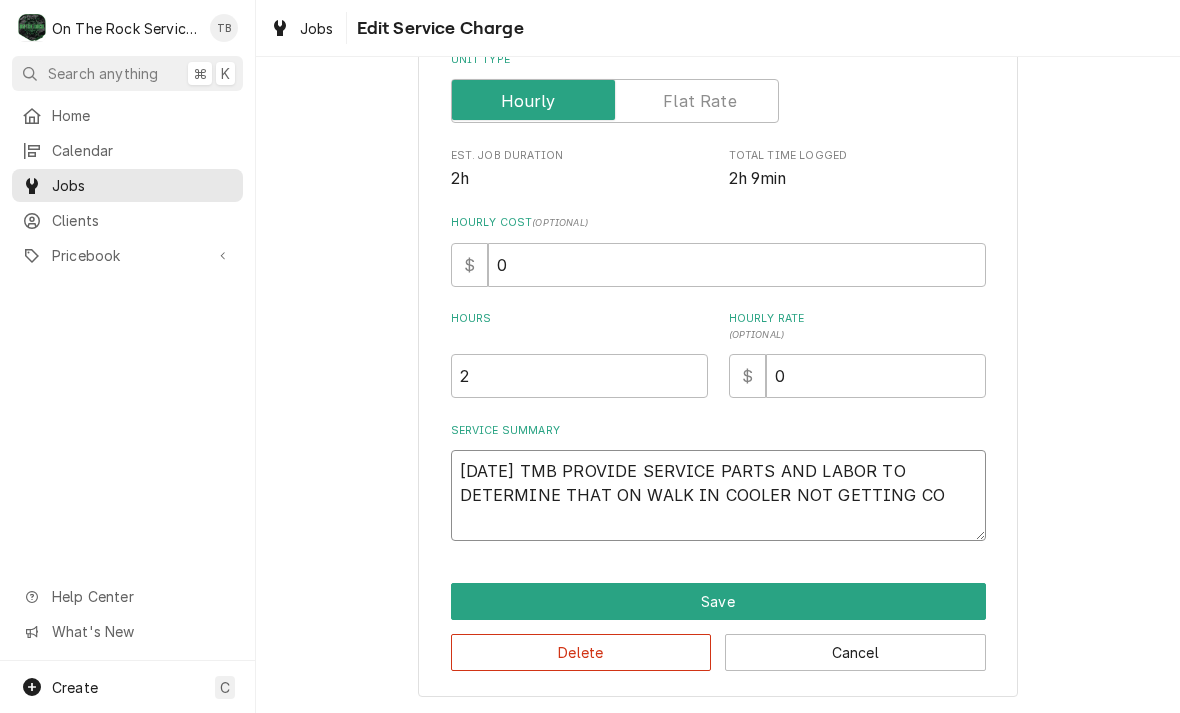 type on "x" 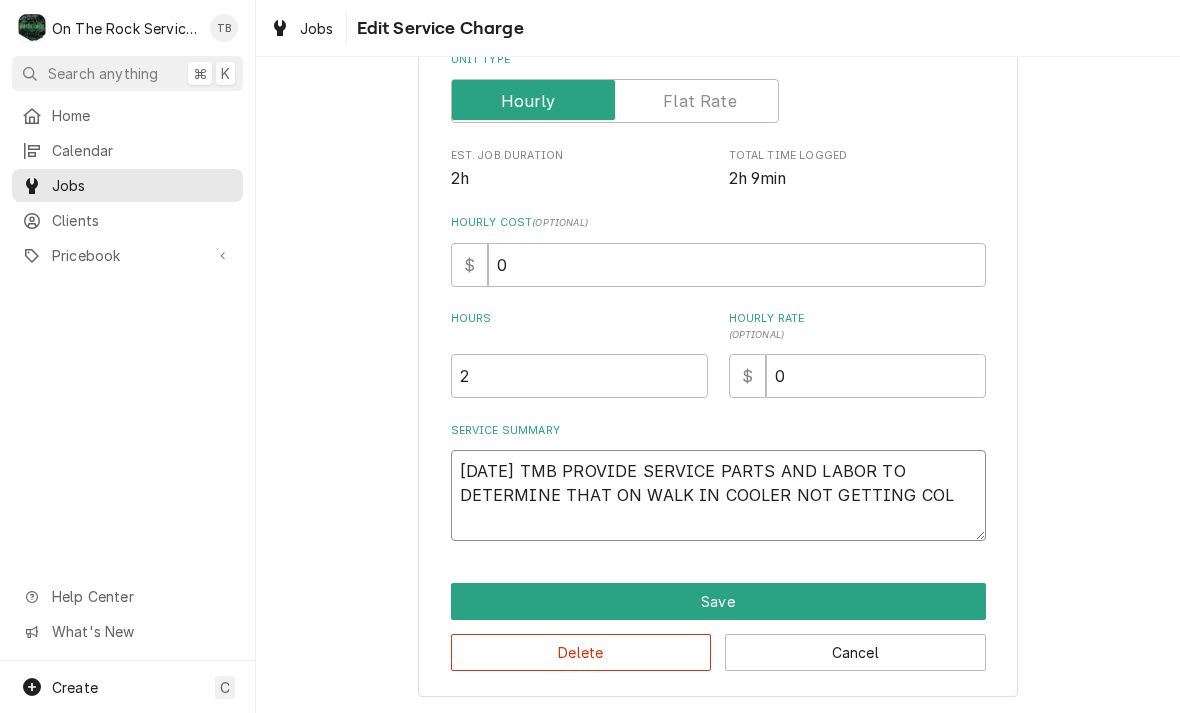 type on "x" 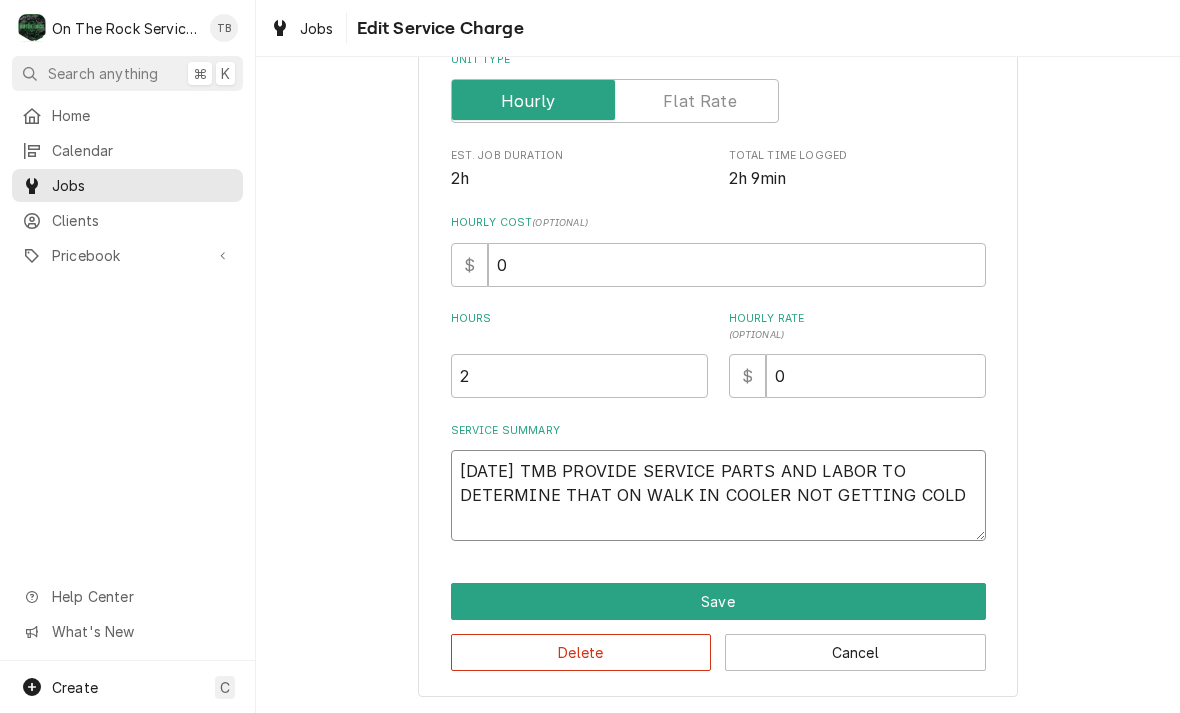 type on "x" 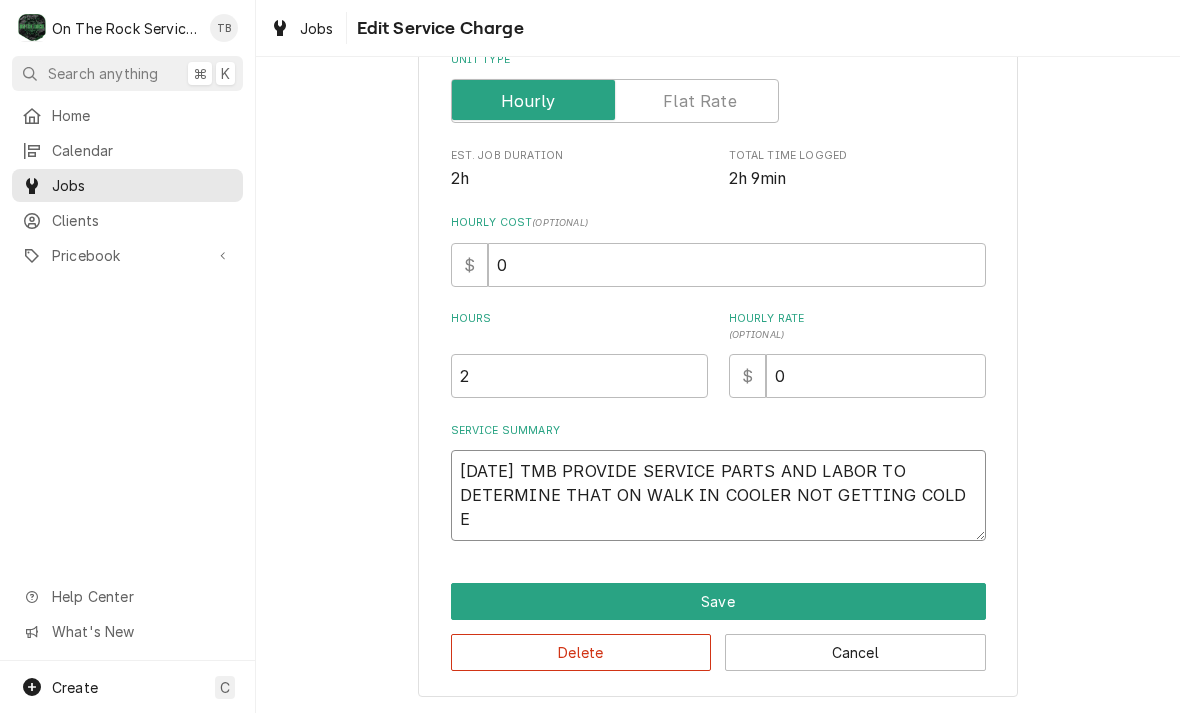 type on "[DATE] TMB PROVIDE SERVICE PARTS AND LABOR TO DETERMINE THAT ON WALK IN COOLER NOT GETTING COLD EN" 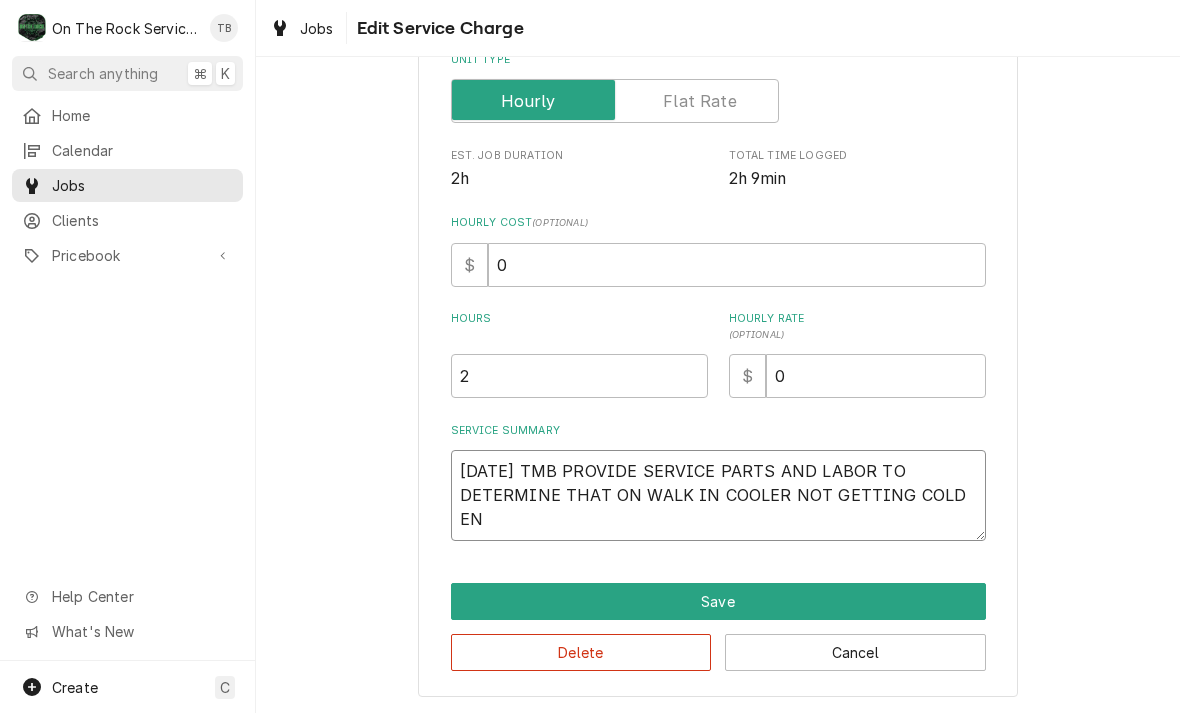 type on "x" 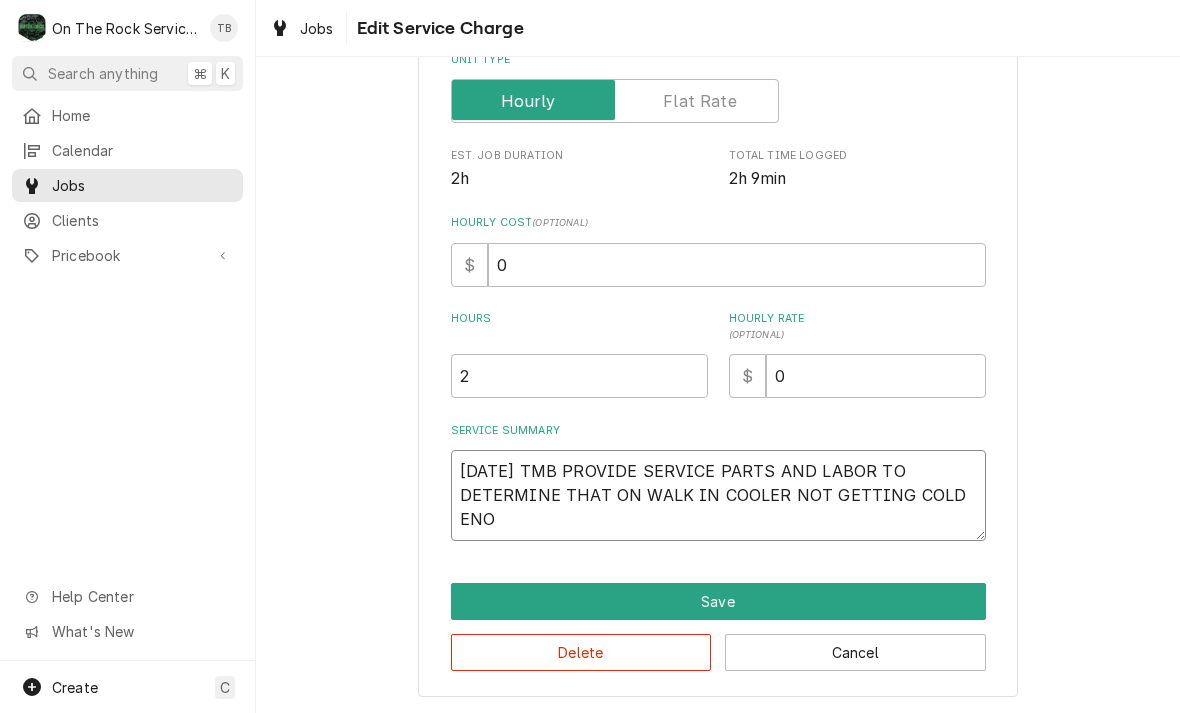 type on "x" 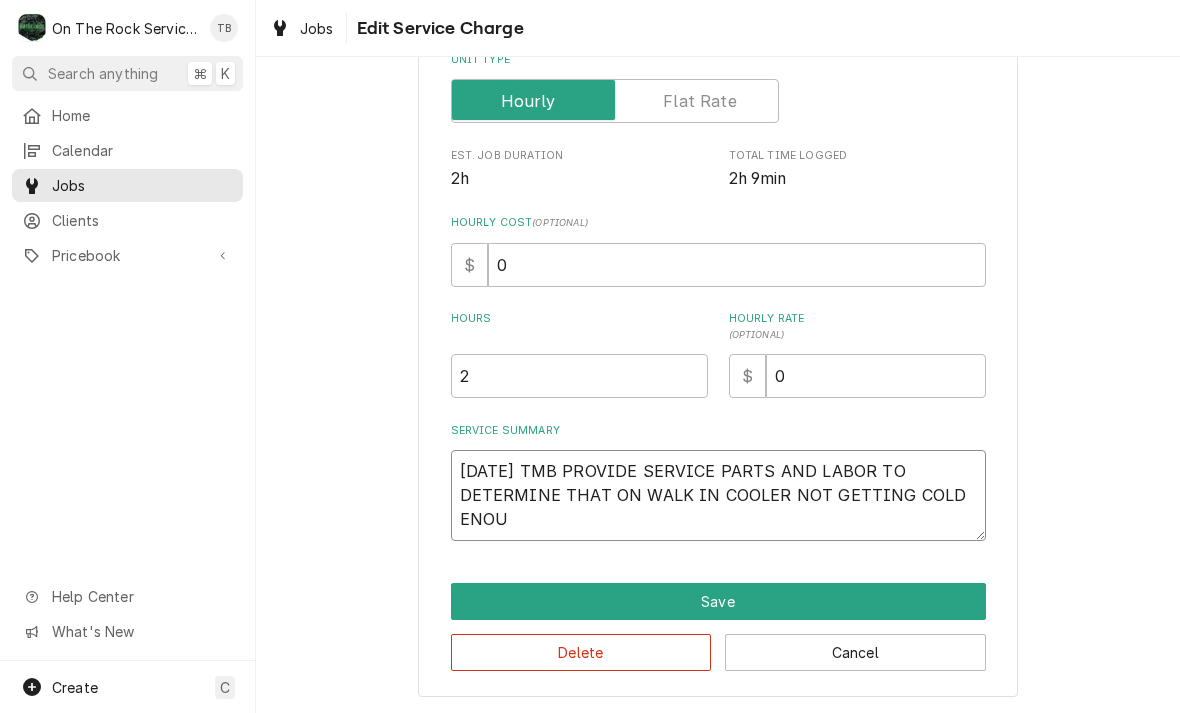 type on "x" 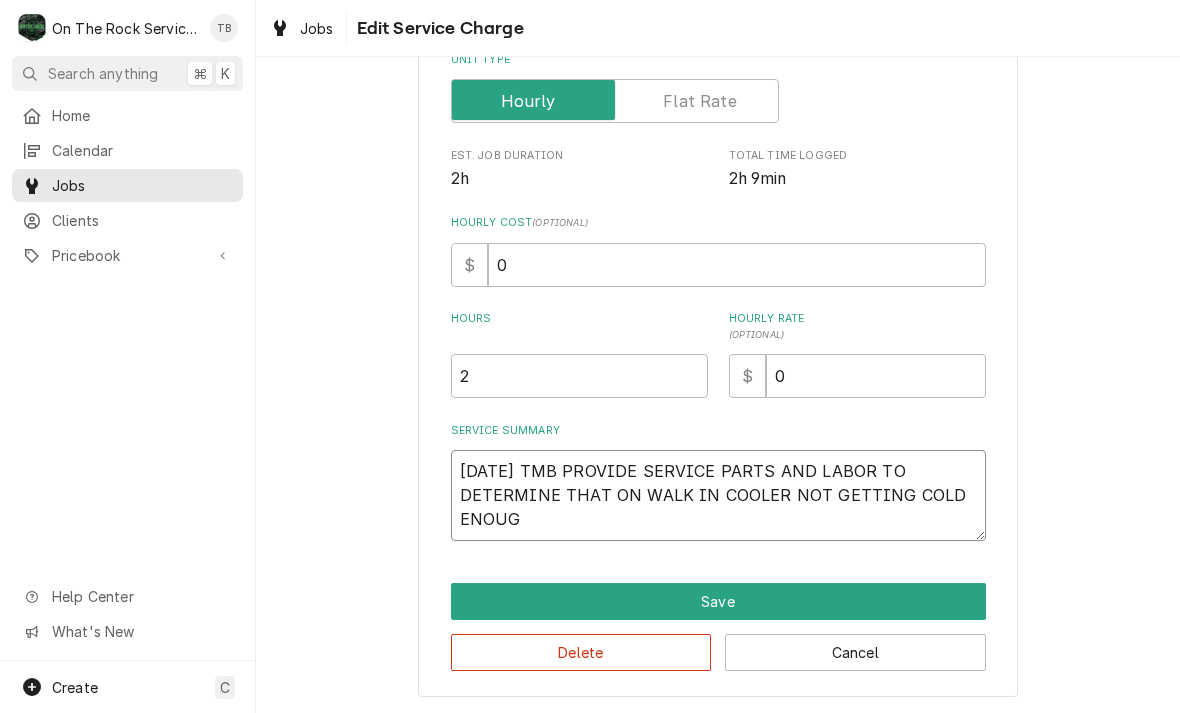 type on "[DATE] TMB PROVIDE SERVICE PARTS AND LABOR TO DETERMINE THAT ON WALK IN COOLER NOT GETTING COLD ENOUGH" 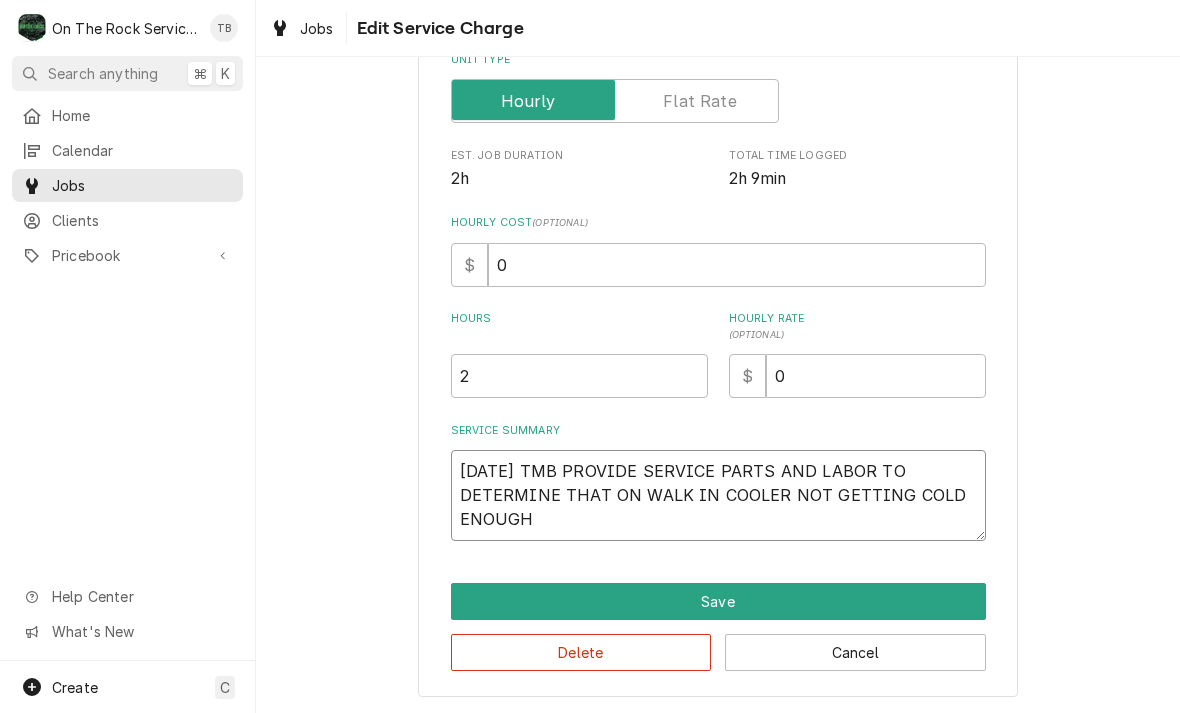 type on "x" 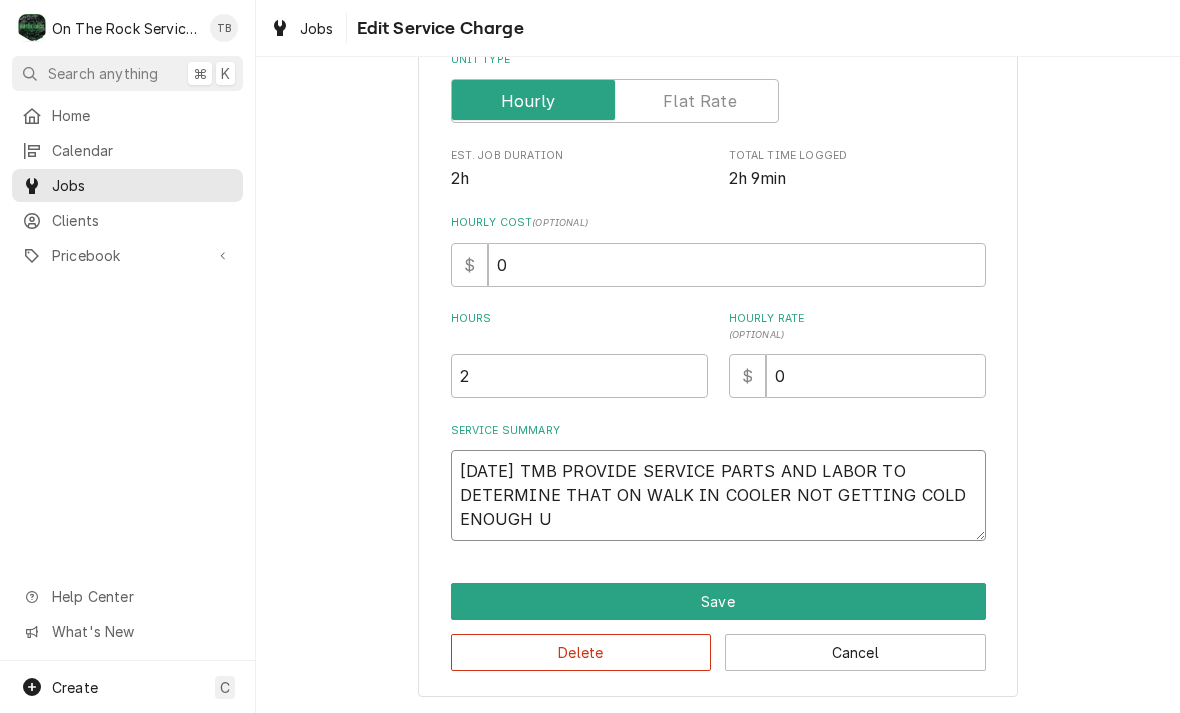 type on "x" 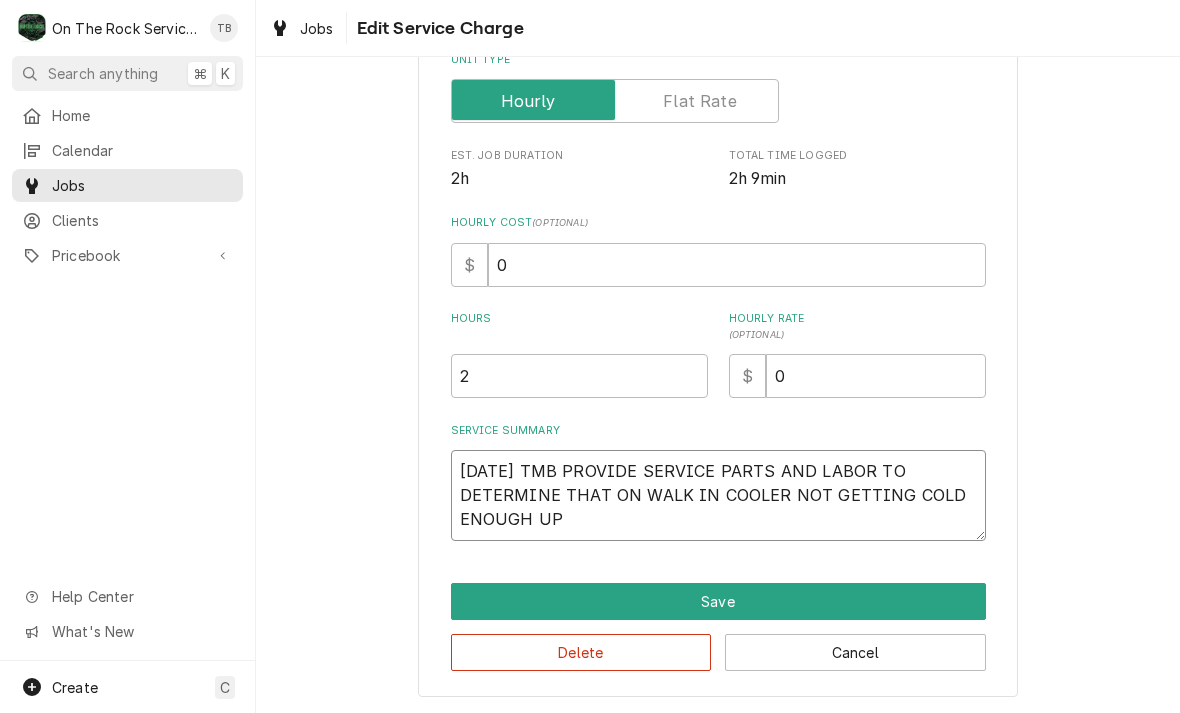 type on "x" 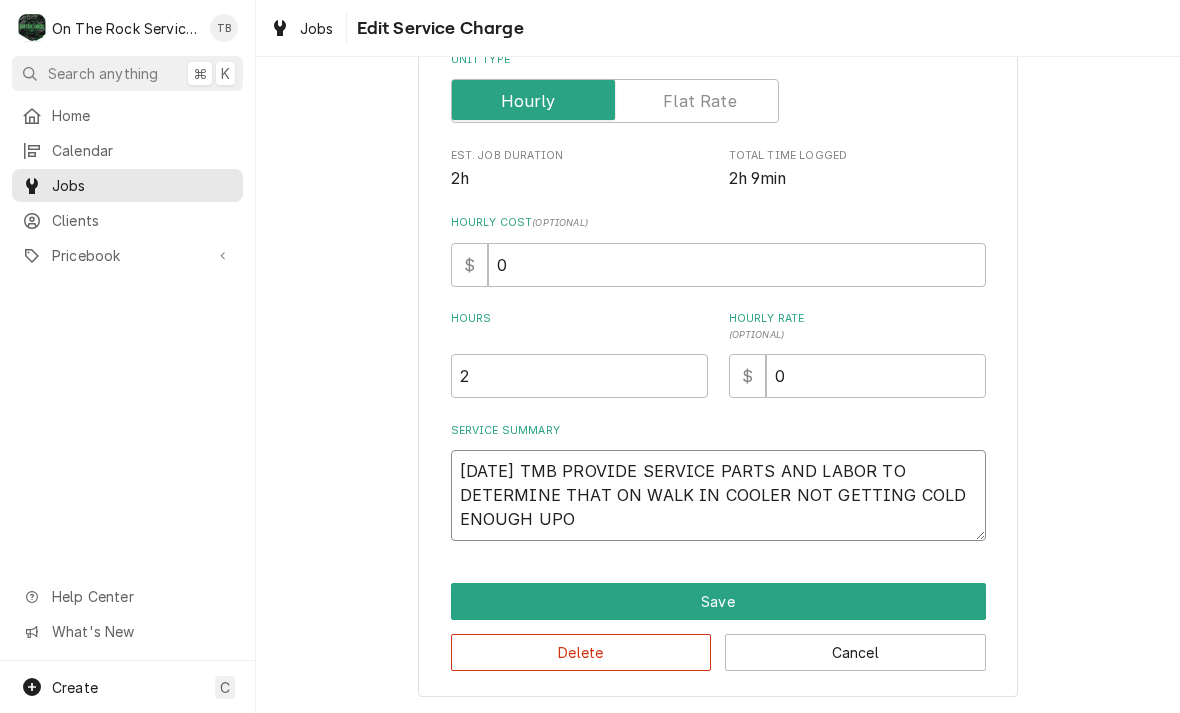 type on "x" 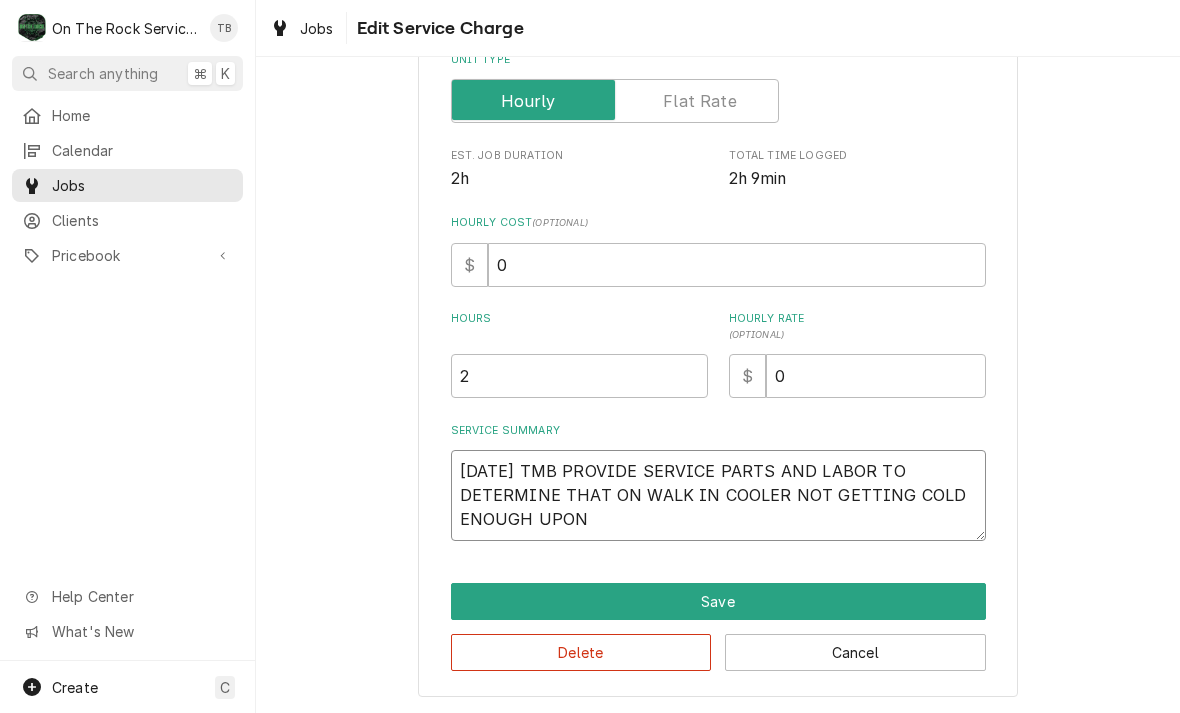 type on "x" 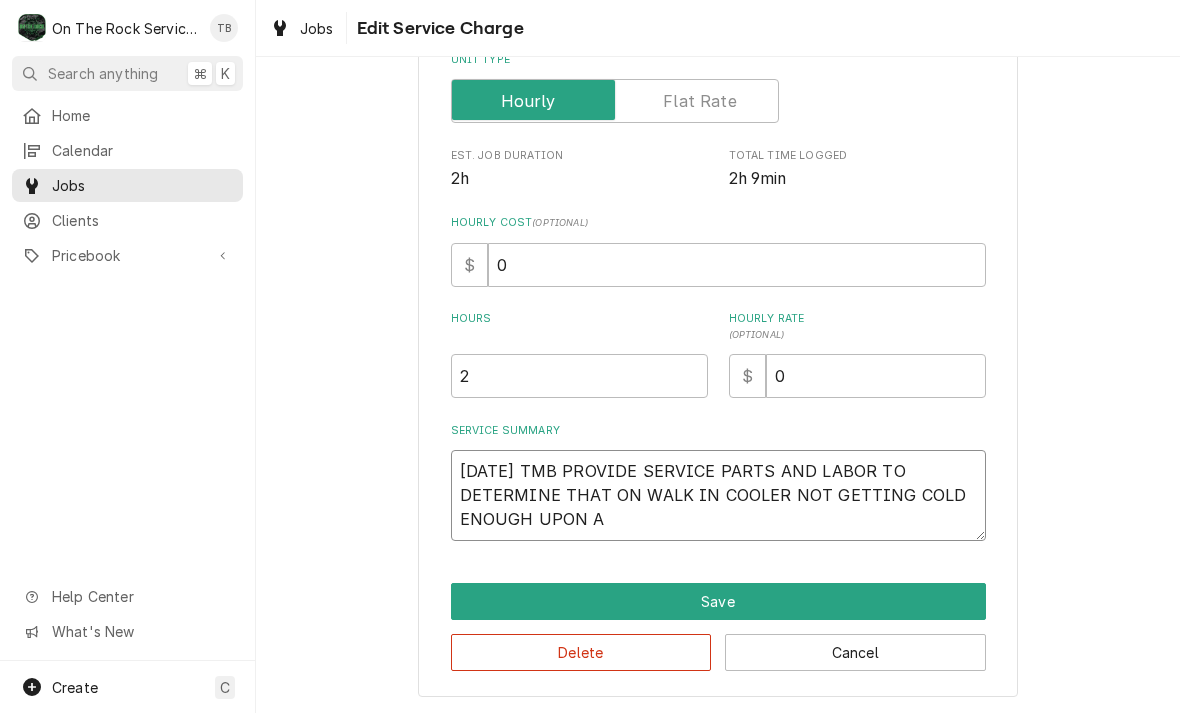 type on "x" 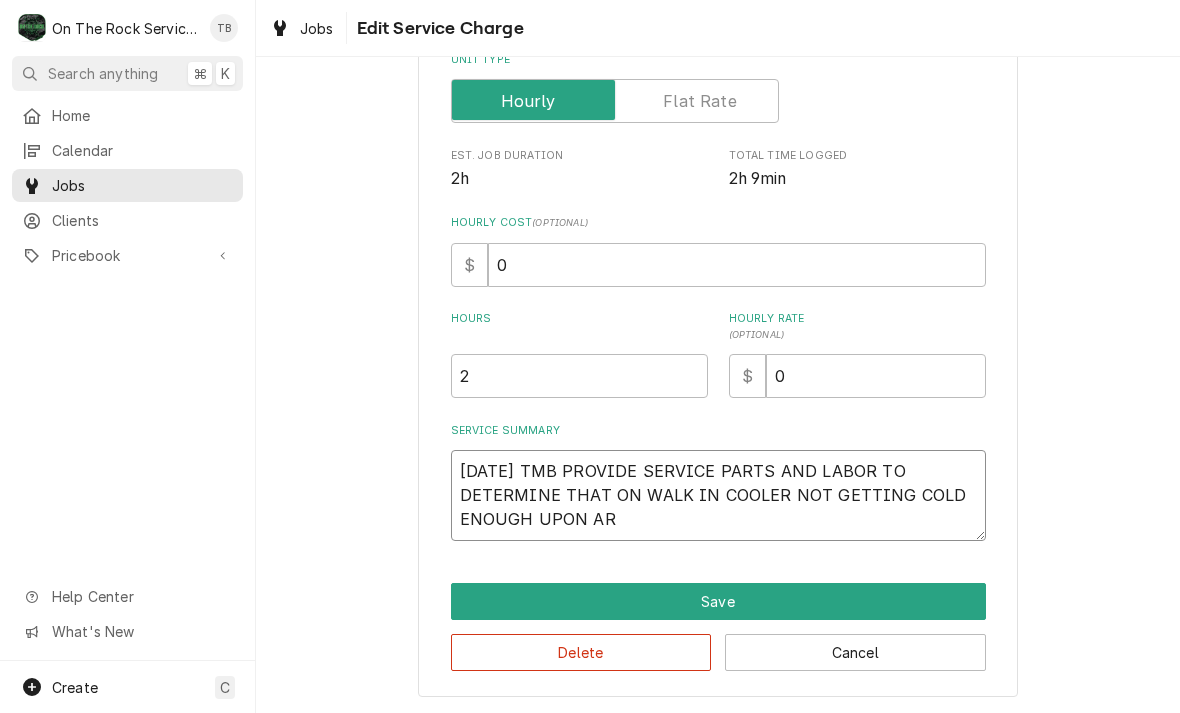 type on "x" 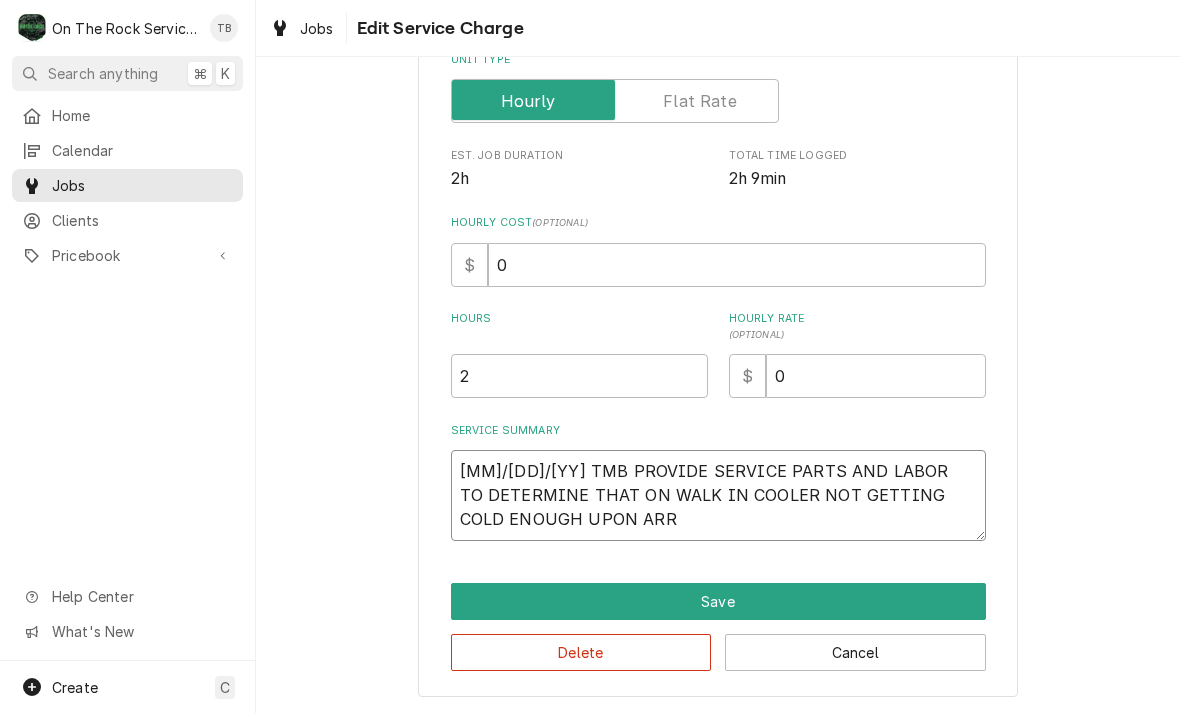 type 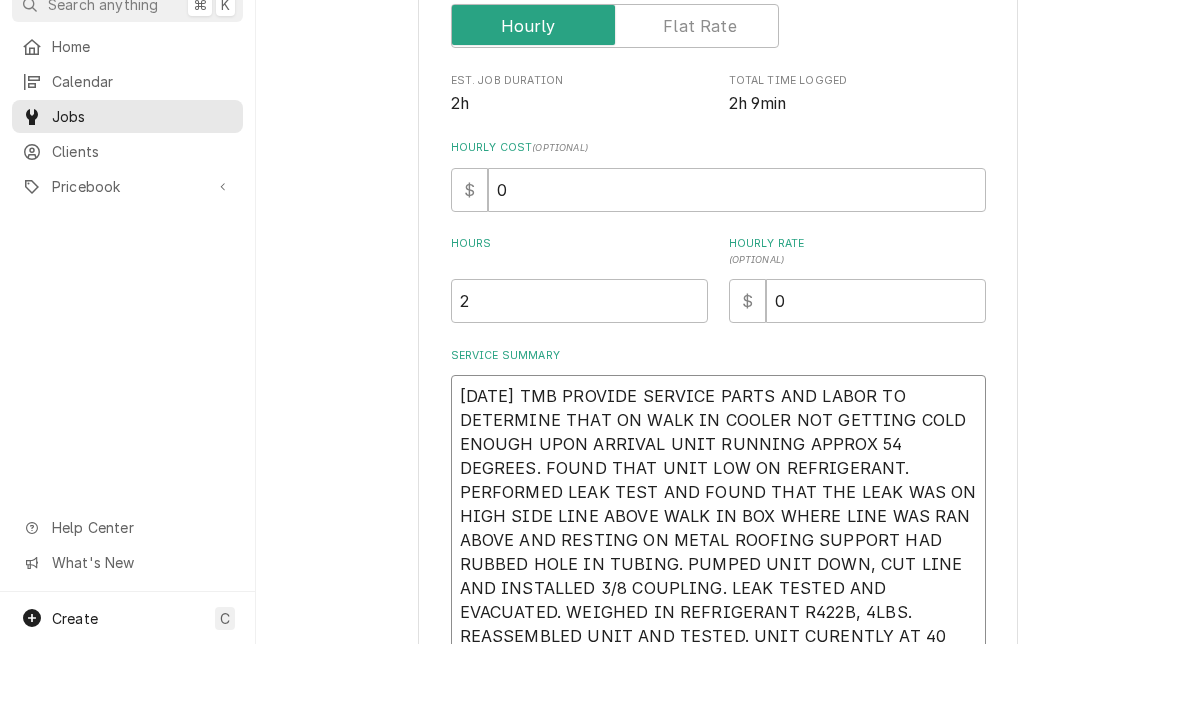 scroll, scrollTop: 334, scrollLeft: 0, axis: vertical 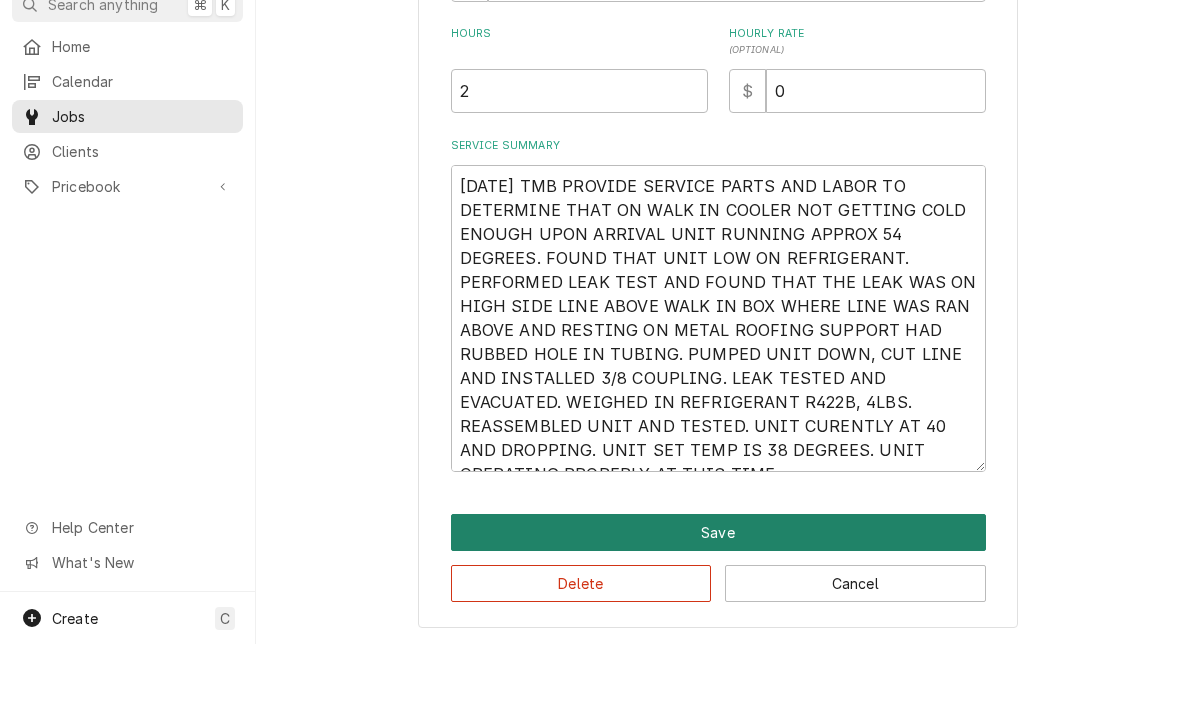 click on "Save" at bounding box center (718, 601) 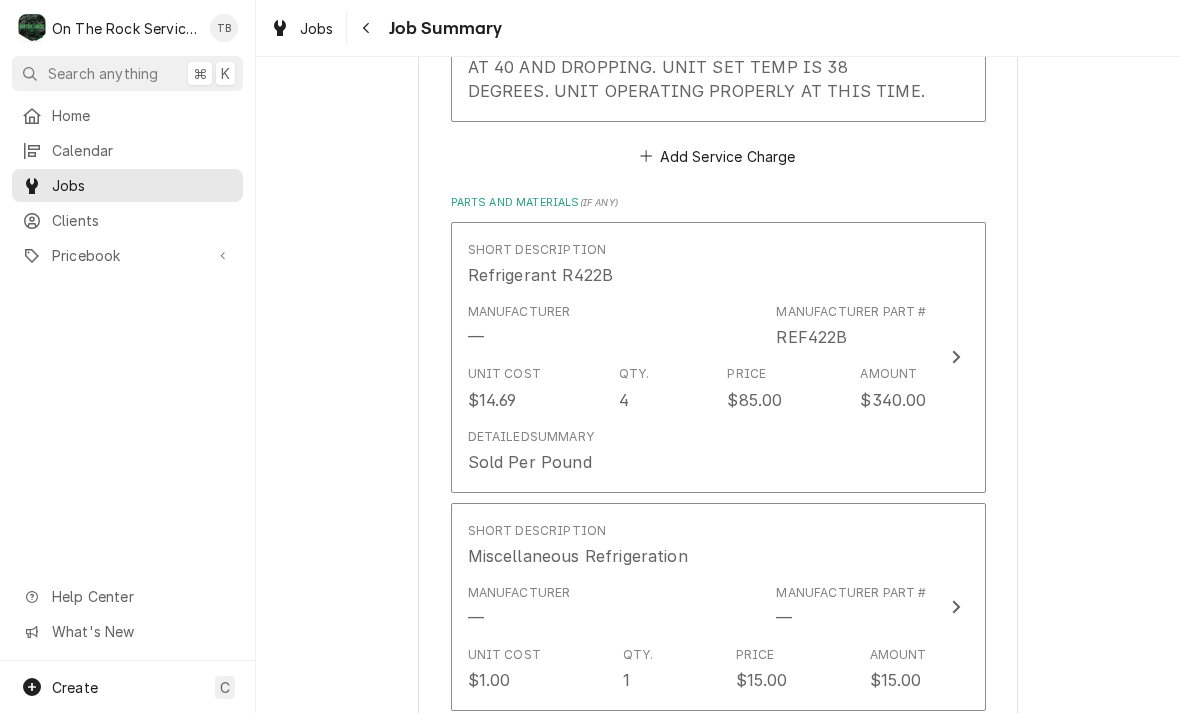 scroll, scrollTop: 1030, scrollLeft: 0, axis: vertical 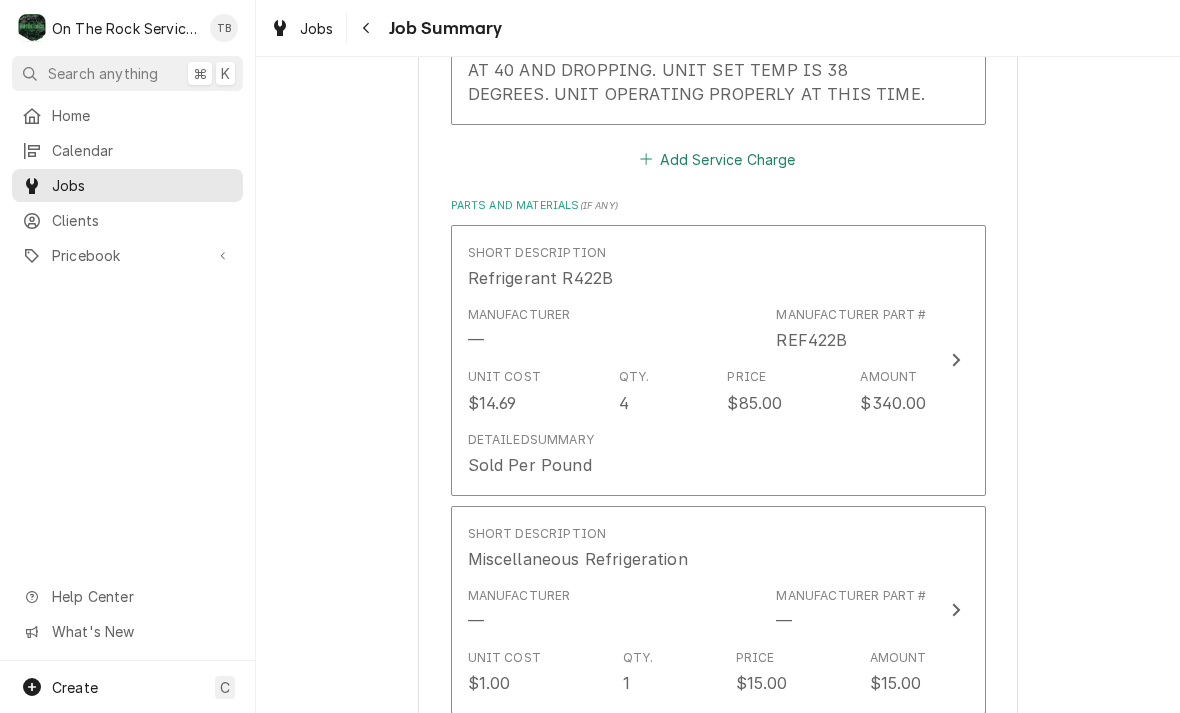 click on "Add Service Charge" at bounding box center (718, 159) 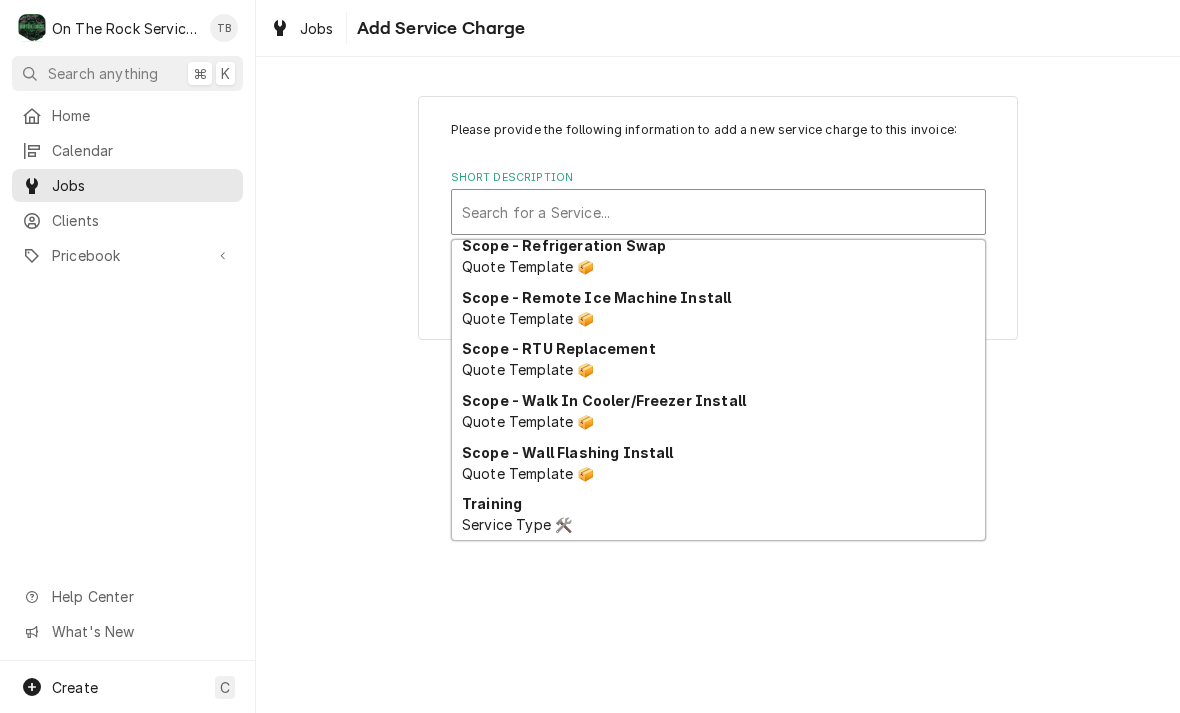 scroll, scrollTop: 1868, scrollLeft: 0, axis: vertical 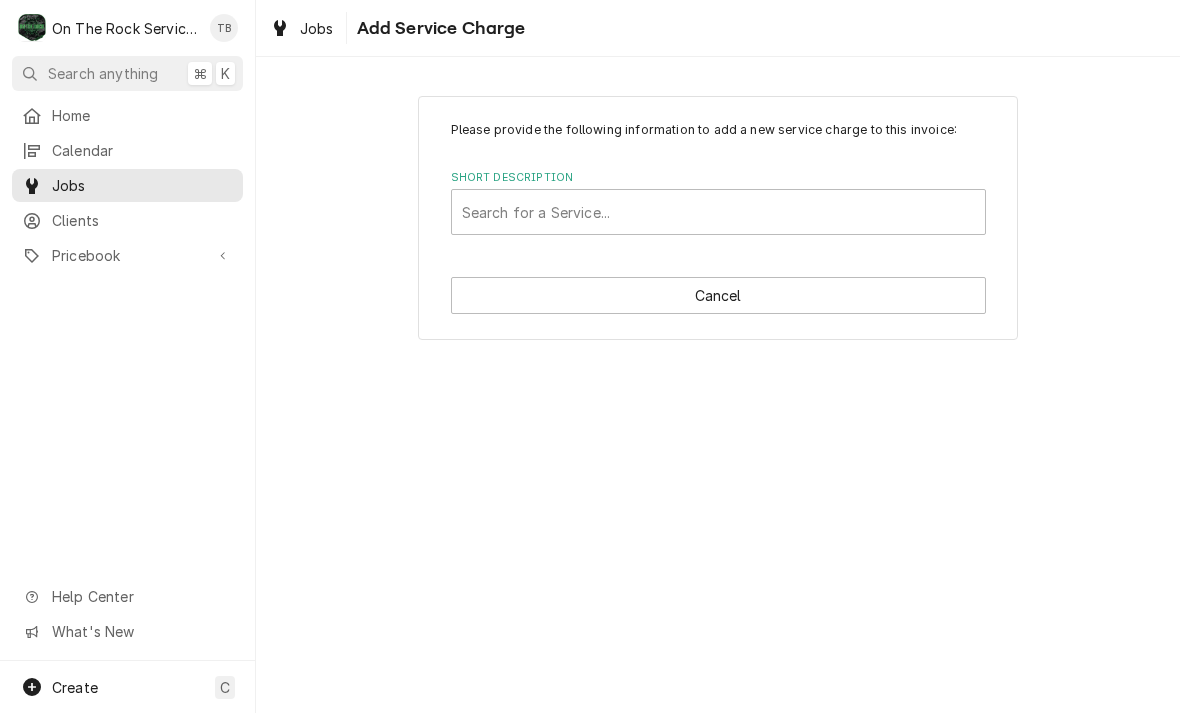 click on "Please provide the following information to add a new service charge to this invoice: Short Description Search for a Service... Cancel" at bounding box center (718, 217) 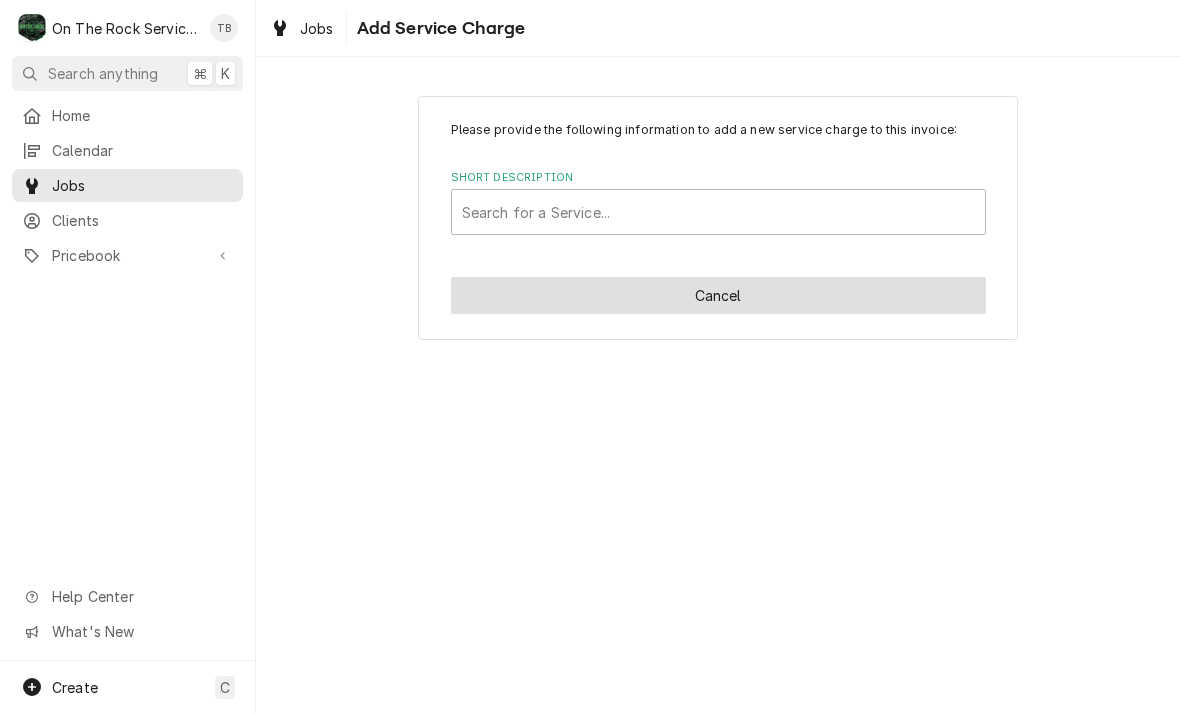 click on "Cancel" at bounding box center (718, 295) 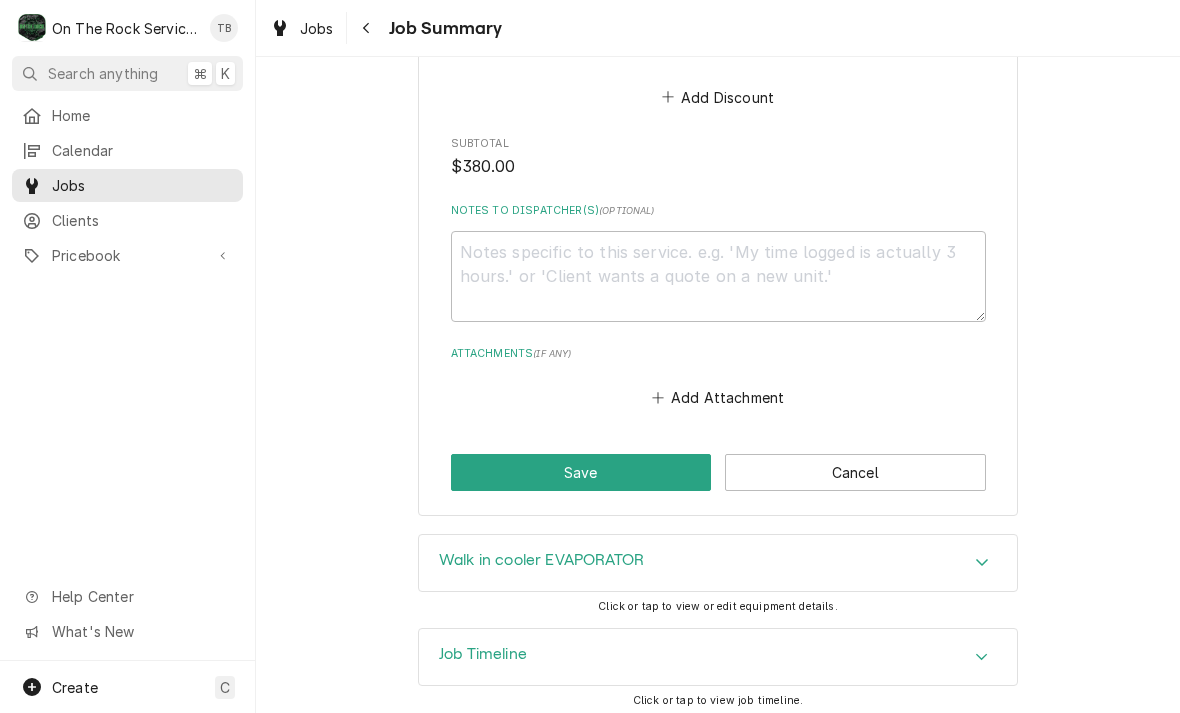 scroll, scrollTop: 2018, scrollLeft: 0, axis: vertical 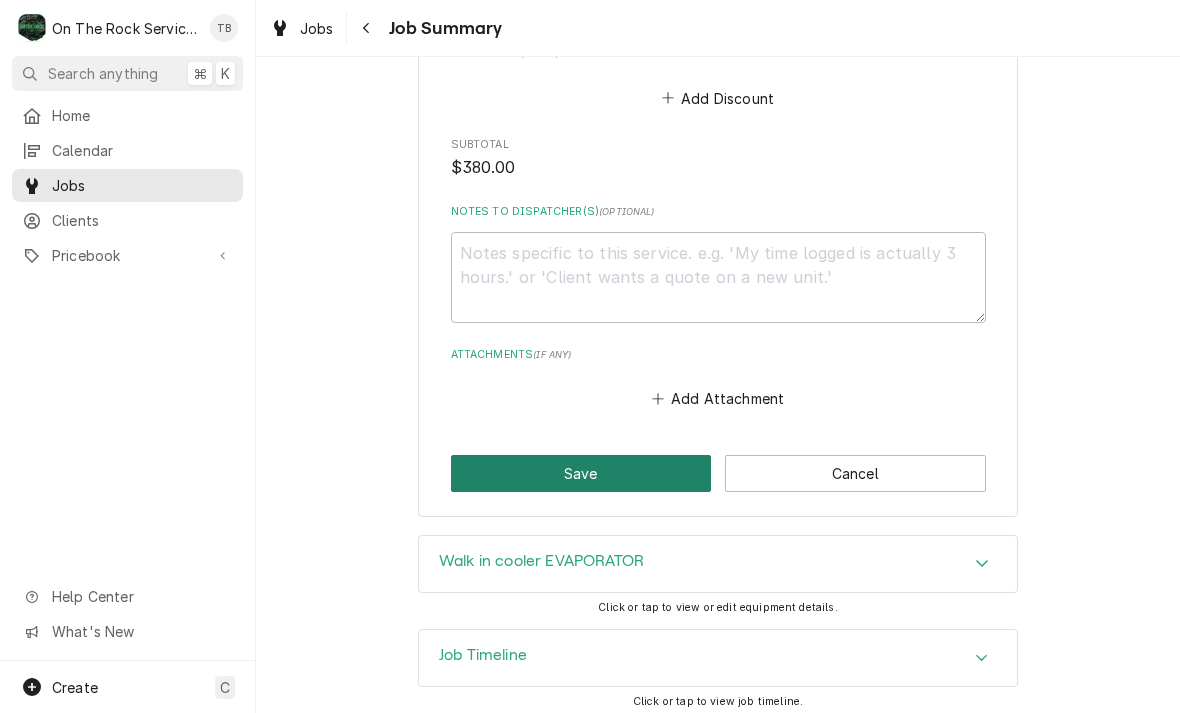 click on "Save" at bounding box center (581, 473) 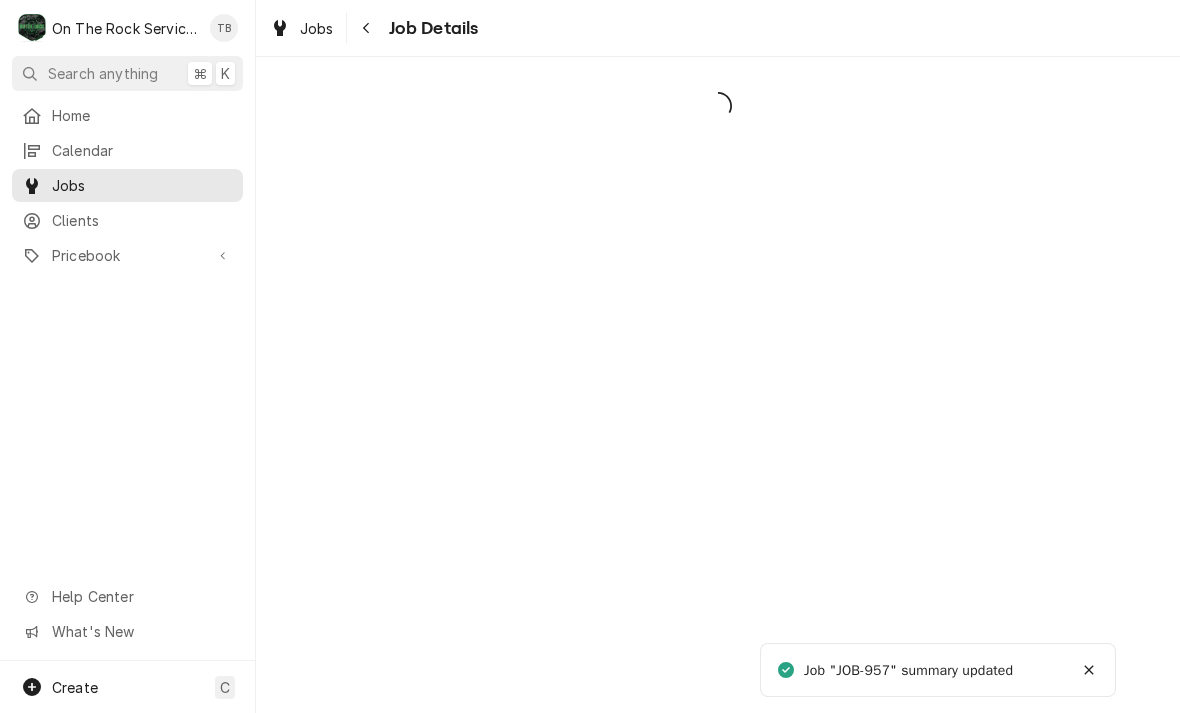 scroll, scrollTop: 0, scrollLeft: 0, axis: both 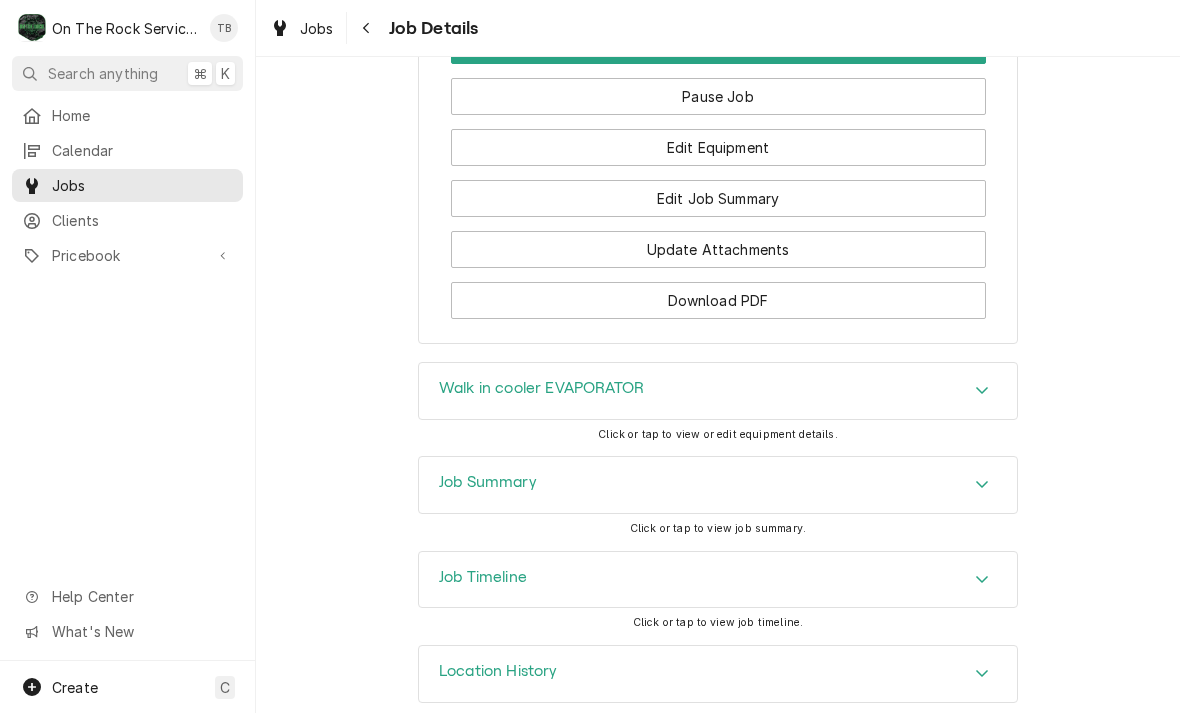 click on "Edit Equipment" at bounding box center (718, 147) 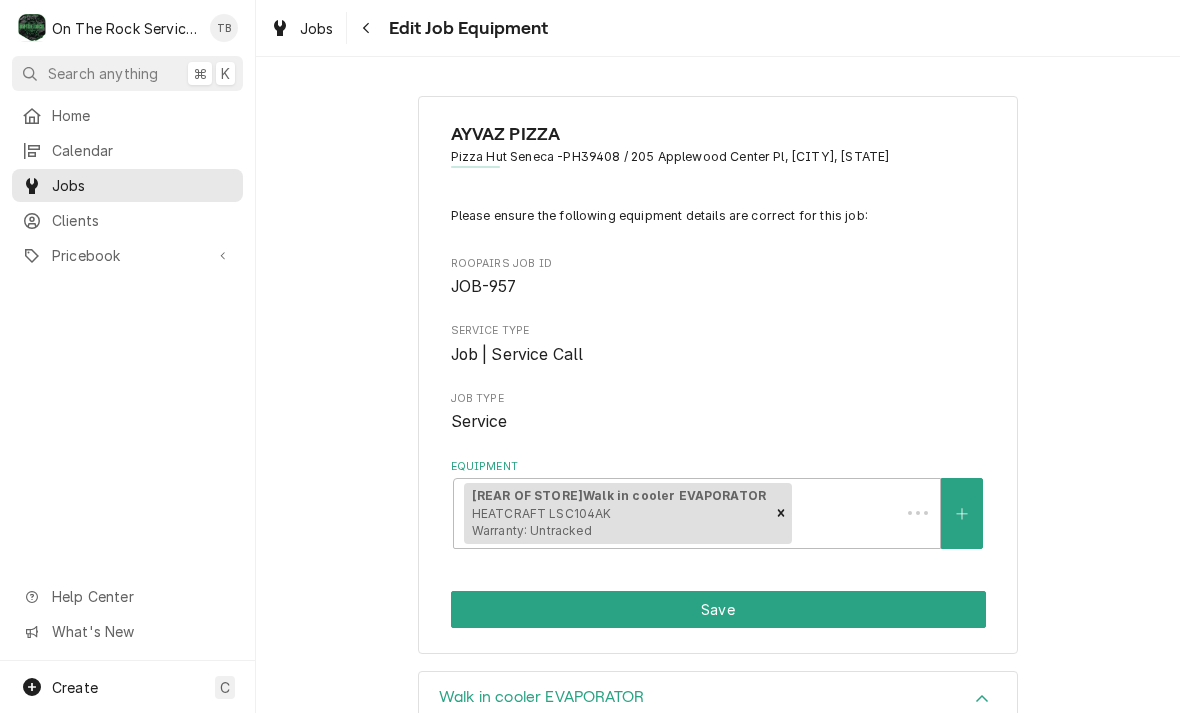 scroll, scrollTop: 0, scrollLeft: 0, axis: both 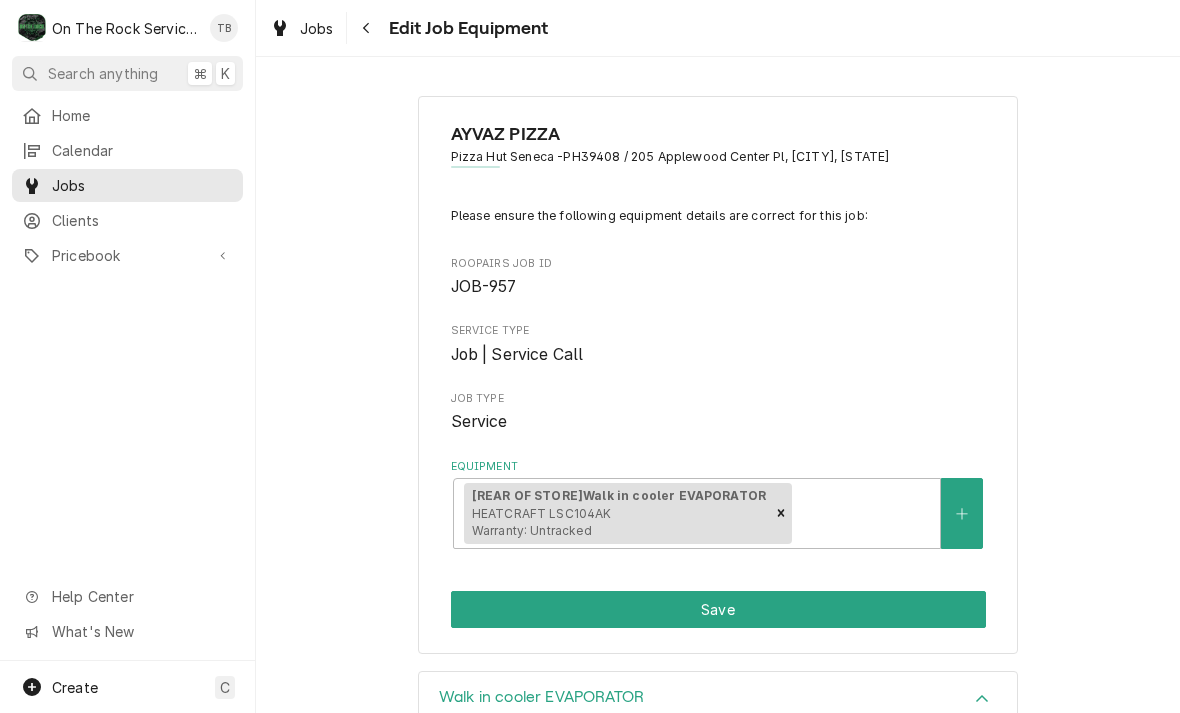 click at bounding box center [962, 513] 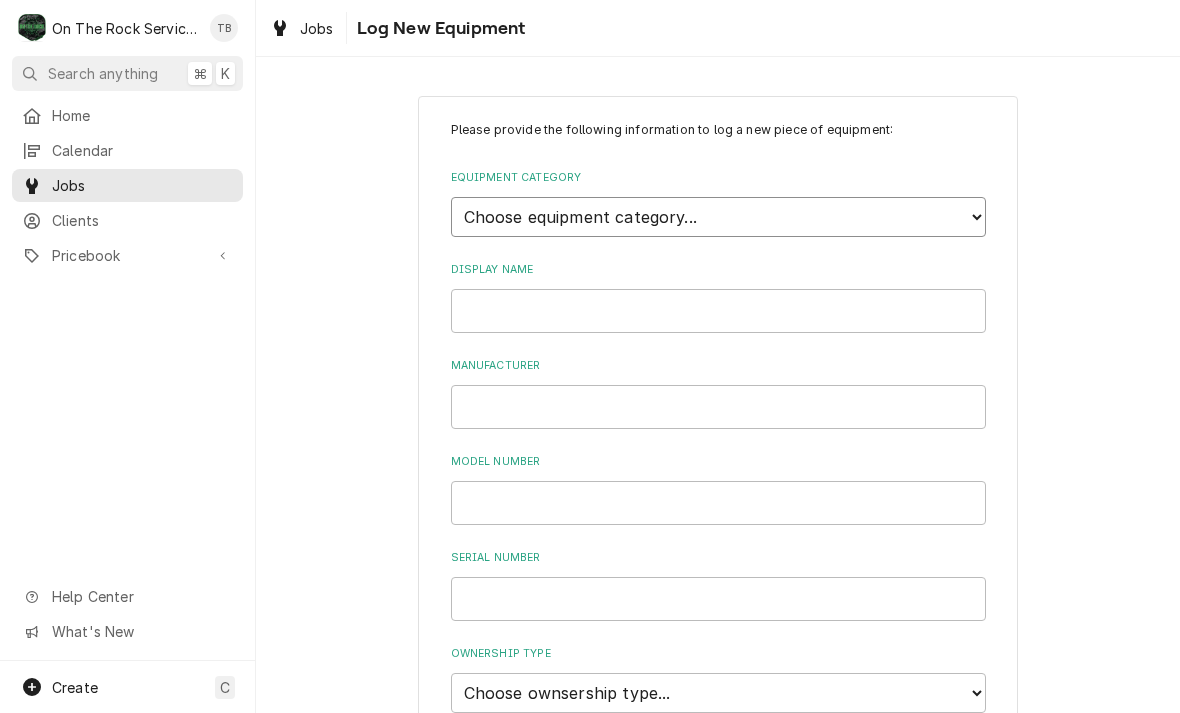 click on "Choose equipment category... Cooking Equipment Fryers Ice Machines Ovens and Ranges Concession and Condiment Equipment Dishwashing Equipment Holding and Warming Equipment Refrigeration Beverage Equipment Food Preparation Equipment HVAC Water Filtration" at bounding box center (718, 217) 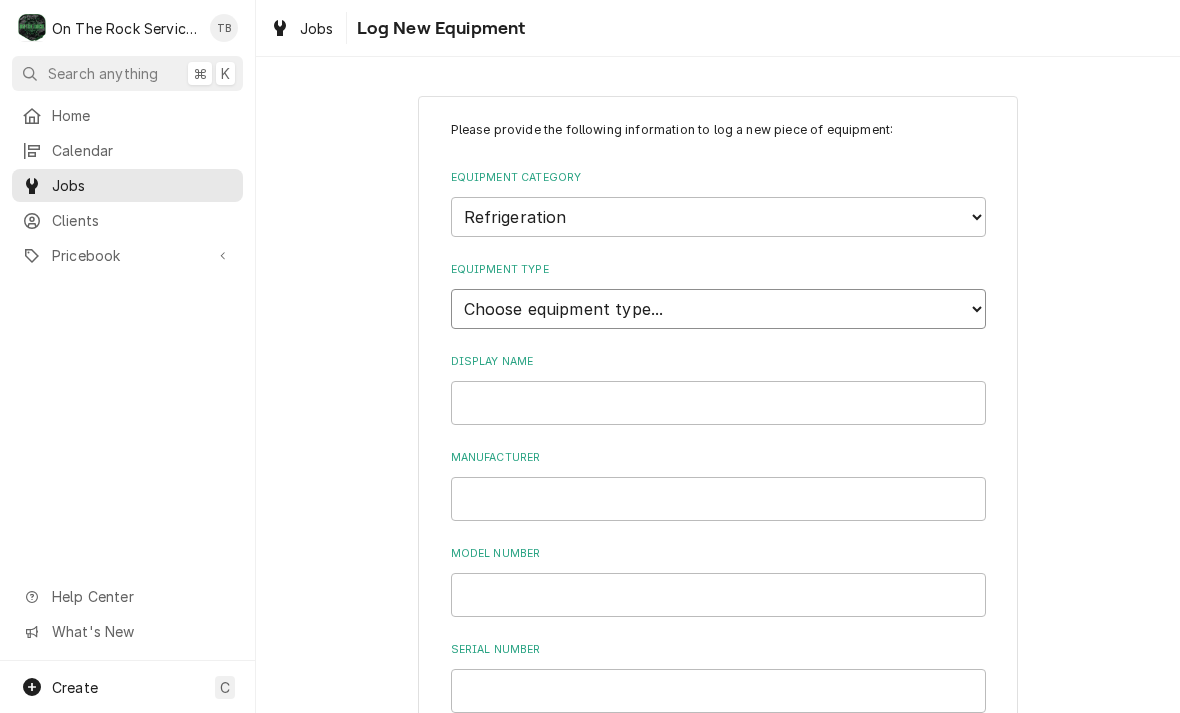 click on "Choose equipment type... Bar Refrigeration Blast Chiller Chef Base Freezer Chef Base Refrigerator Combination Refrigerator and Freezer Condensing Unit Ice Cream Equipment Prep Table Reach-In Freezer Reach-In Refrigerator Refrigerated Merchandiser Undercounter Freezer Undercounter Refrigerator Walk-In Cooler Walk-In Freezer" at bounding box center (718, 309) 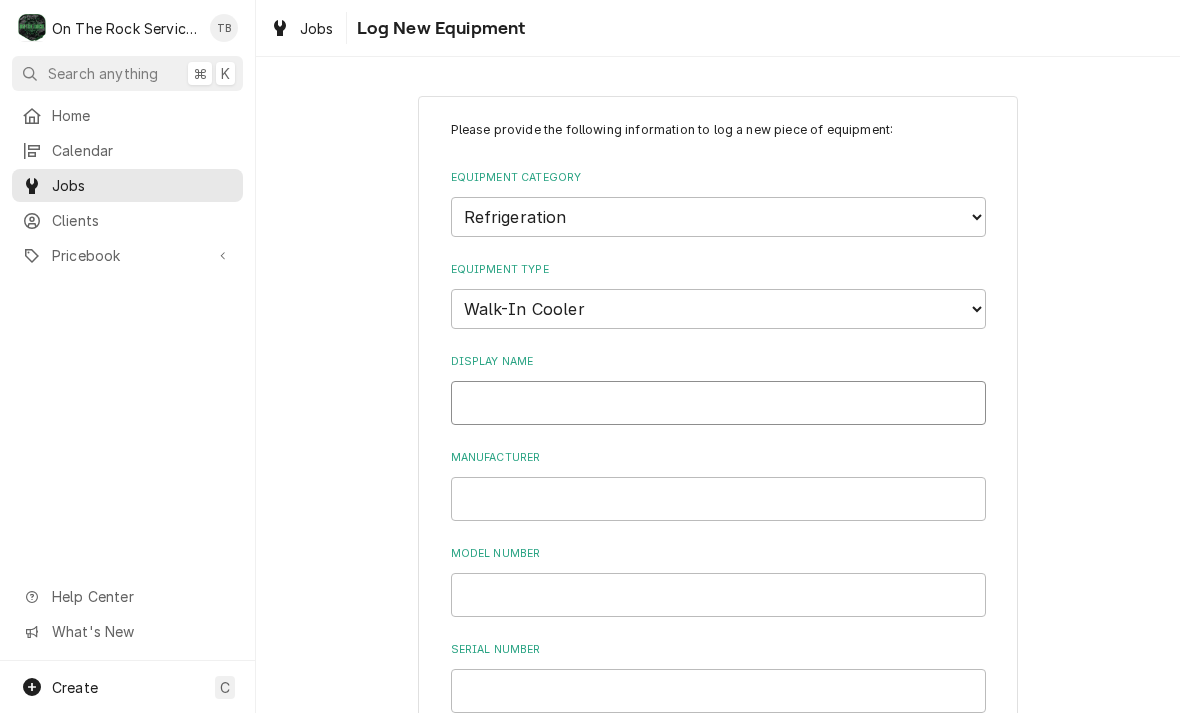 click on "Display Name" at bounding box center (718, 403) 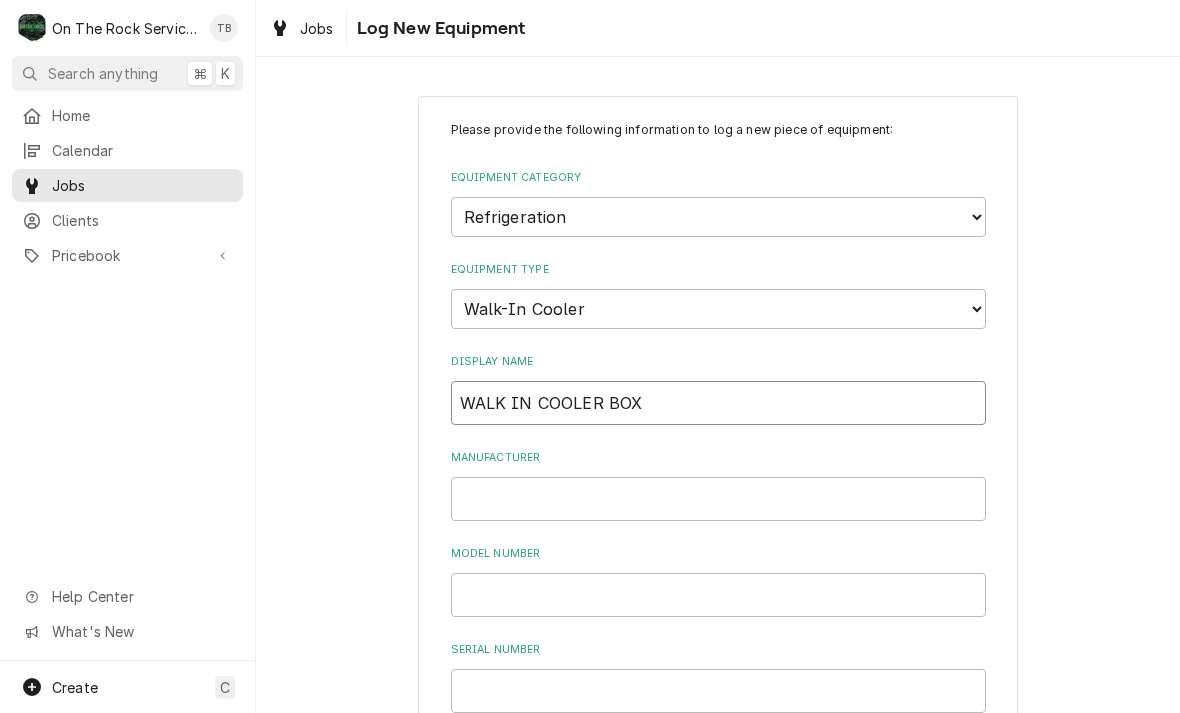 type on "WALK IN COOLER BOX" 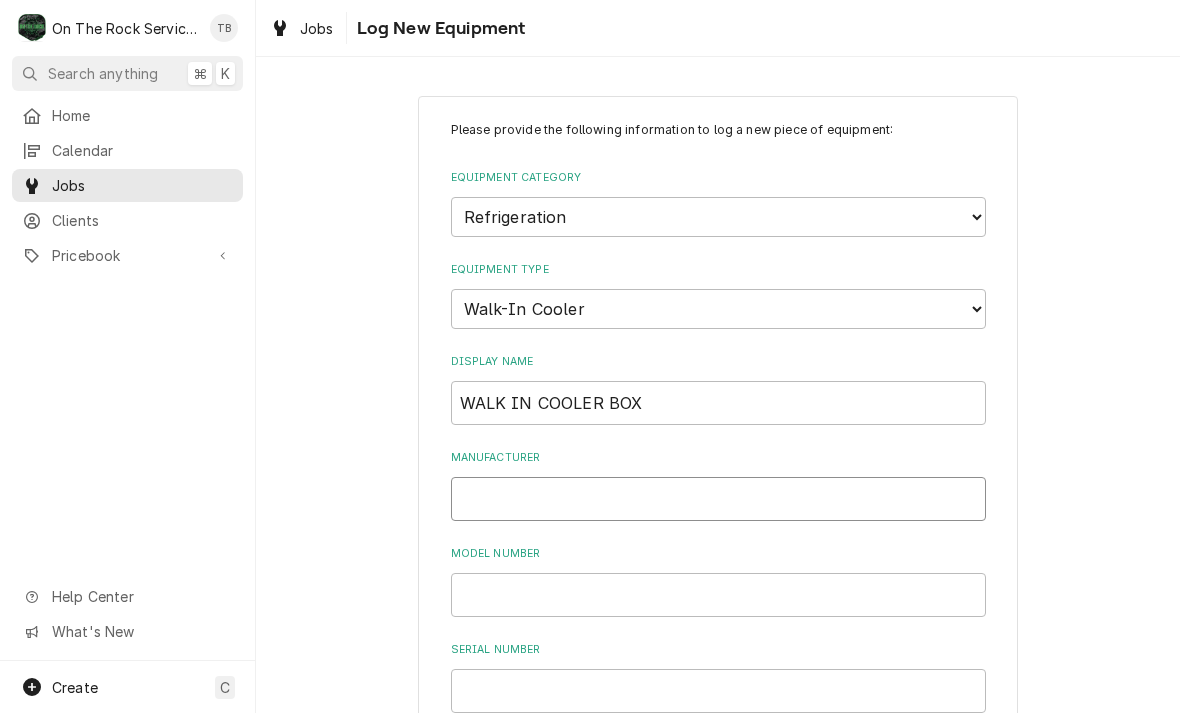 click on "Manufacturer" at bounding box center [718, 499] 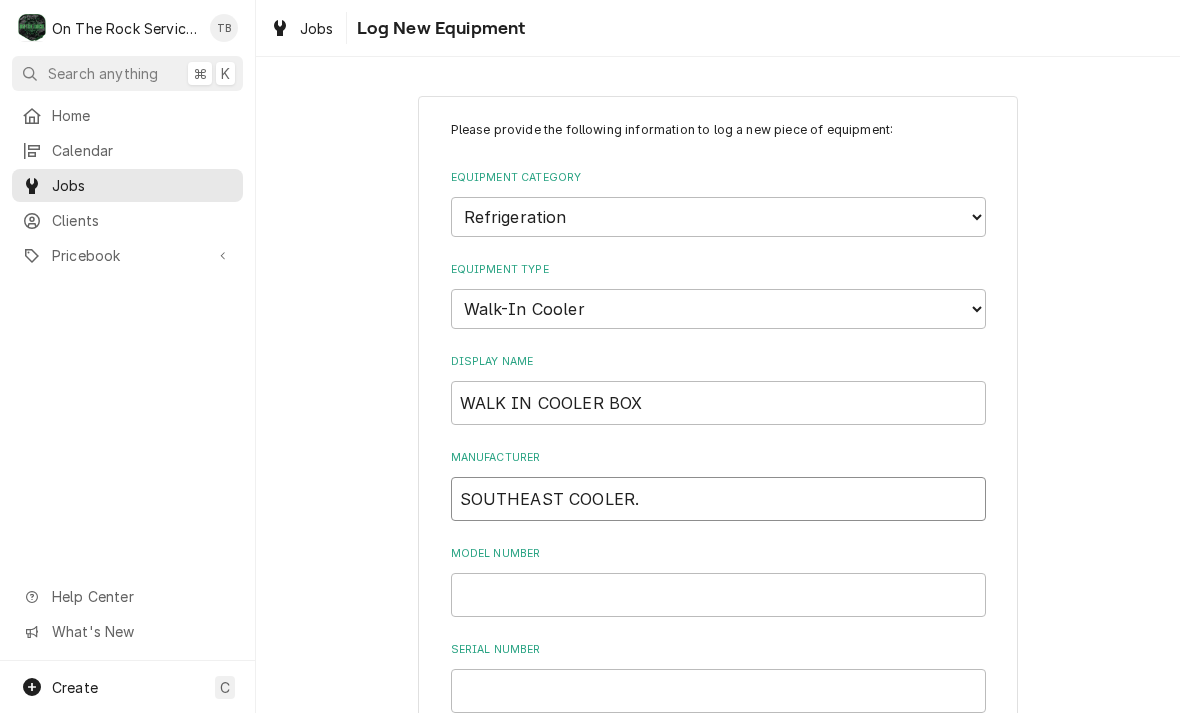 type on "SOUTHEAST COOLER." 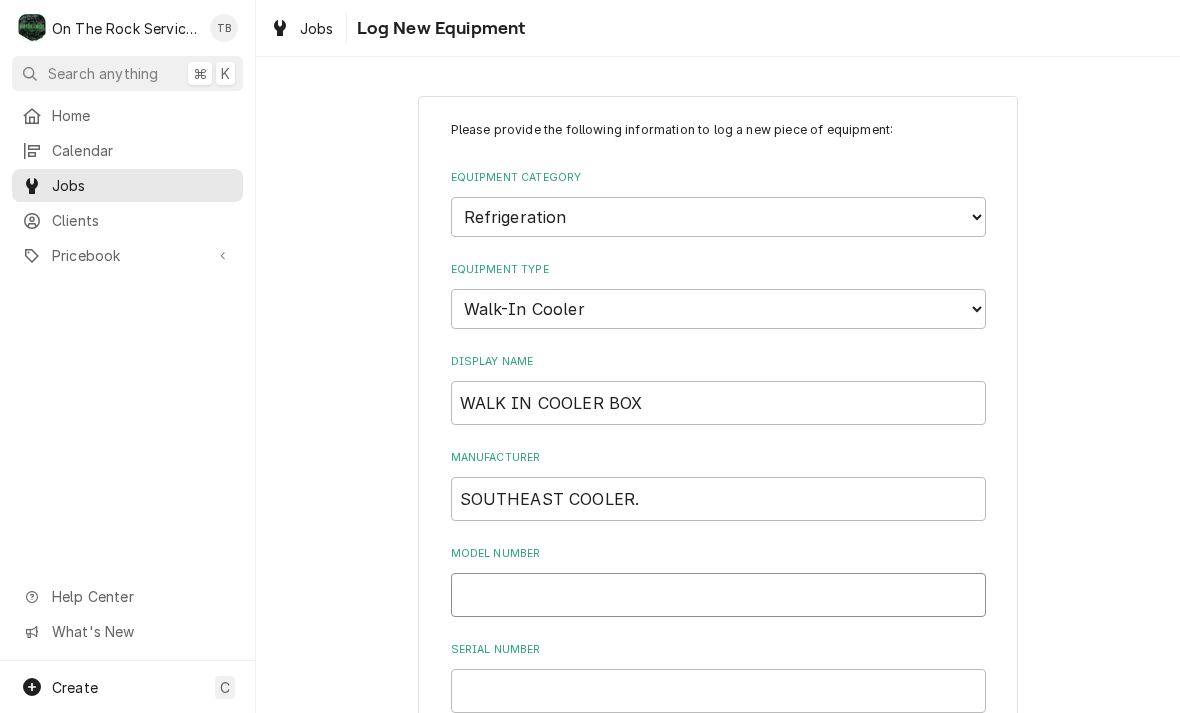 click on "Model Number" at bounding box center (718, 595) 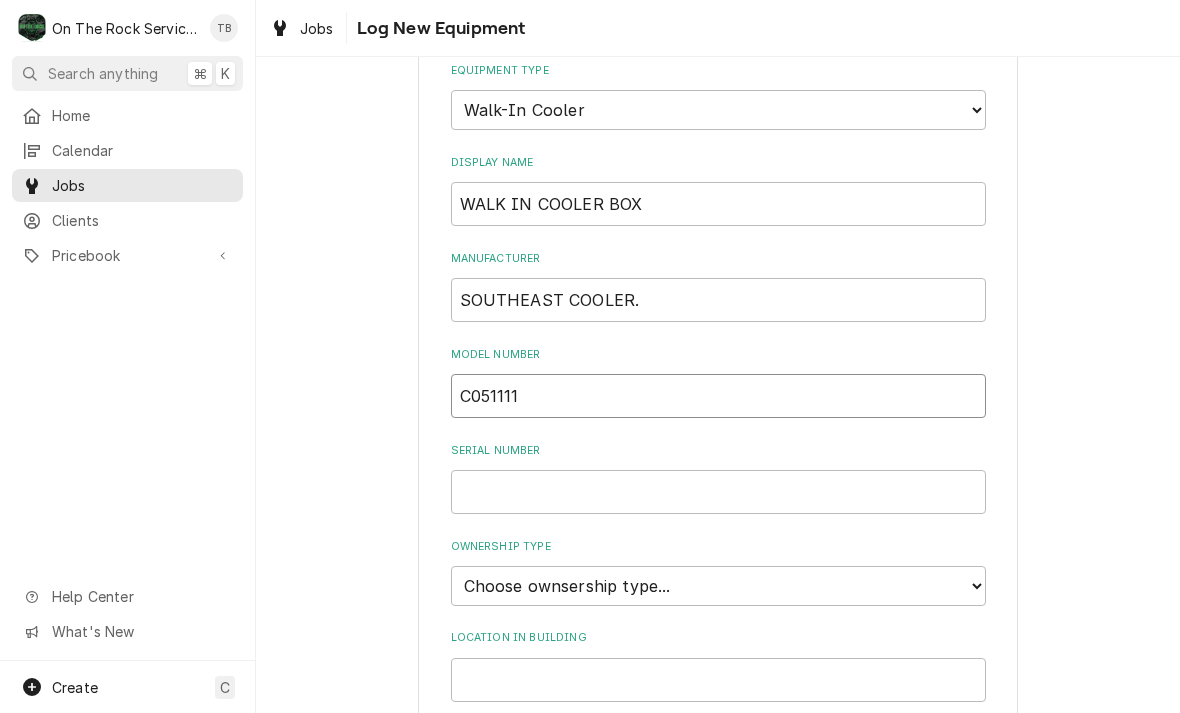scroll, scrollTop: 217, scrollLeft: 0, axis: vertical 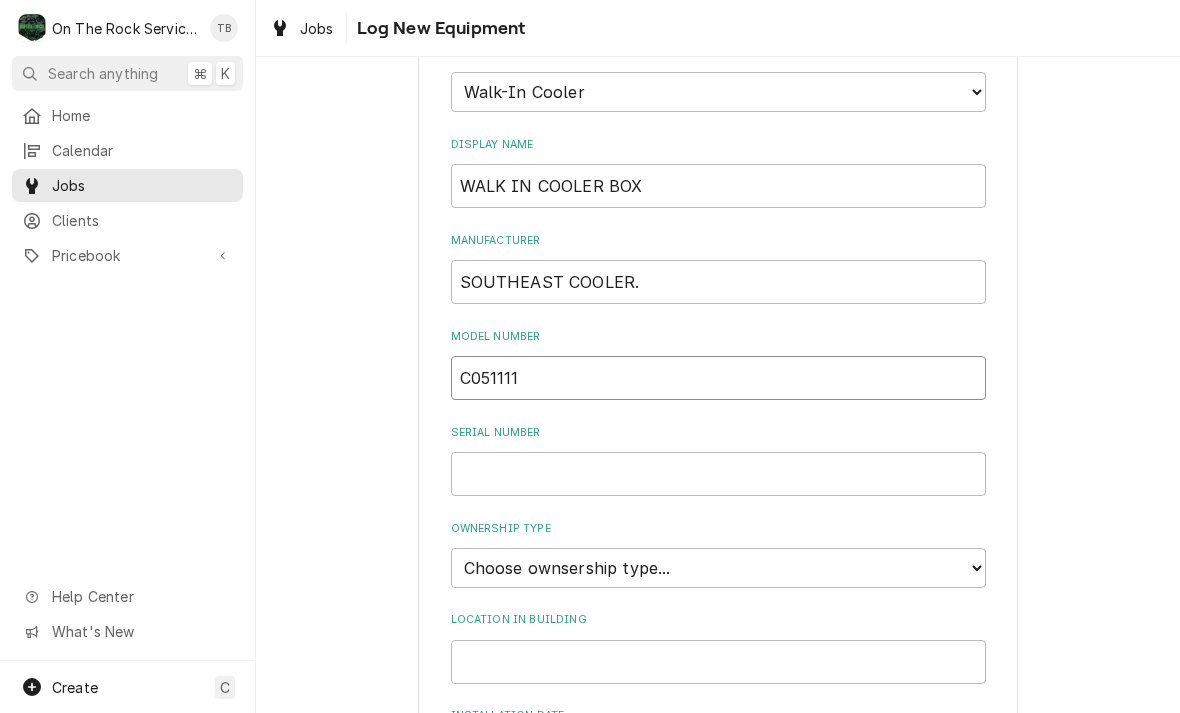 type on "C051111" 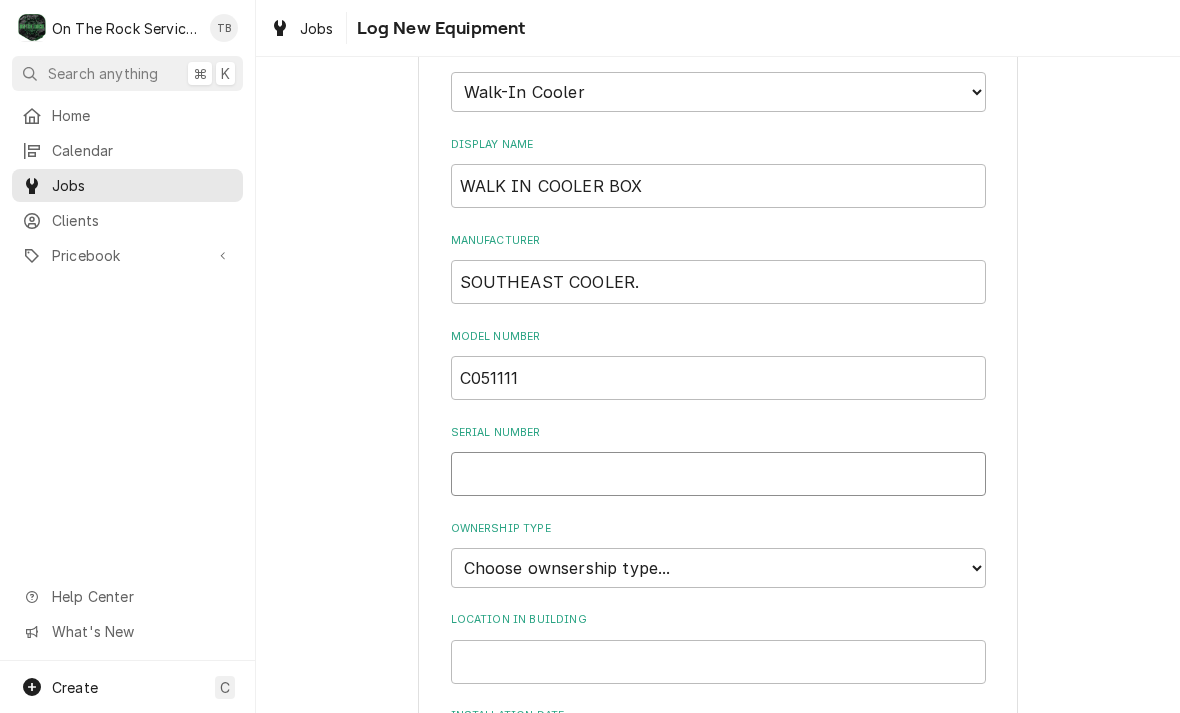 click on "Serial Number" at bounding box center (718, 474) 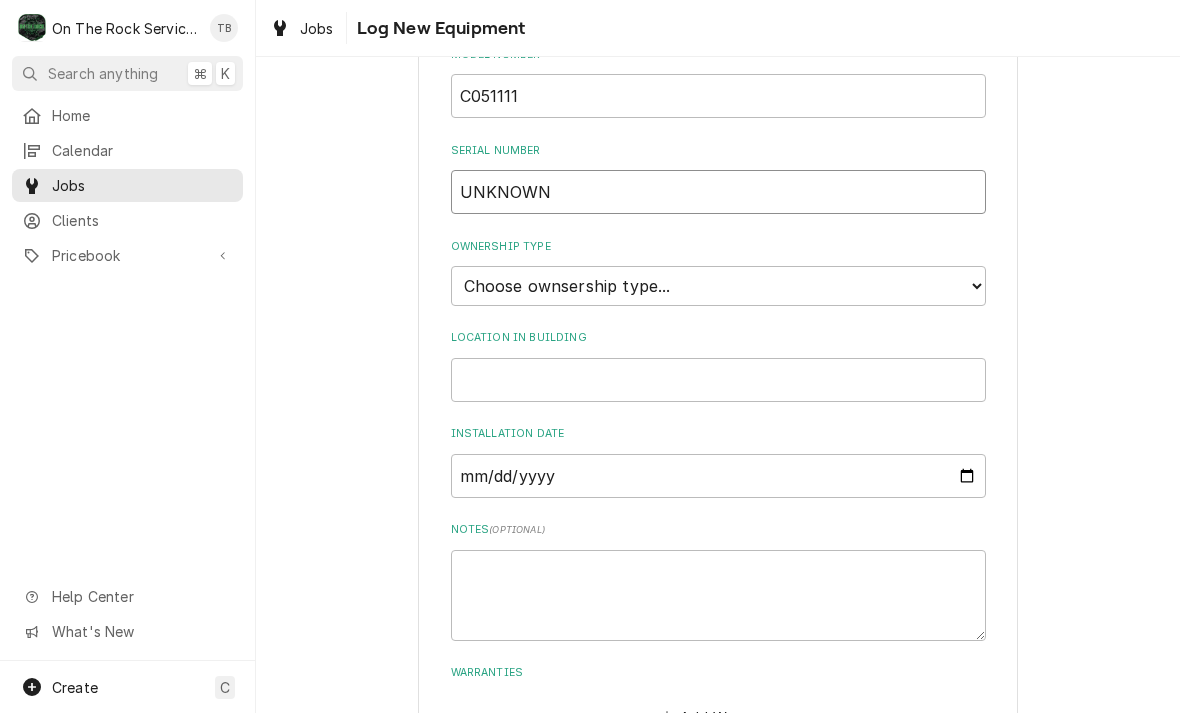 scroll, scrollTop: 502, scrollLeft: 0, axis: vertical 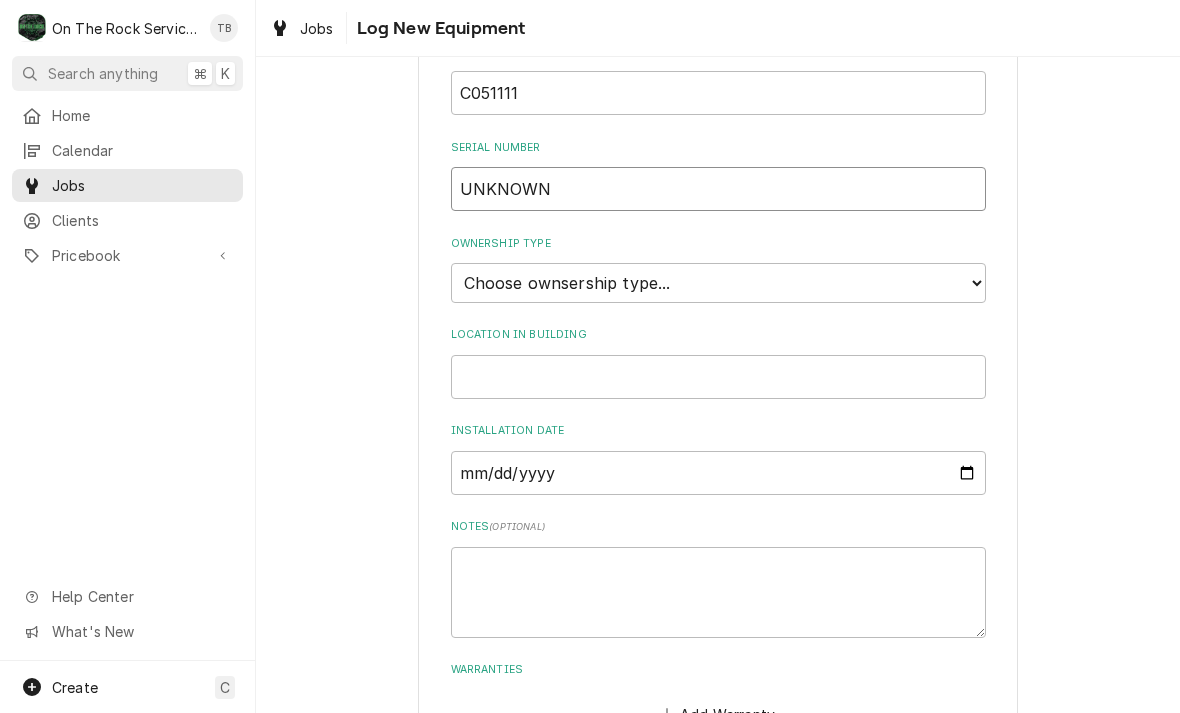 type on "UNKNOWN" 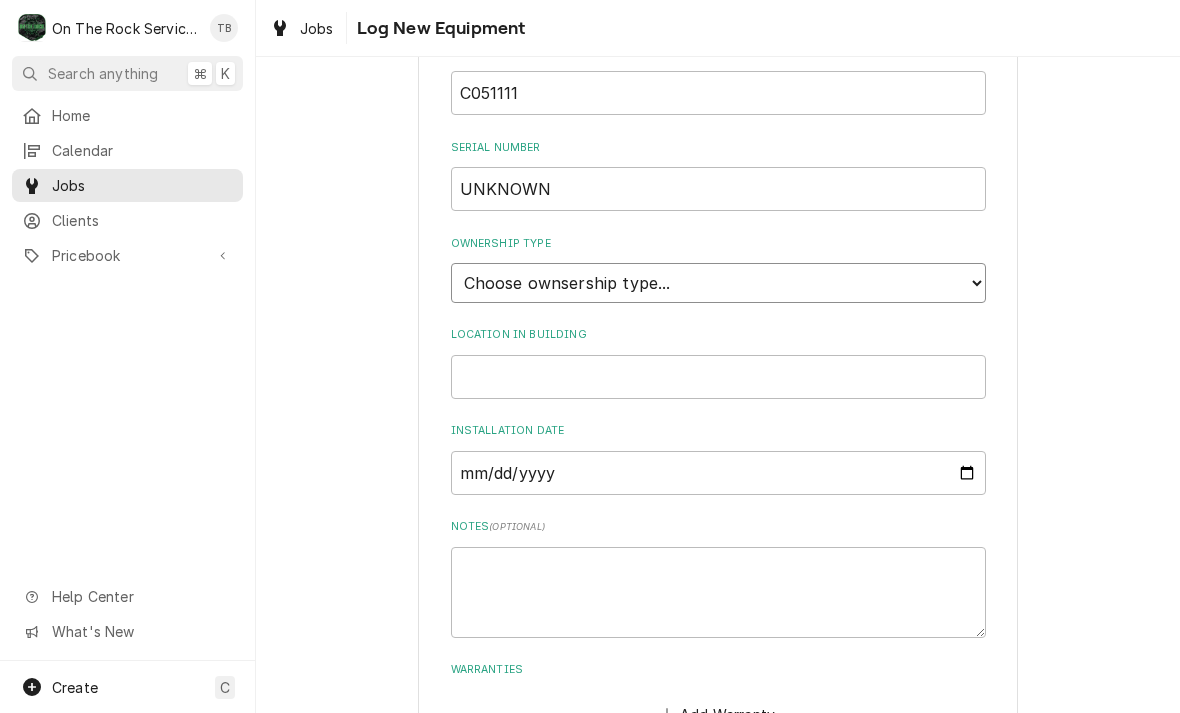 click on "Choose ownsership type... Unknown Owned Leased Rented" at bounding box center (718, 283) 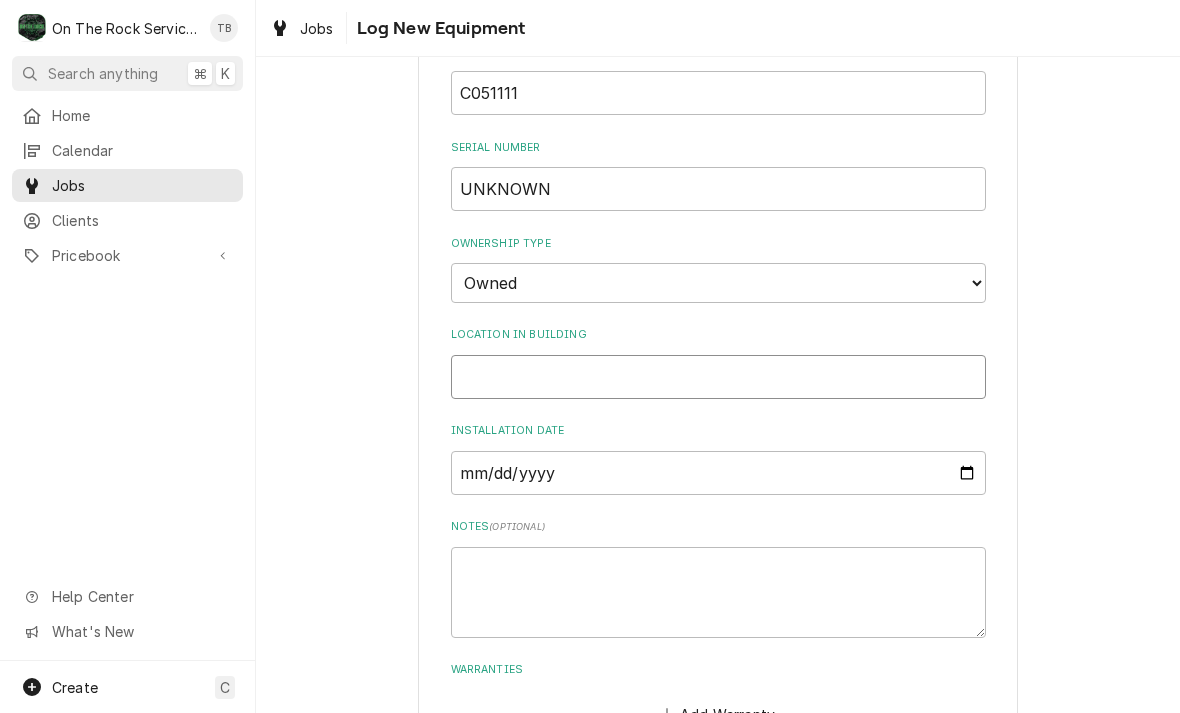 click on "Location in Building" at bounding box center [718, 377] 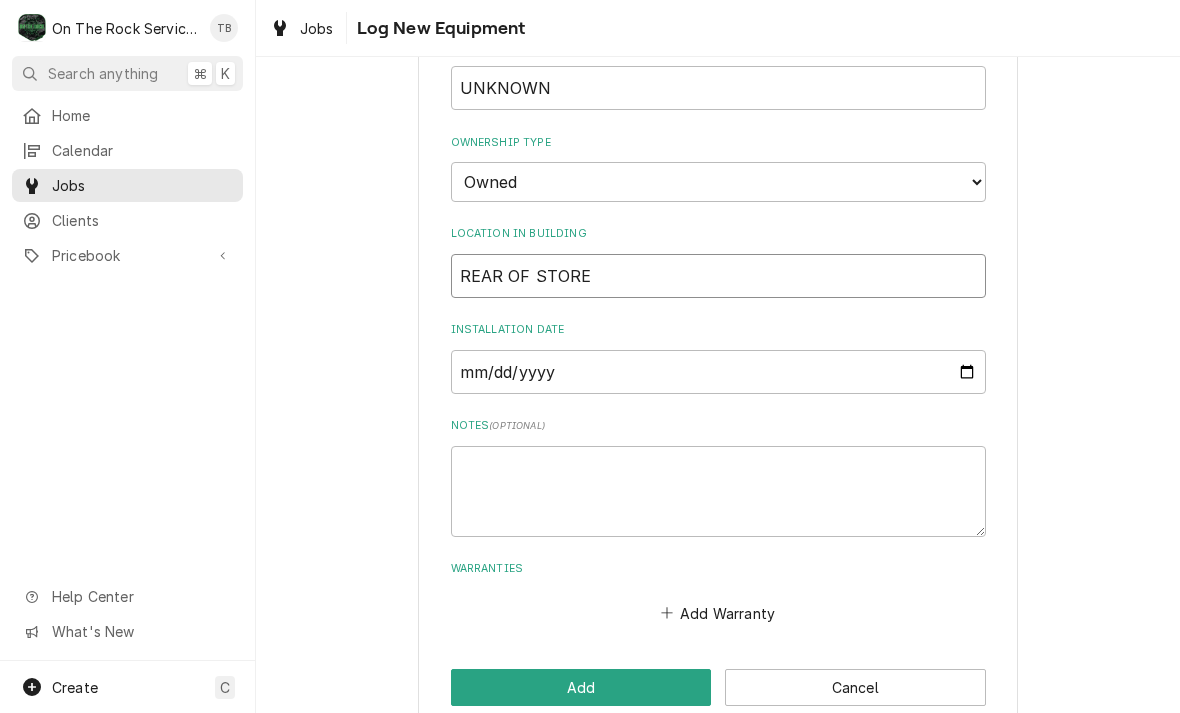scroll, scrollTop: 602, scrollLeft: 0, axis: vertical 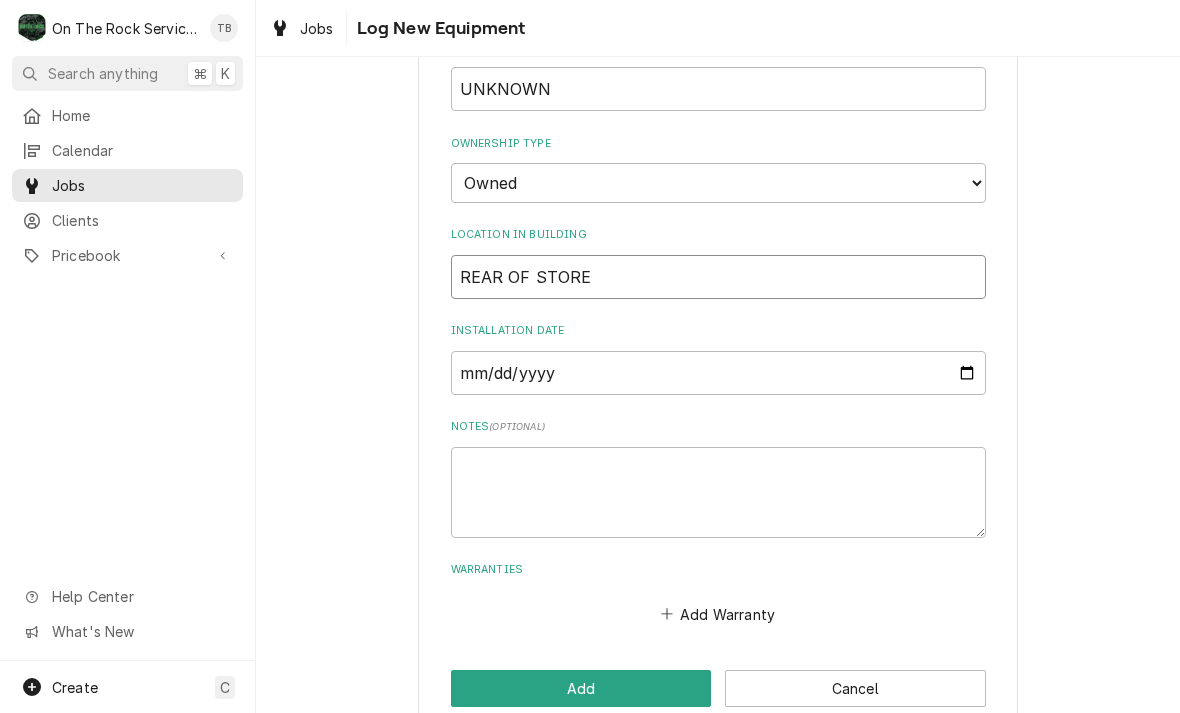 type on "REAR OF STORE" 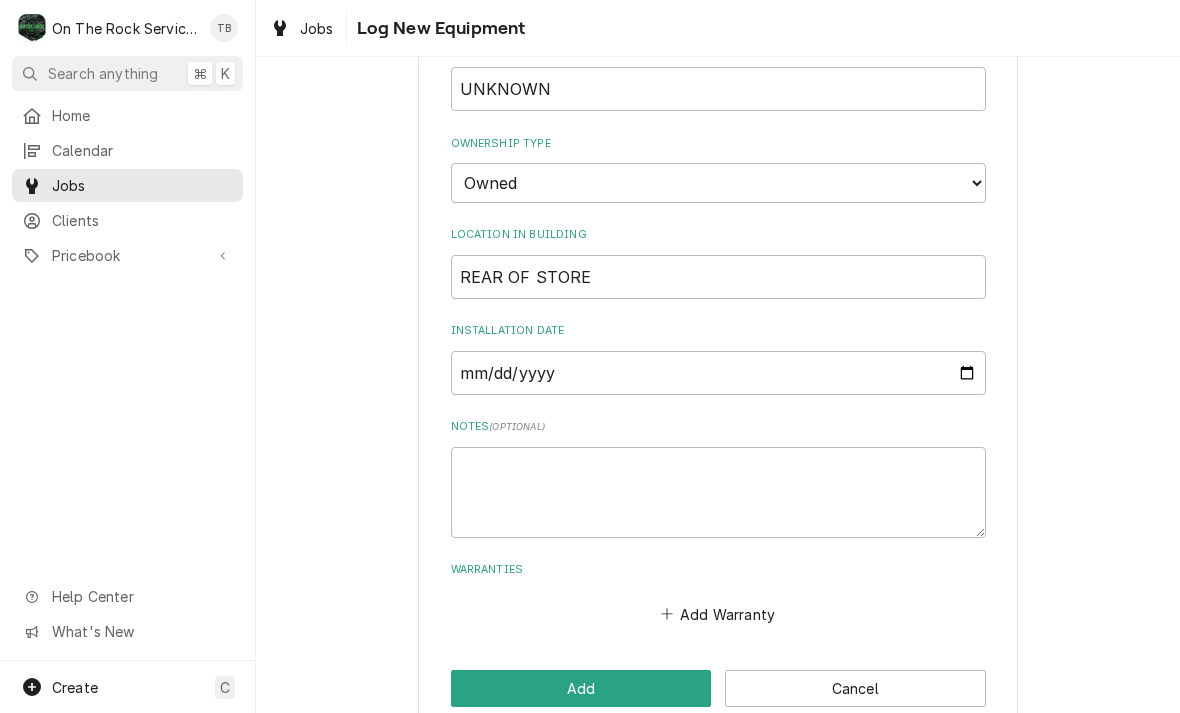 click on "Please provide the following information to log a new piece of equipment: Equipment Category Choose equipment category... Cooking Equipment Fryers Ice Machines Ovens and Ranges Concession and Condiment Equipment Dishwashing Equipment Holding and Warming Equipment Refrigeration Beverage Equipment Food Preparation Equipment HVAC Water Filtration Equipment Type Choose equipment type... Bar Refrigeration Blast Chiller Chef Base Freezer Chef Base Refrigerator Combination Refrigerator and Freezer Condensing Unit Ice Cream Equipment Prep Table Reach-In Freezer Reach-In Refrigerator Refrigerated Merchandiser Undercounter Freezer Undercounter Refrigerator Walk-In Cooler Walk-In Freezer Display Name WALK IN COOLER BOX Manufacturer SOUTHEAST COOLER. Model Number C051111 Serial Number UNKNOWN Ownership Type Choose ownsership type... Unknown Owned Leased Rented Location in Building REAR OF STORE Installation Date Notes  ( optional ) Warranties Add Warranty Add Cancel" at bounding box center [718, 113] 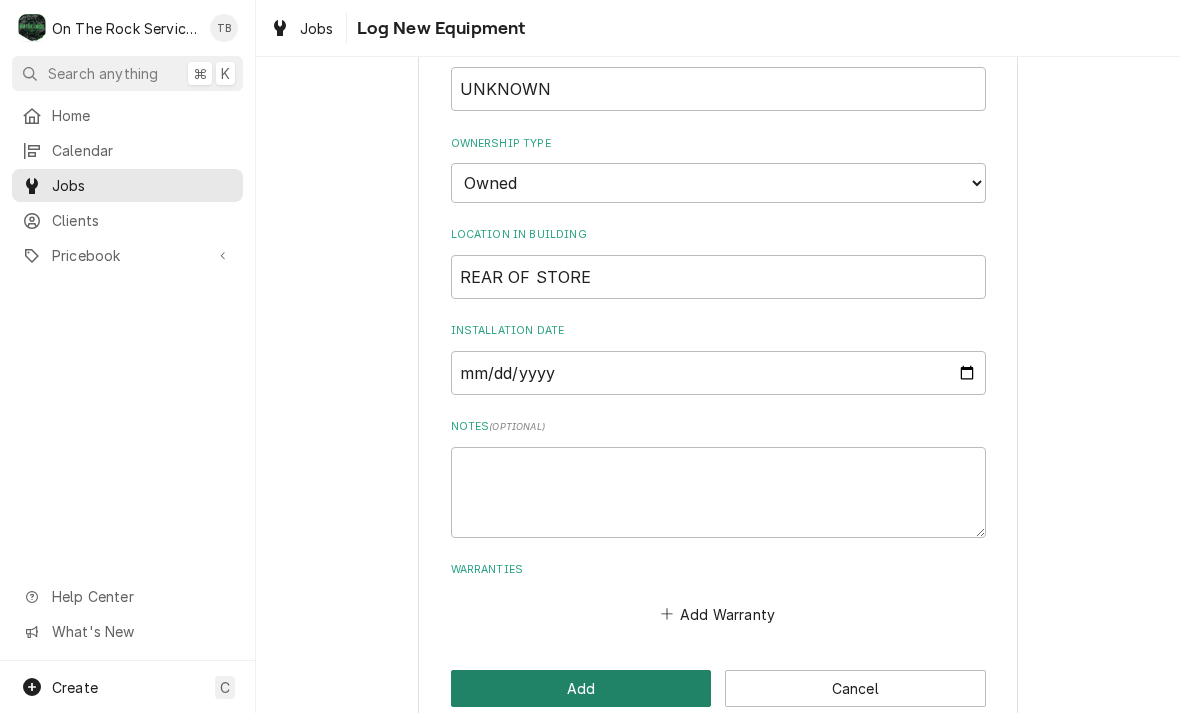 click on "Add" at bounding box center [581, 688] 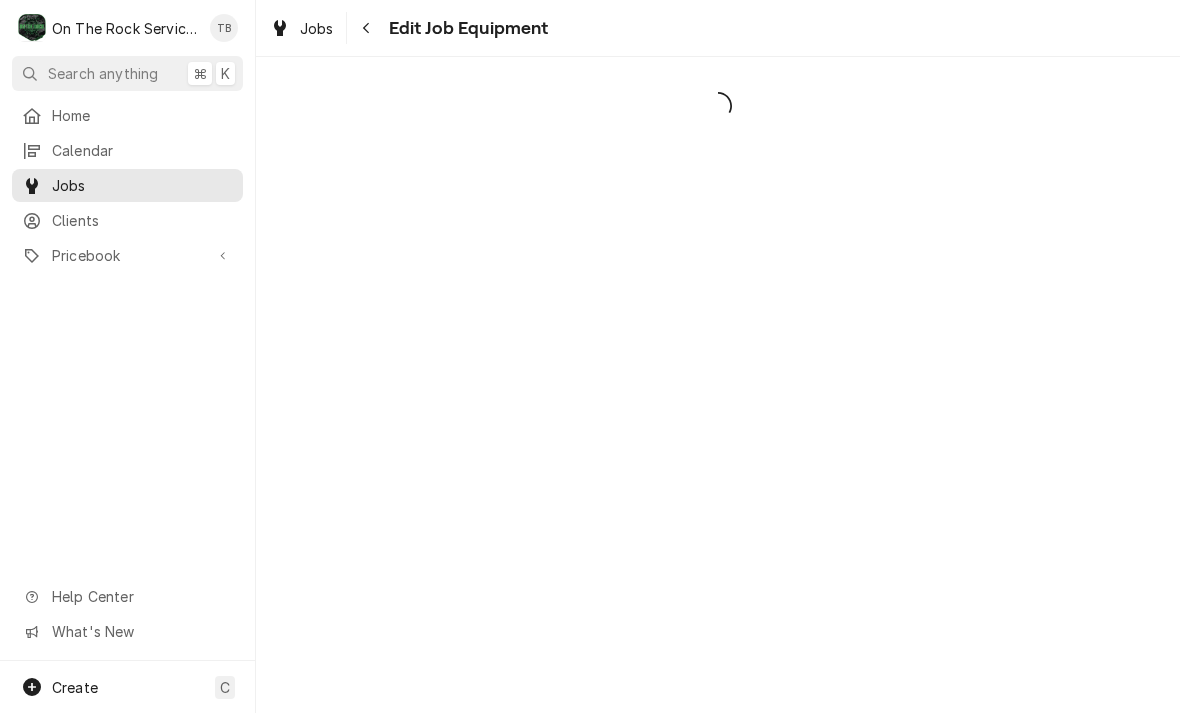 scroll, scrollTop: 0, scrollLeft: 0, axis: both 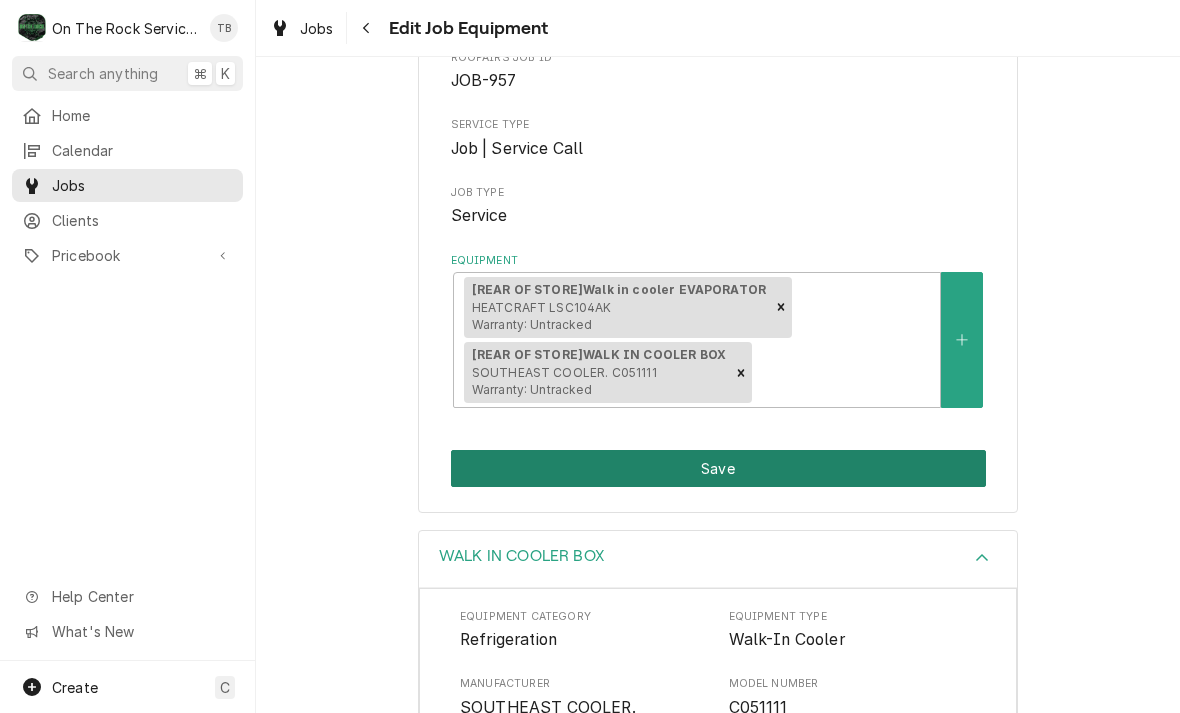 click on "Save" at bounding box center (718, 468) 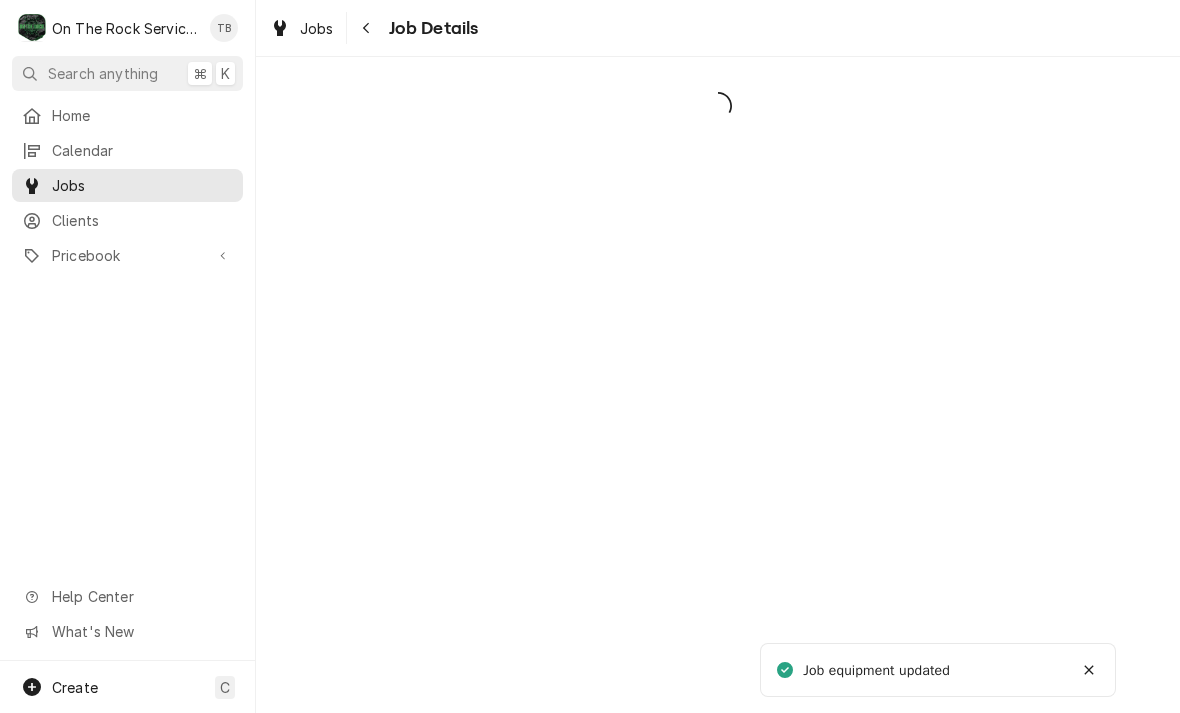 scroll, scrollTop: 0, scrollLeft: 0, axis: both 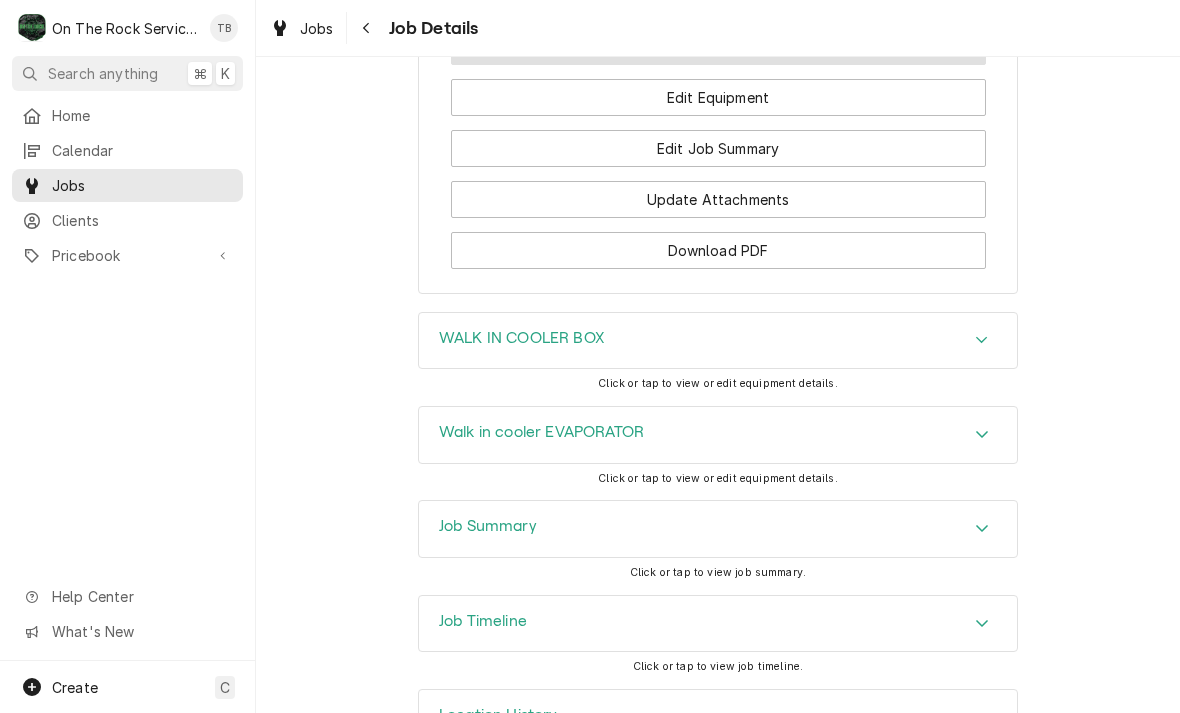 click on "Pause Job" at bounding box center (718, 46) 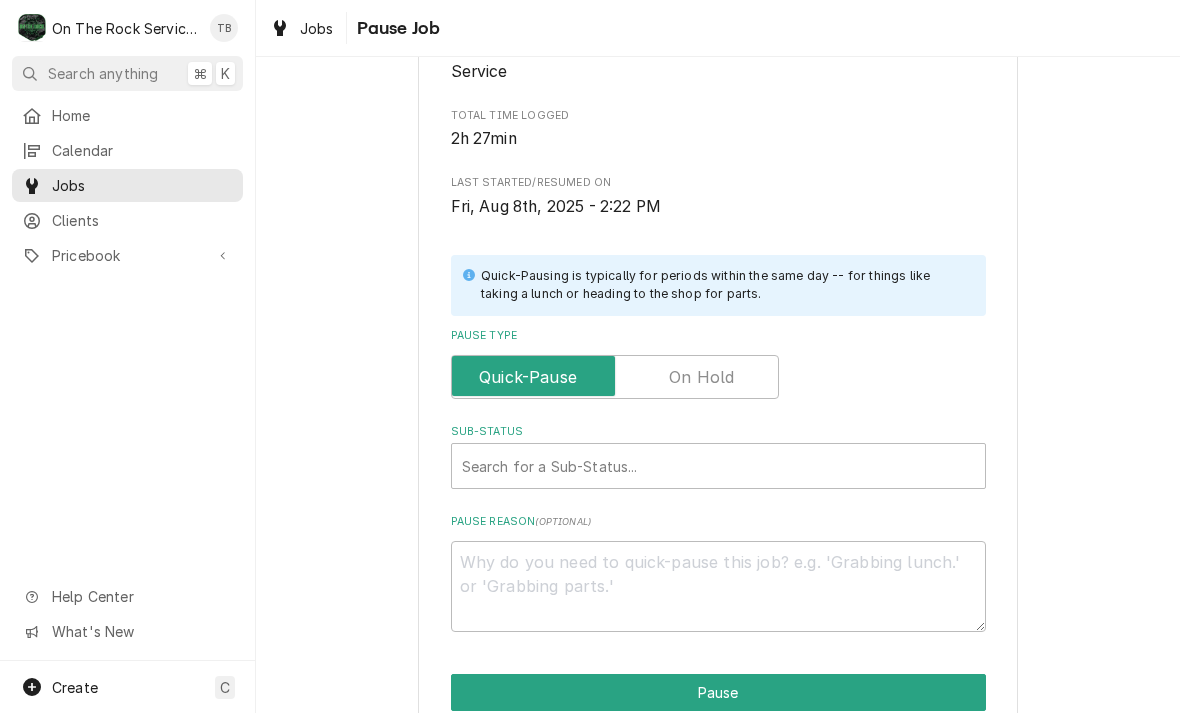 scroll, scrollTop: 278, scrollLeft: 0, axis: vertical 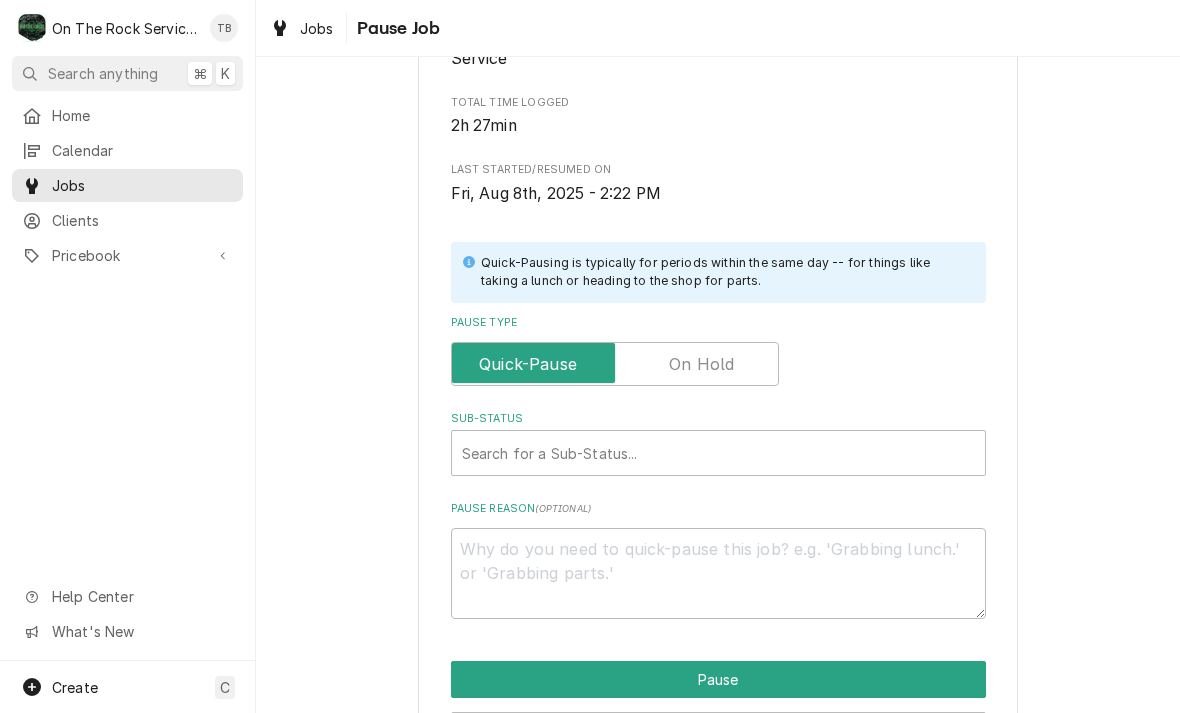 click at bounding box center (615, 364) 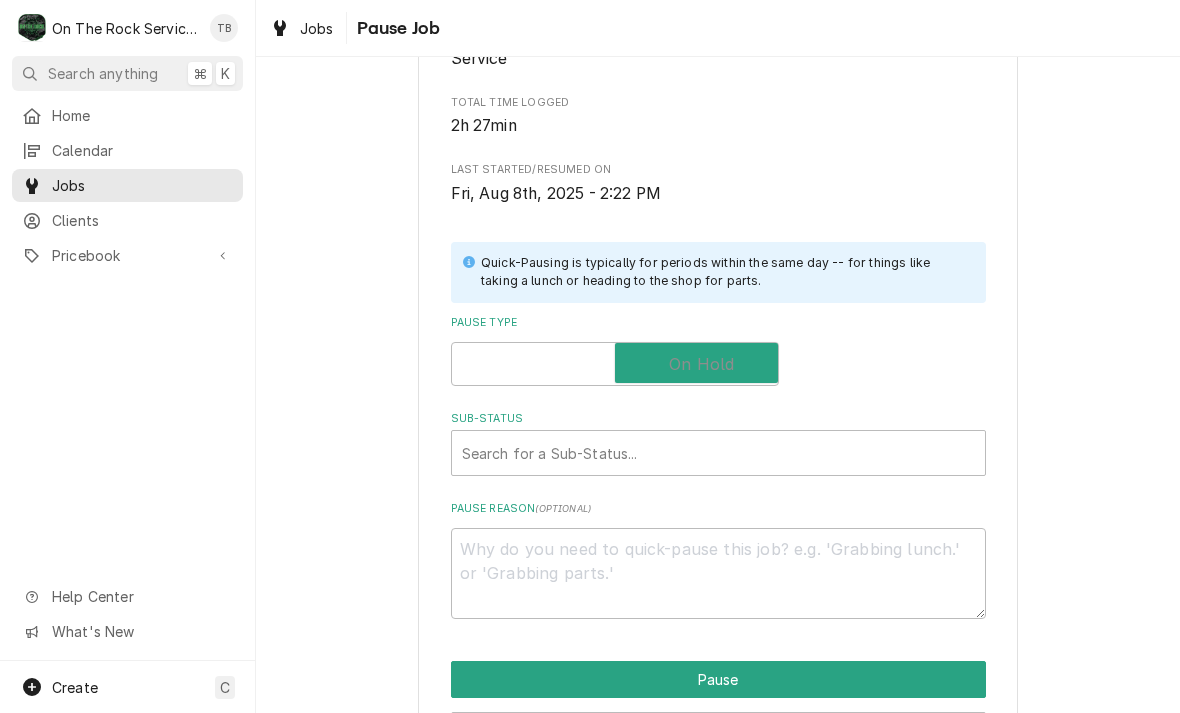 checkbox on "true" 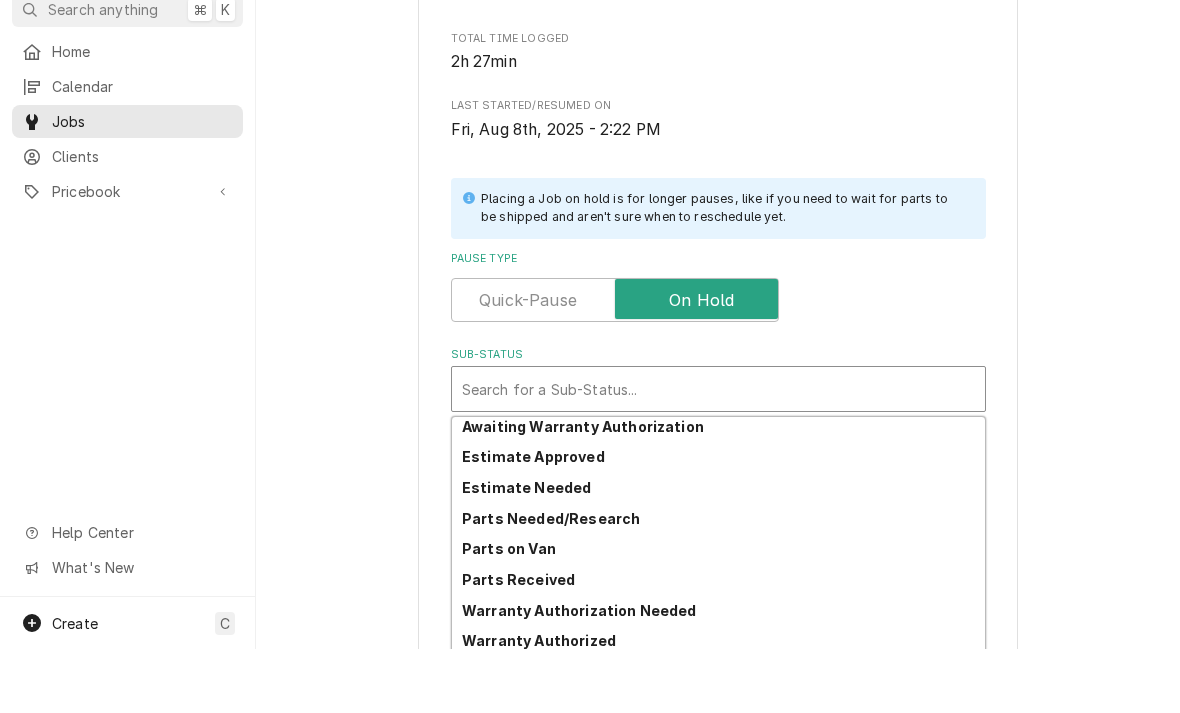 scroll, scrollTop: 159, scrollLeft: 0, axis: vertical 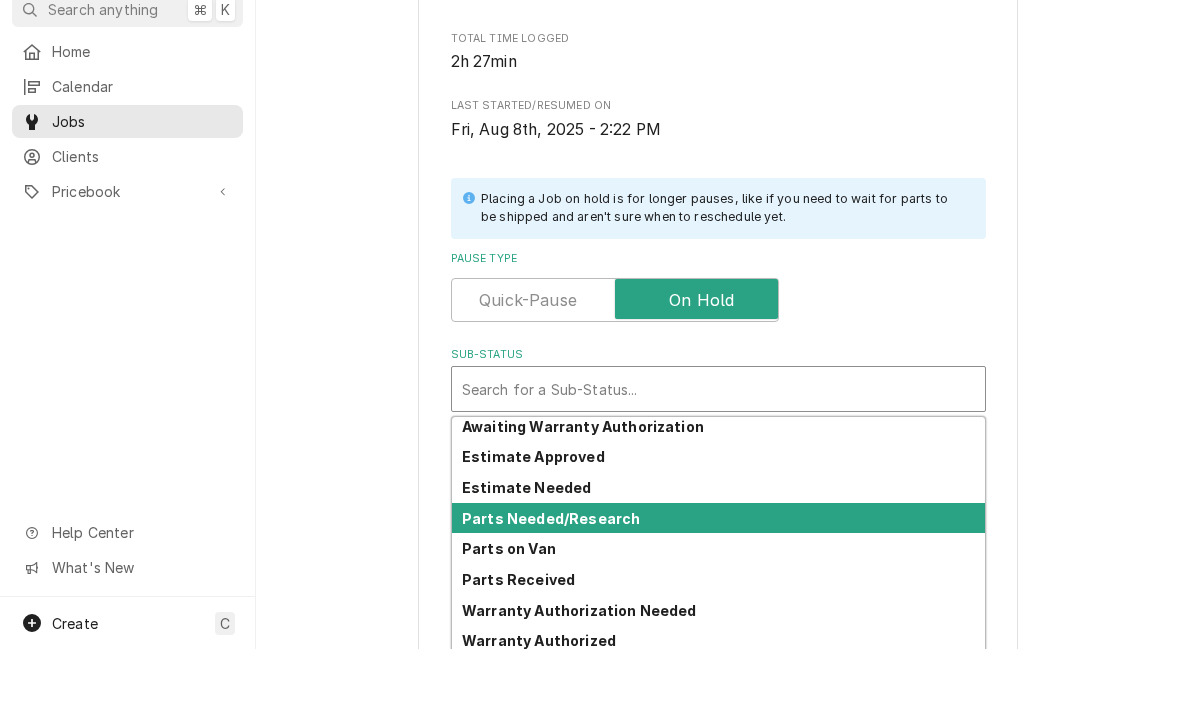 click on "Parts Needed/Research" at bounding box center [718, 582] 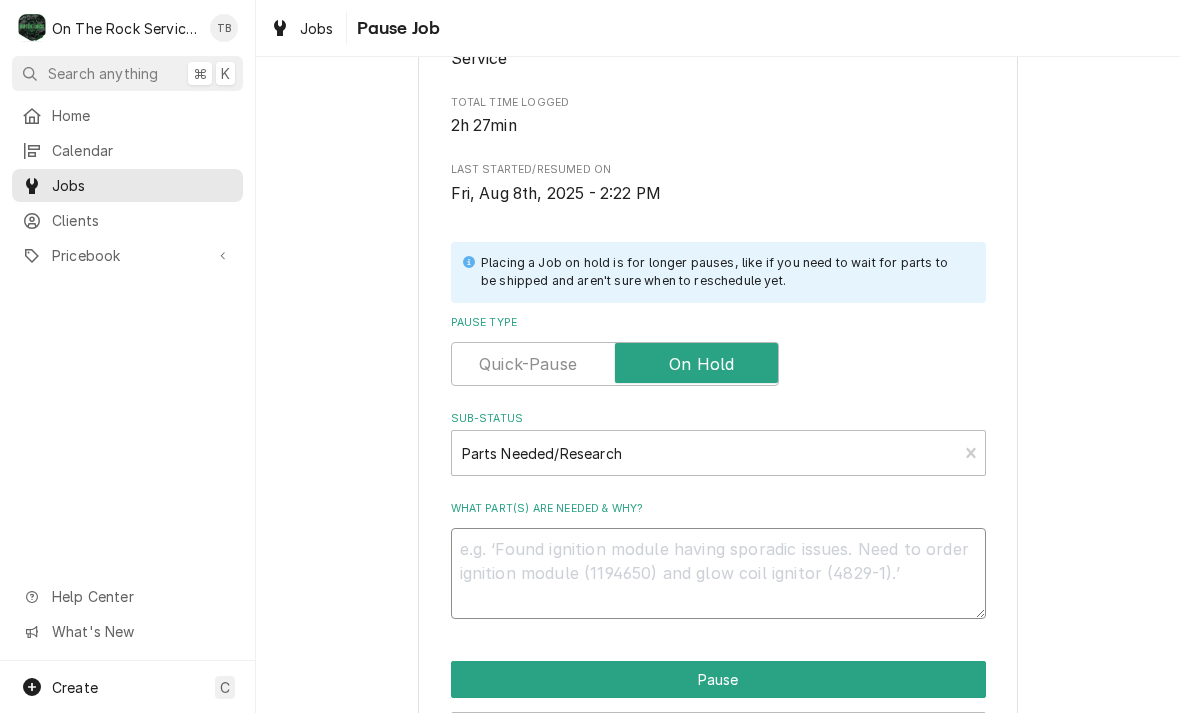 click on "What part(s) are needed & why?" at bounding box center (718, 573) 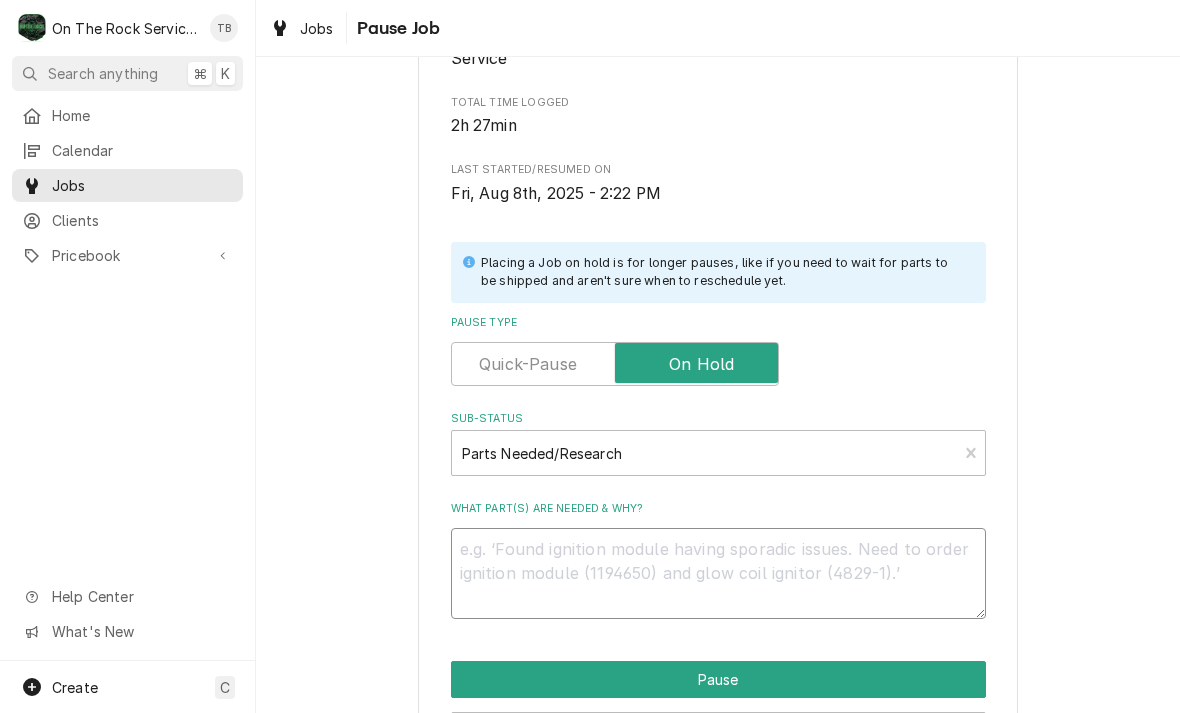 type on "x" 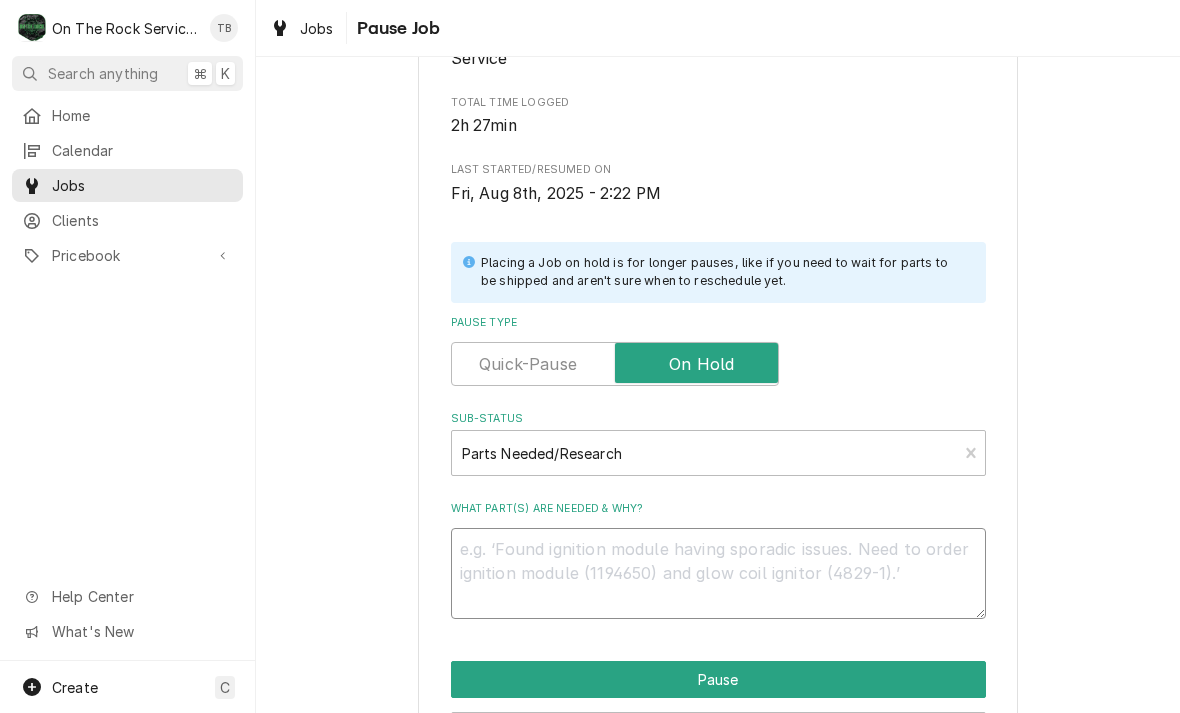 type on "R" 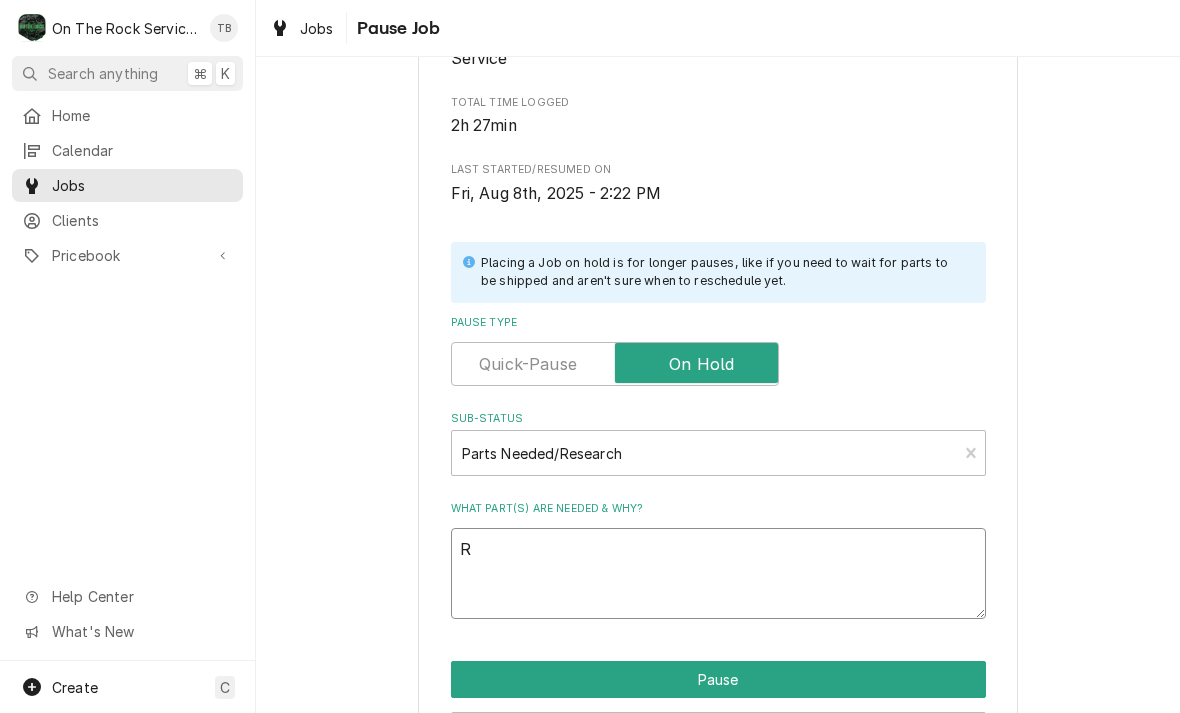 type on "x" 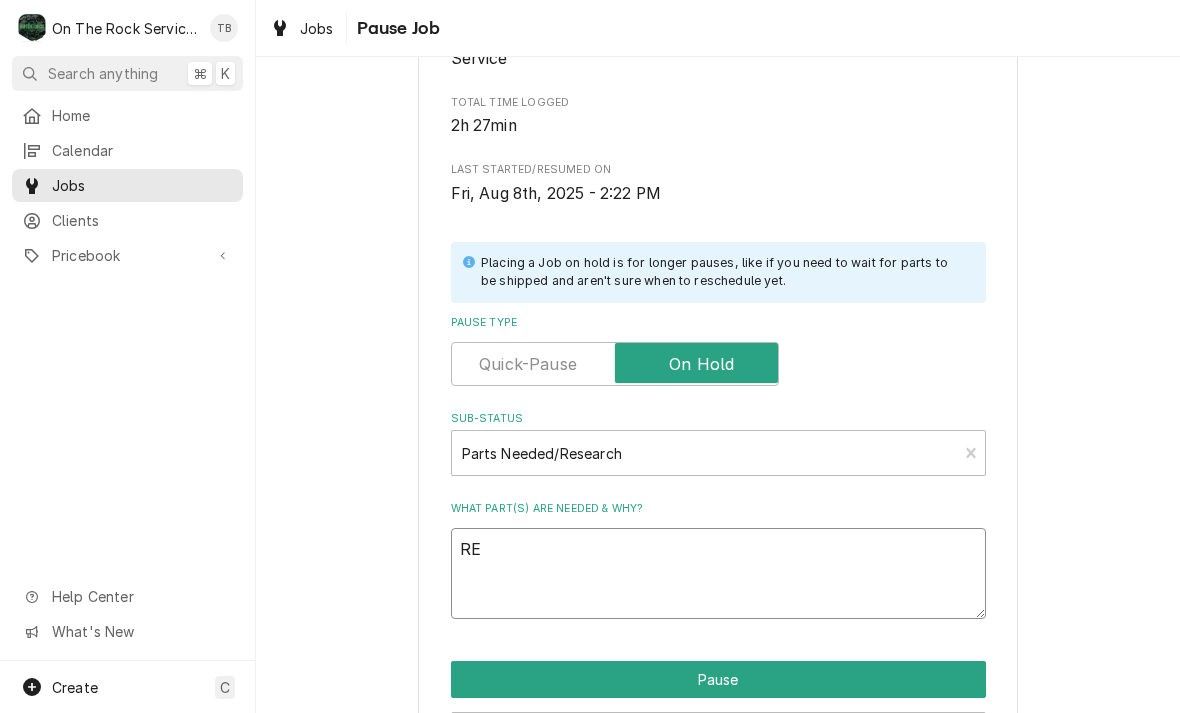 type on "x" 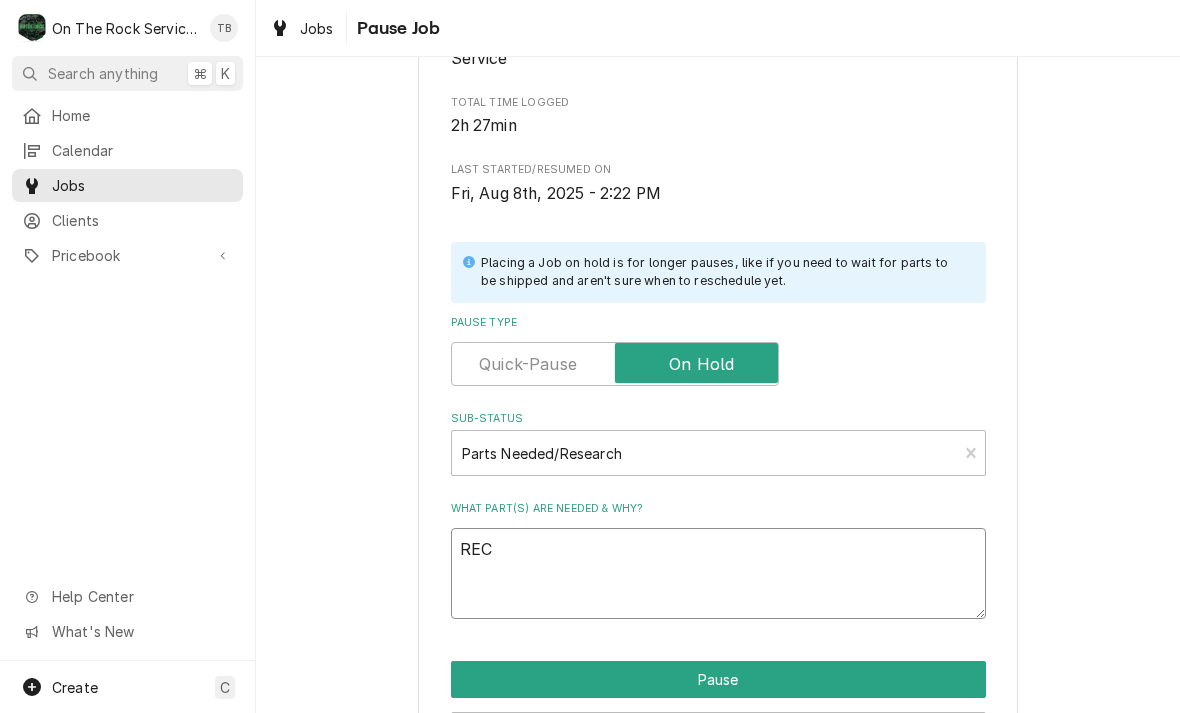 type on "x" 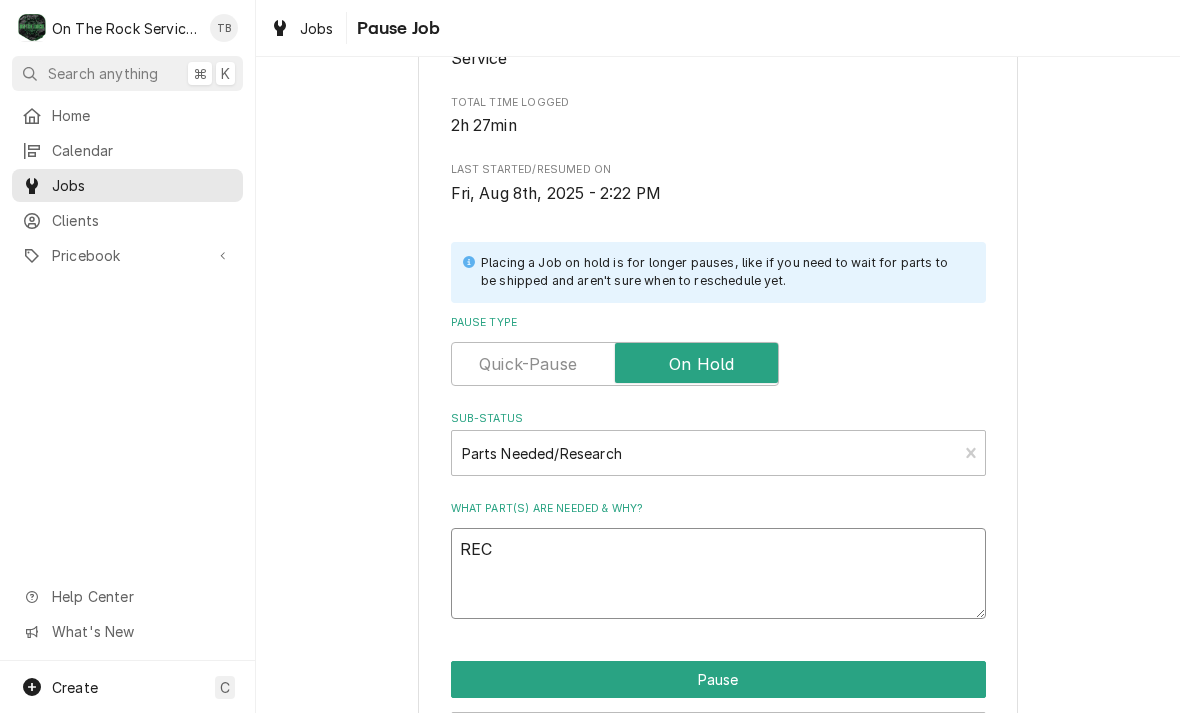 type on "RECH" 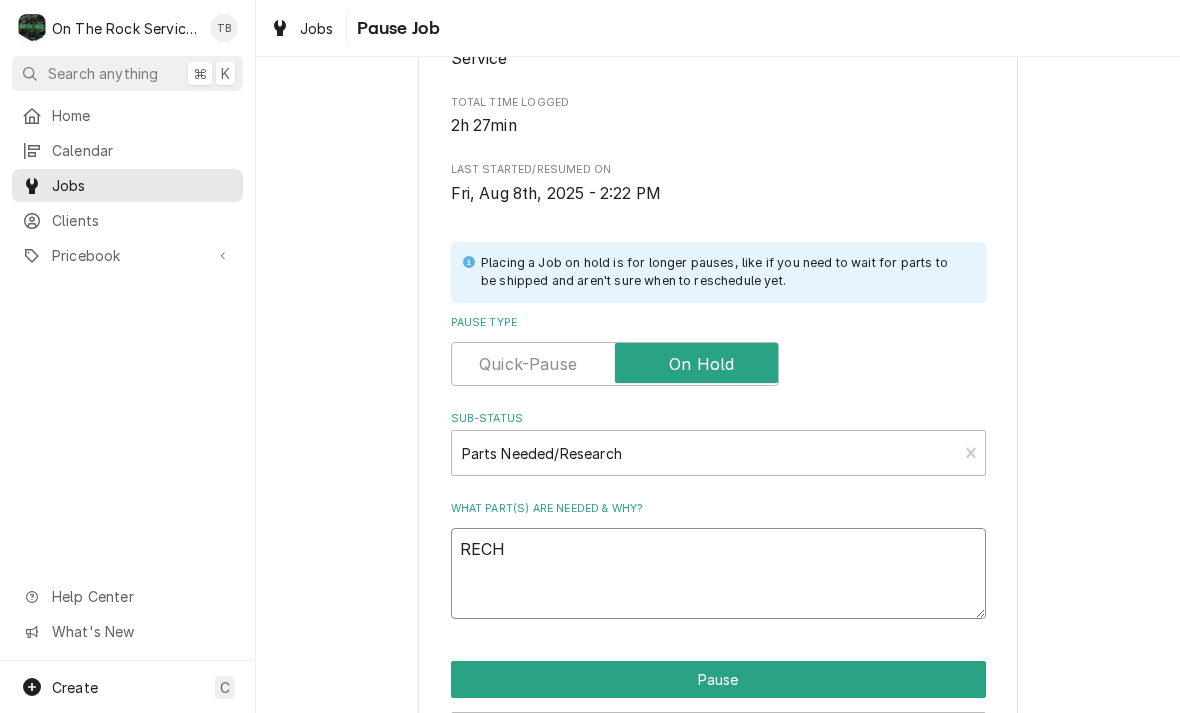 type on "x" 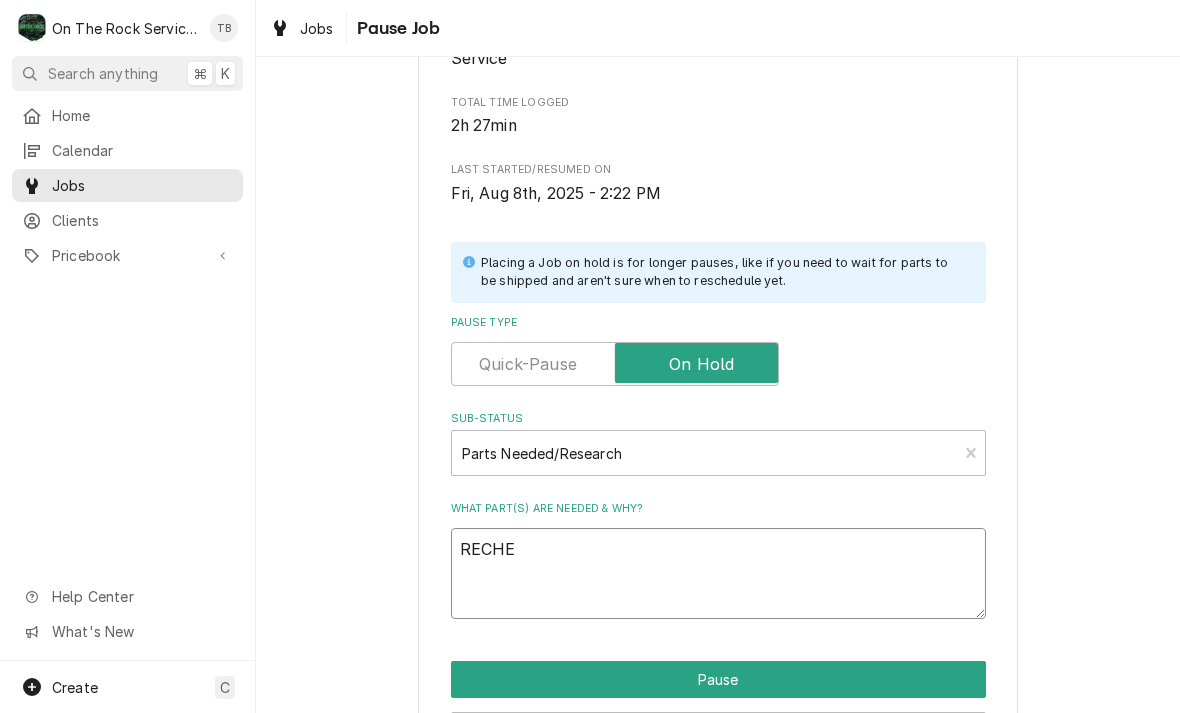 type on "x" 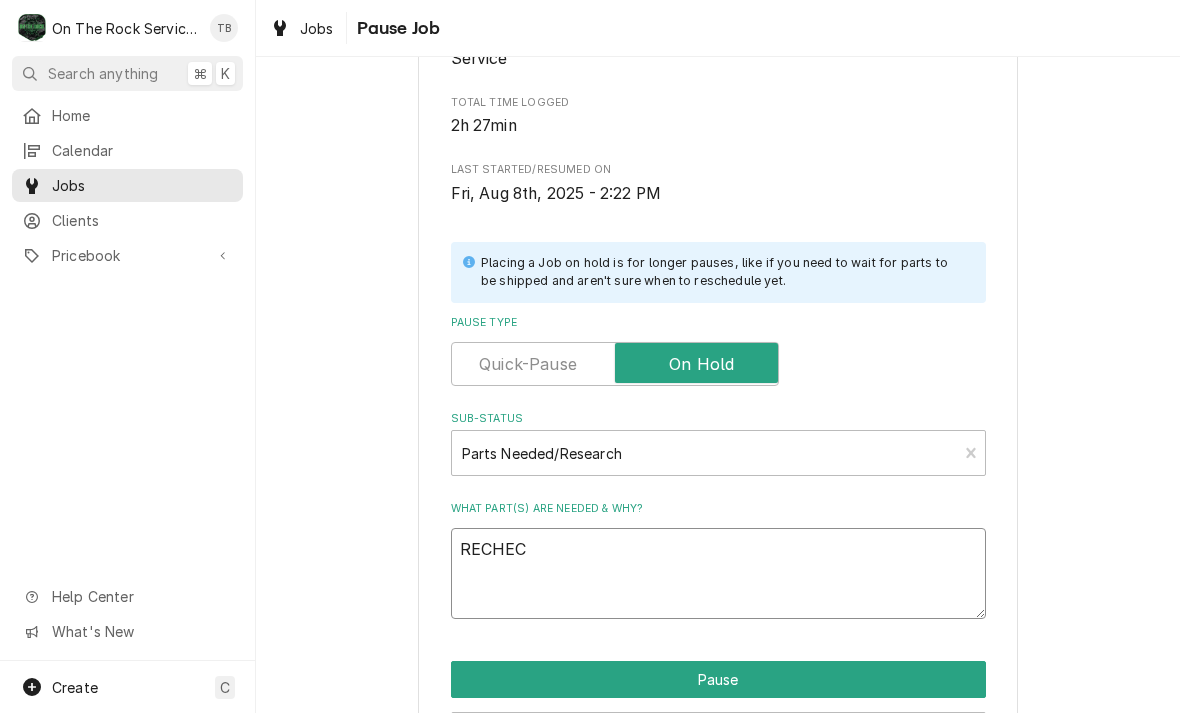 type on "x" 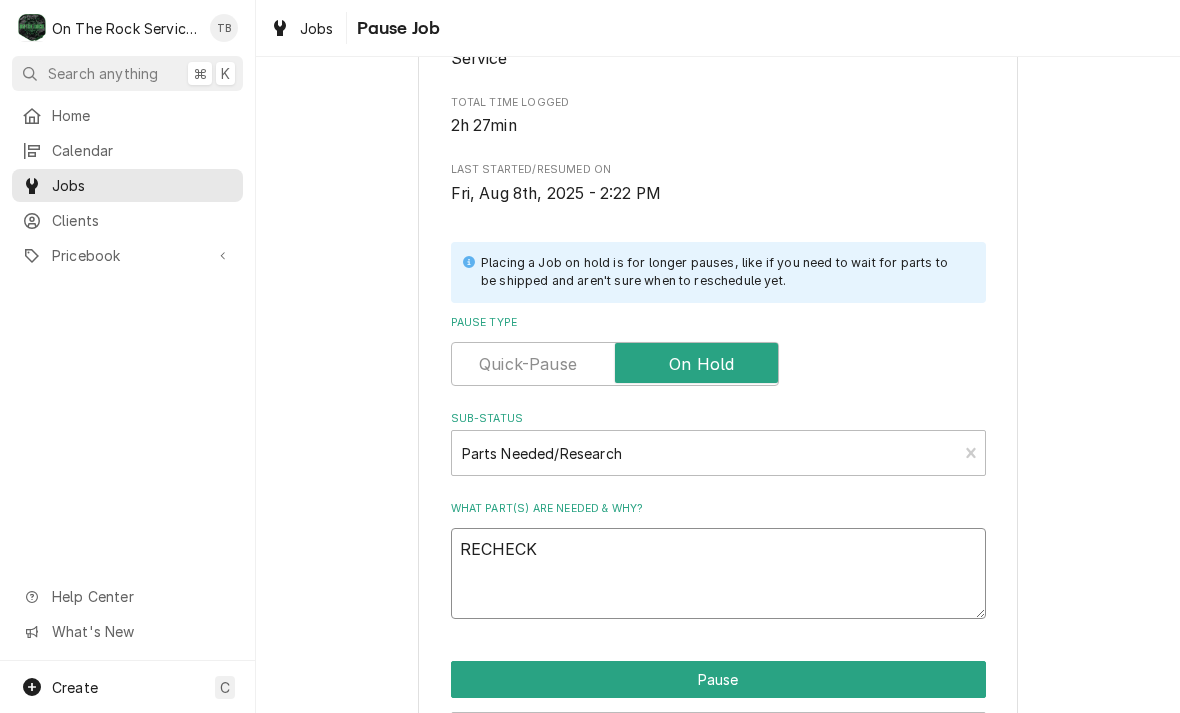 type on "x" 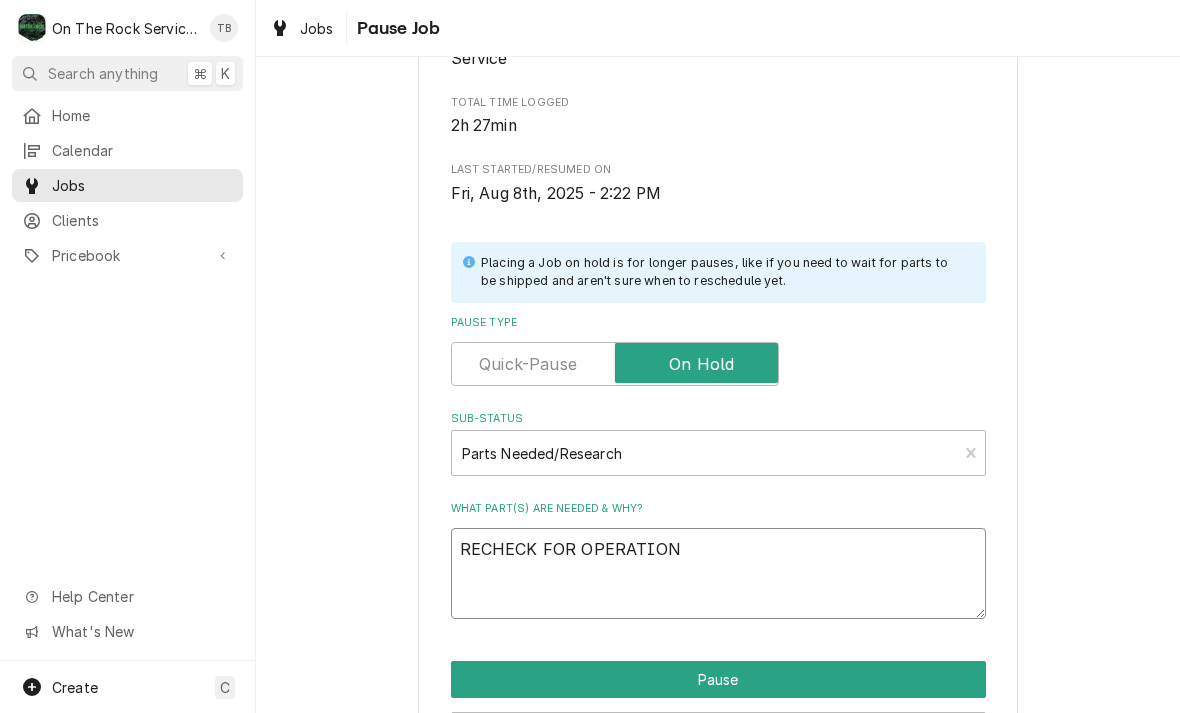 type on "x" 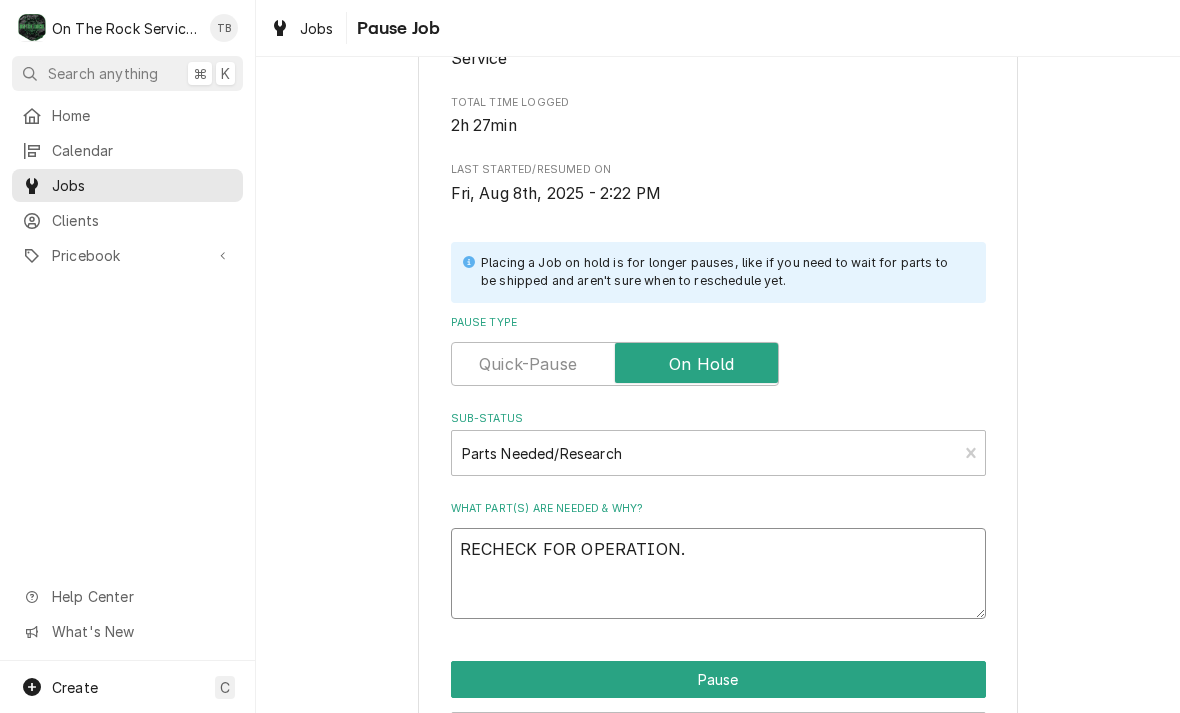 type on "x" 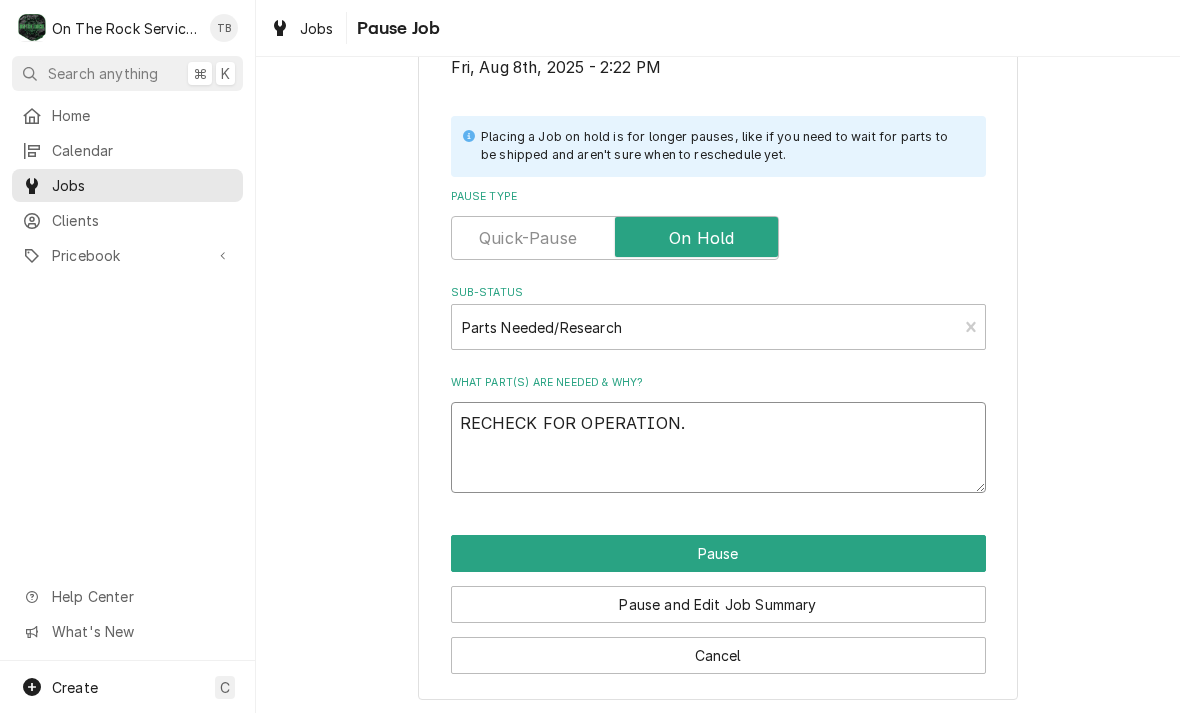 scroll, scrollTop: 402, scrollLeft: 0, axis: vertical 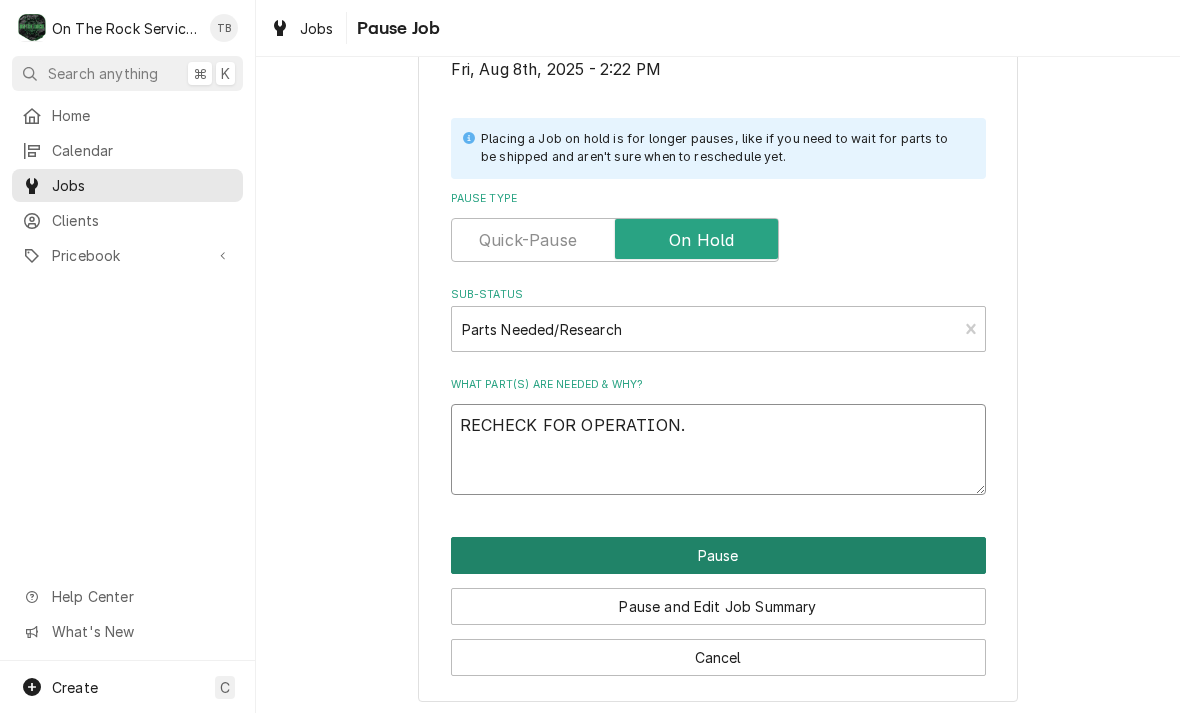 type on "RECHECK FOR OPERATION." 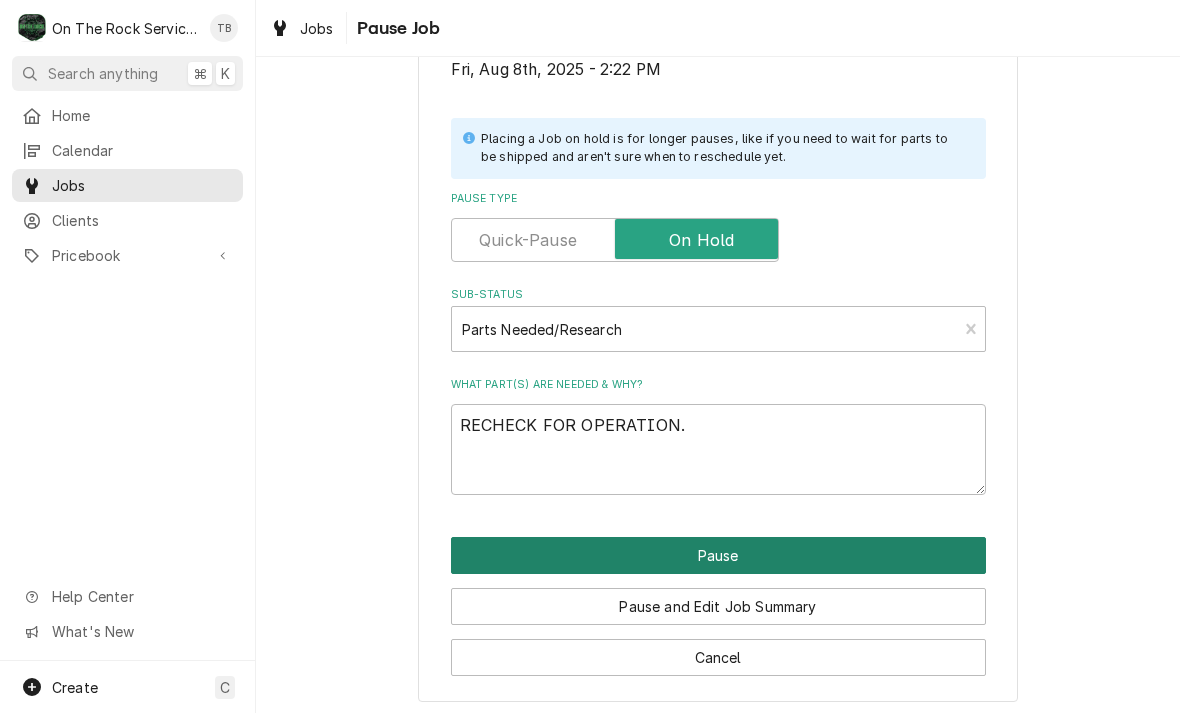 click on "Pause" at bounding box center (718, 555) 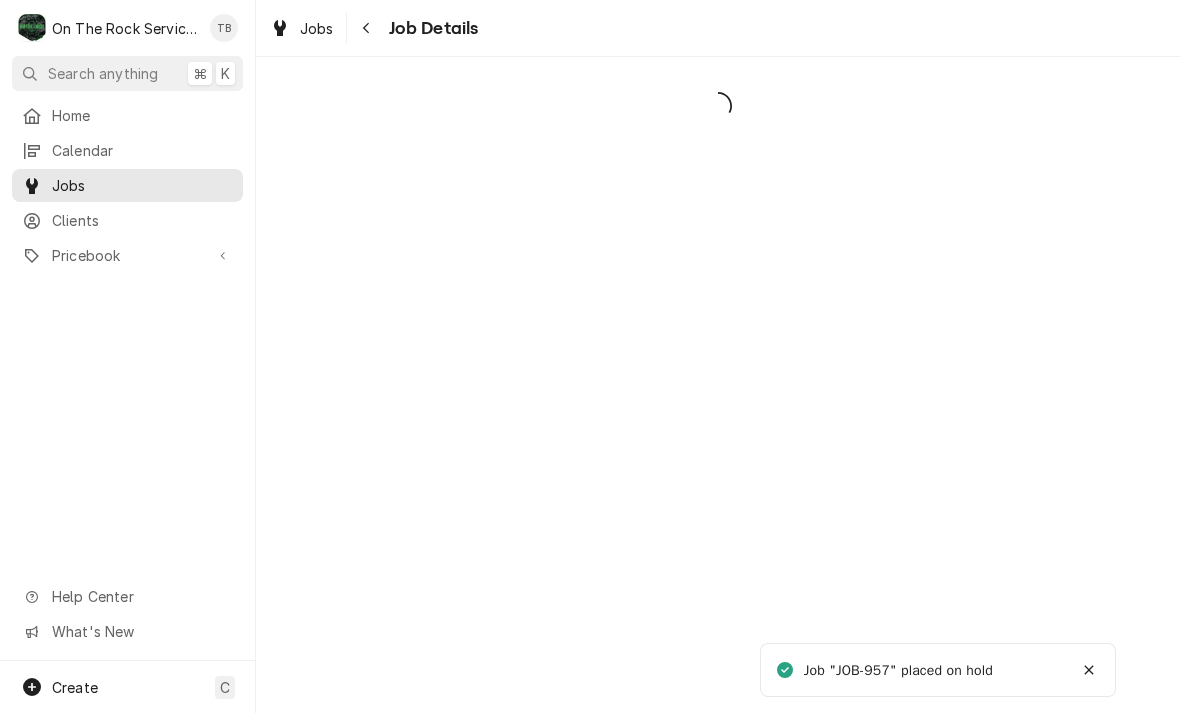 scroll, scrollTop: 0, scrollLeft: 0, axis: both 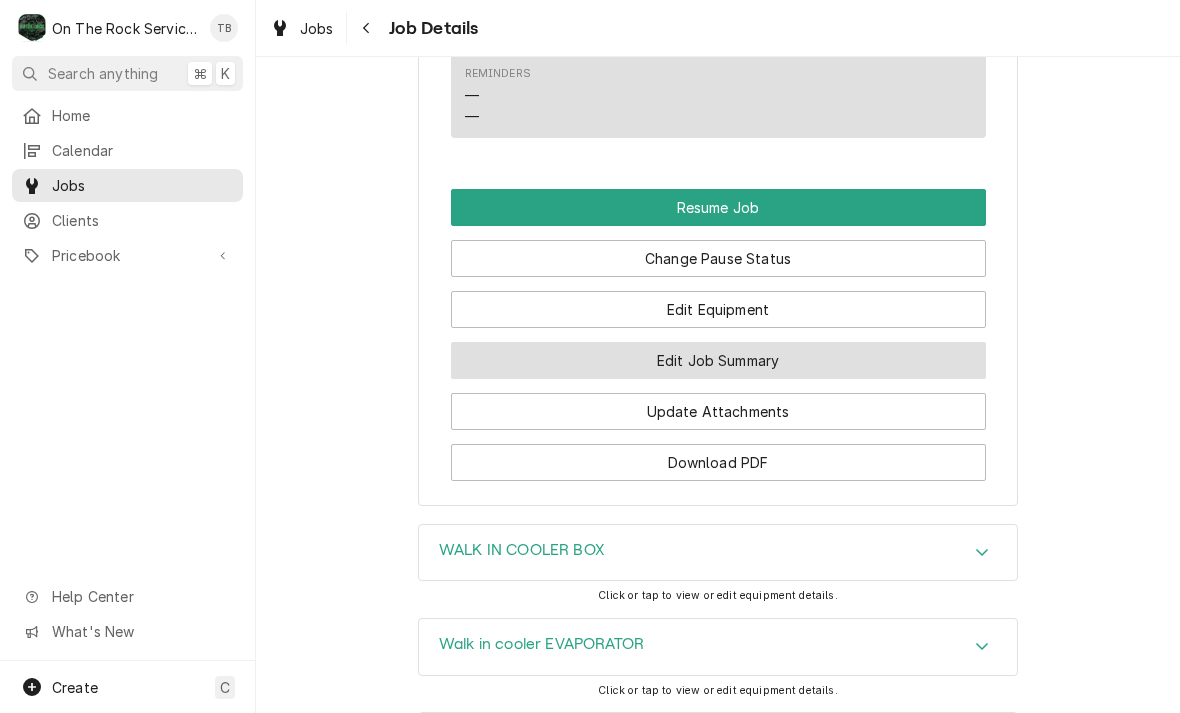 click on "Edit Job Summary" at bounding box center [718, 360] 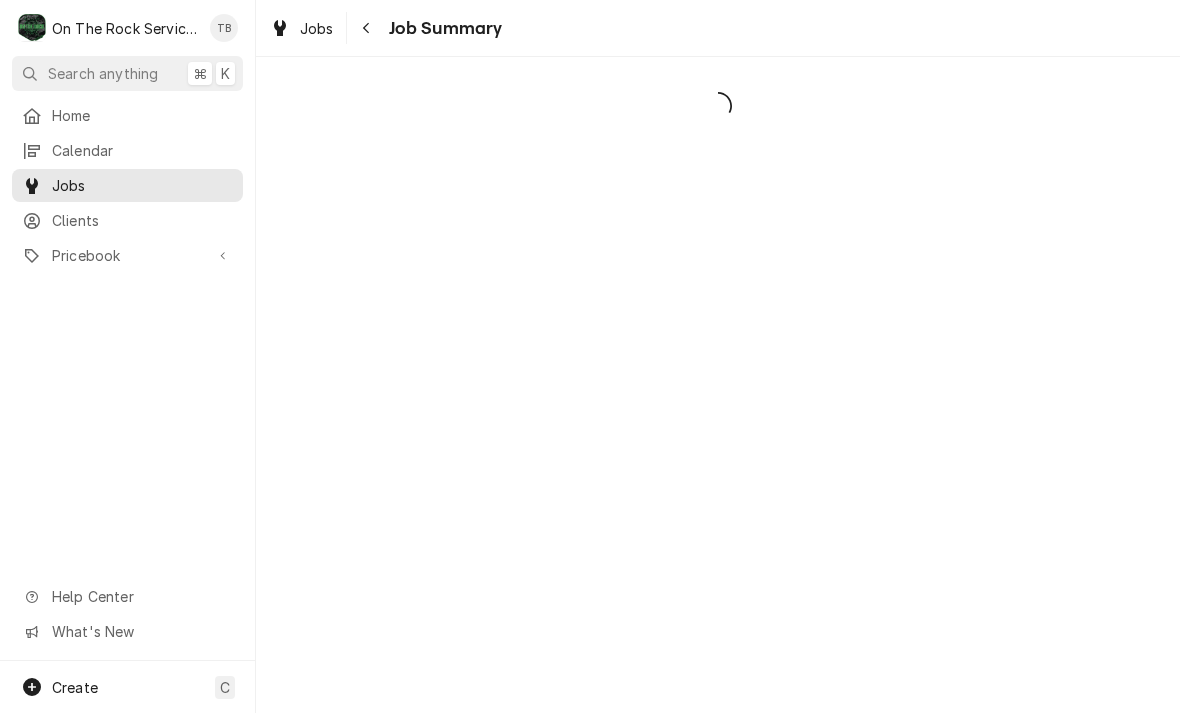 scroll, scrollTop: 0, scrollLeft: 0, axis: both 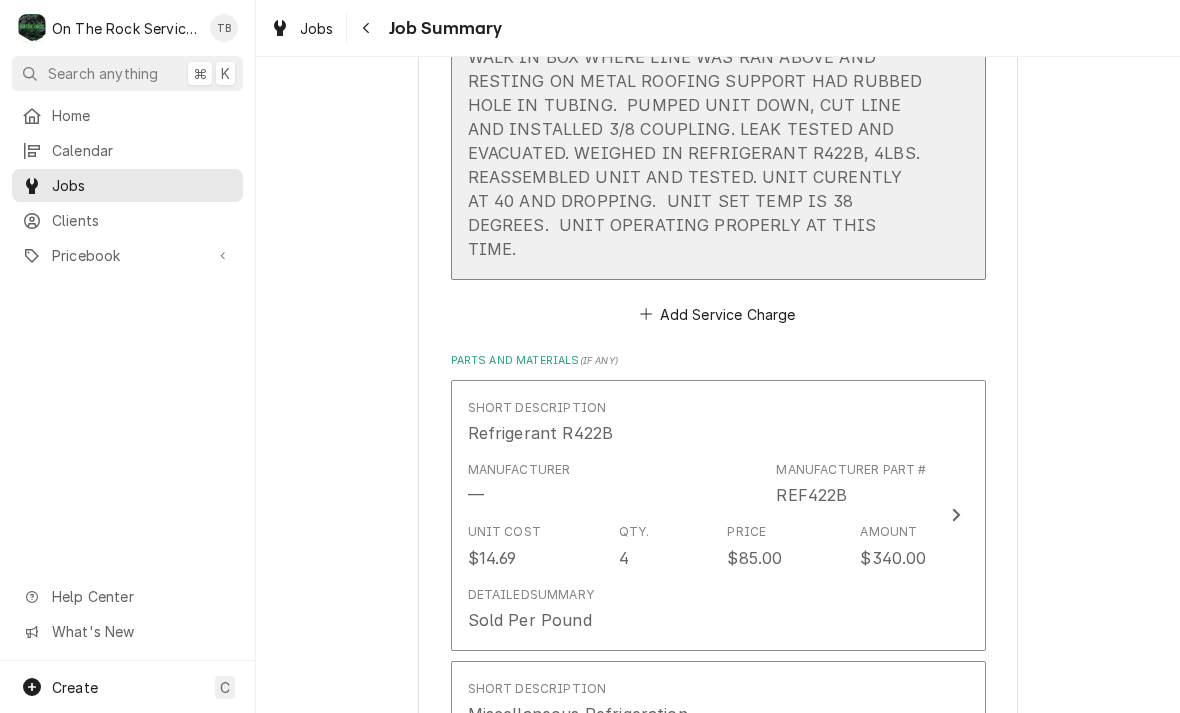 click on "[DATE] TMB PROVIDE SERVICE PARTS AND LABOR TO DETERMINE THAT ON WALK IN COOLER NOT GETTING COLD ENOUGH UPON ARRIVAL UNIT RUNNING APPROX 54 DEGREES. FOUND THAT UNIT LOW ON REFRIGERANT. PERFORMED LEAK TEST AND FOUND THAT THE LEAK WAS ON HIGH SIDE LINE ABOVE WALK IN BOX WHERE LINE WAS RAN ABOVE AND RESTING ON METAL ROOFING SUPPORT HAD RUBBED HOLE IN TUBING. PUMPED UNIT DOWN, CUT LINE AND INSTALLED 3/8 COUPLING. LEAK TESTED AND EVACUATED. WEIGHED IN REFRIGERANT R422B, 4LBS. REASSEMBLED UNIT AND TESTED. UNIT CURENTLY AT 40 AND DROPPING. UNIT SET TEMP IS 38 DEGREES. UNIT OPERATING PROPERLY AT THIS TIME." at bounding box center [697, 81] 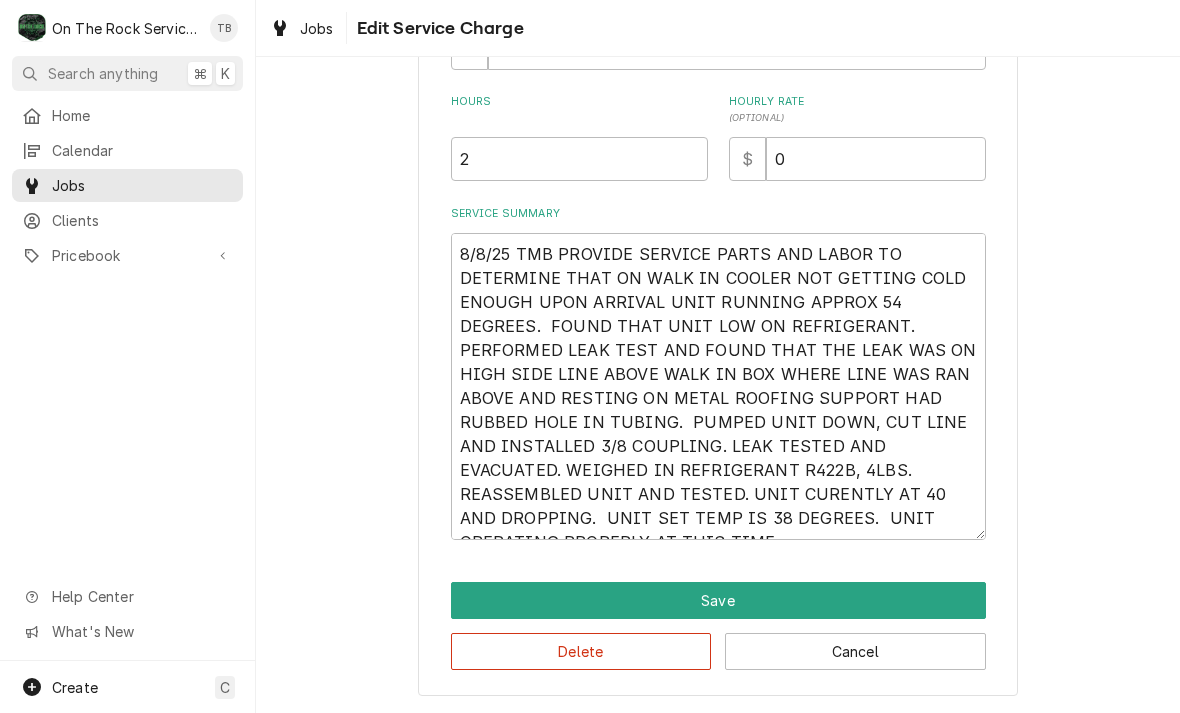 scroll, scrollTop: 520, scrollLeft: 0, axis: vertical 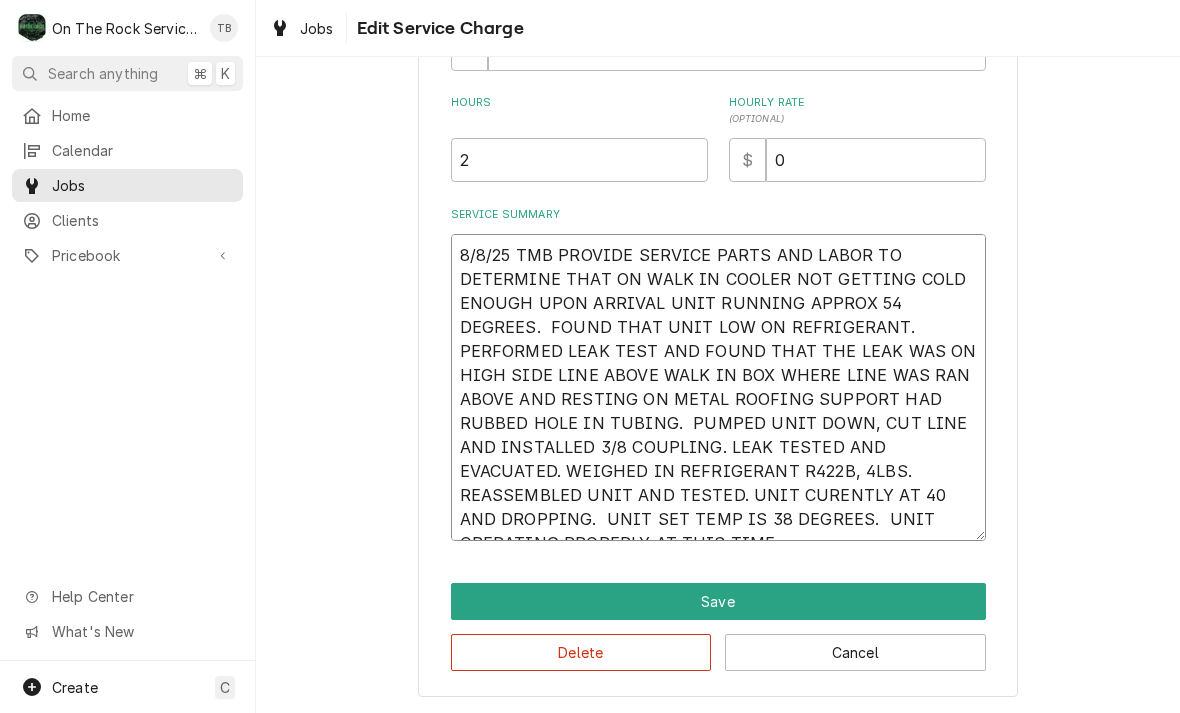 click on "[DATE] TMB PROVIDE SERVICE PARTS AND LABOR TO DETERMINE THAT ON WALK IN COOLER NOT GETTING COLD ENOUGH UPON ARRIVAL UNIT RUNNING APPROX 54 DEGREES. FOUND THAT UNIT LOW ON REFRIGERANT. PERFORMED LEAK TEST AND FOUND THAT THE LEAK WAS ON HIGH SIDE LINE ABOVE WALK IN BOX WHERE LINE WAS RAN ABOVE AND RESTING ON METAL ROOFING SUPPORT HAD RUBBED HOLE IN TUBING. PUMPED UNIT DOWN, CUT LINE AND INSTALLED 3/8 COUPLING. LEAK TESTED AND EVACUATED. WEIGHED IN REFRIGERANT R422B, 4LBS. REASSEMBLED UNIT AND TESTED. UNIT CURENTLY AT 40 AND DROPPING. UNIT SET TEMP IS 38 DEGREES. UNIT OPERATING PROPERLY AT THIS TIME." at bounding box center (718, 387) 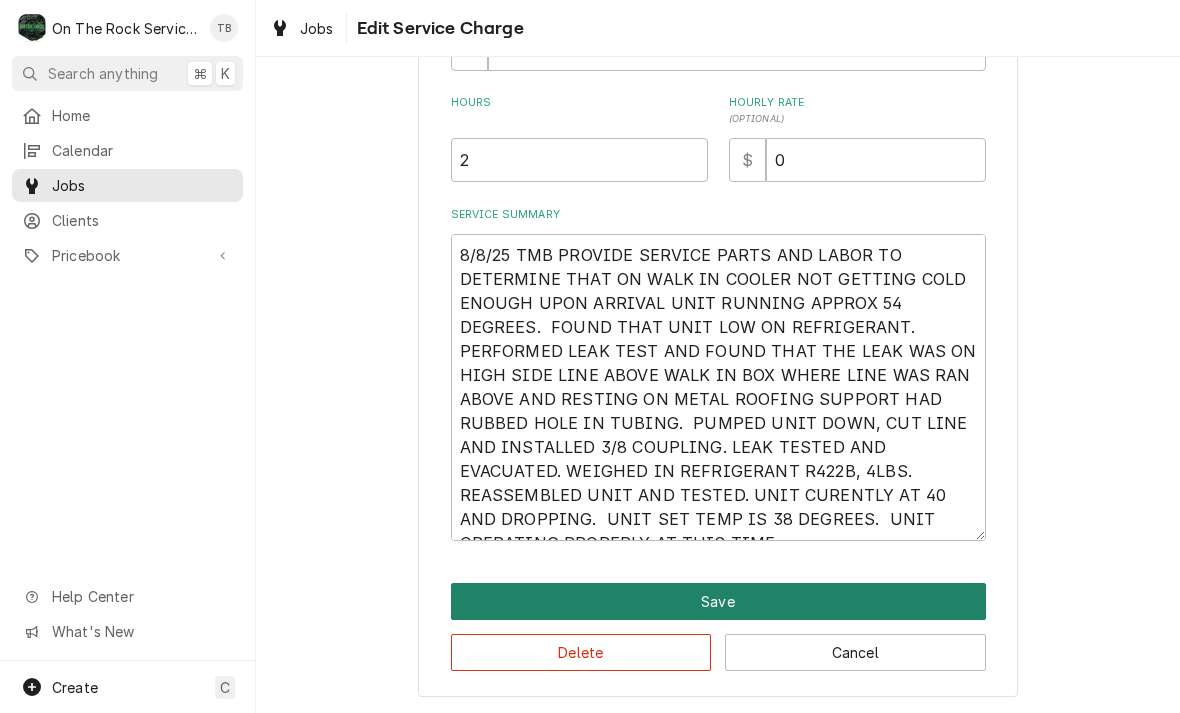 click on "Save" at bounding box center (718, 601) 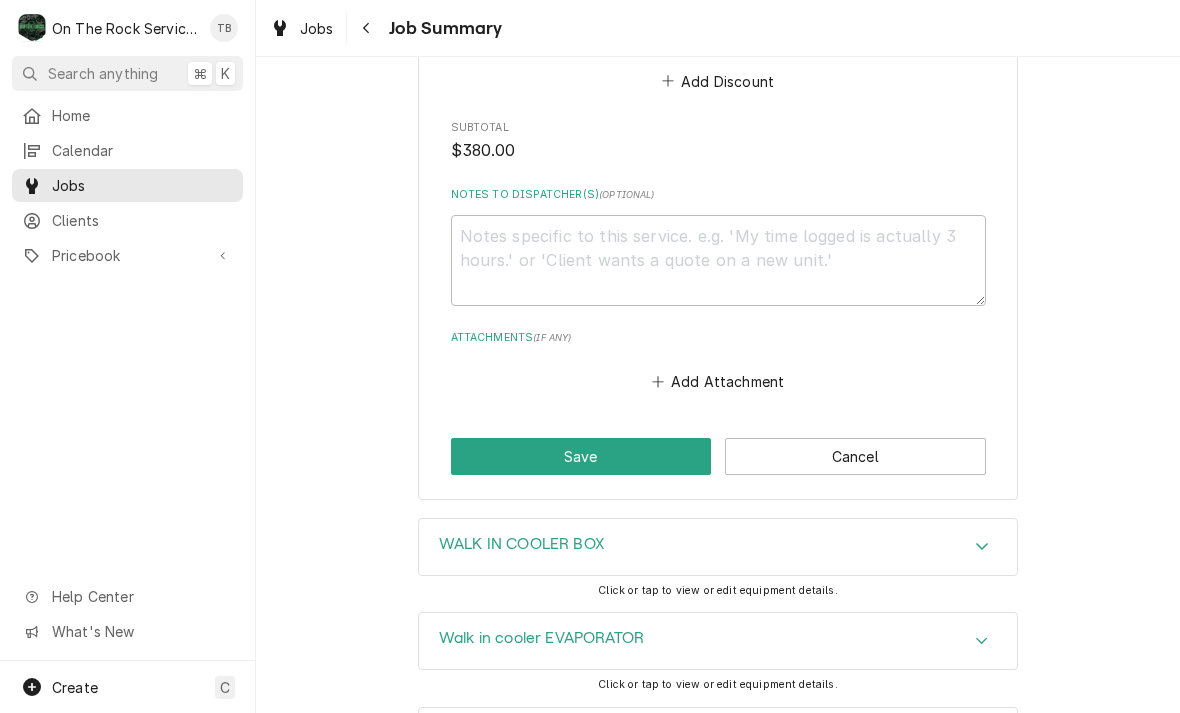 scroll, scrollTop: 2089, scrollLeft: 0, axis: vertical 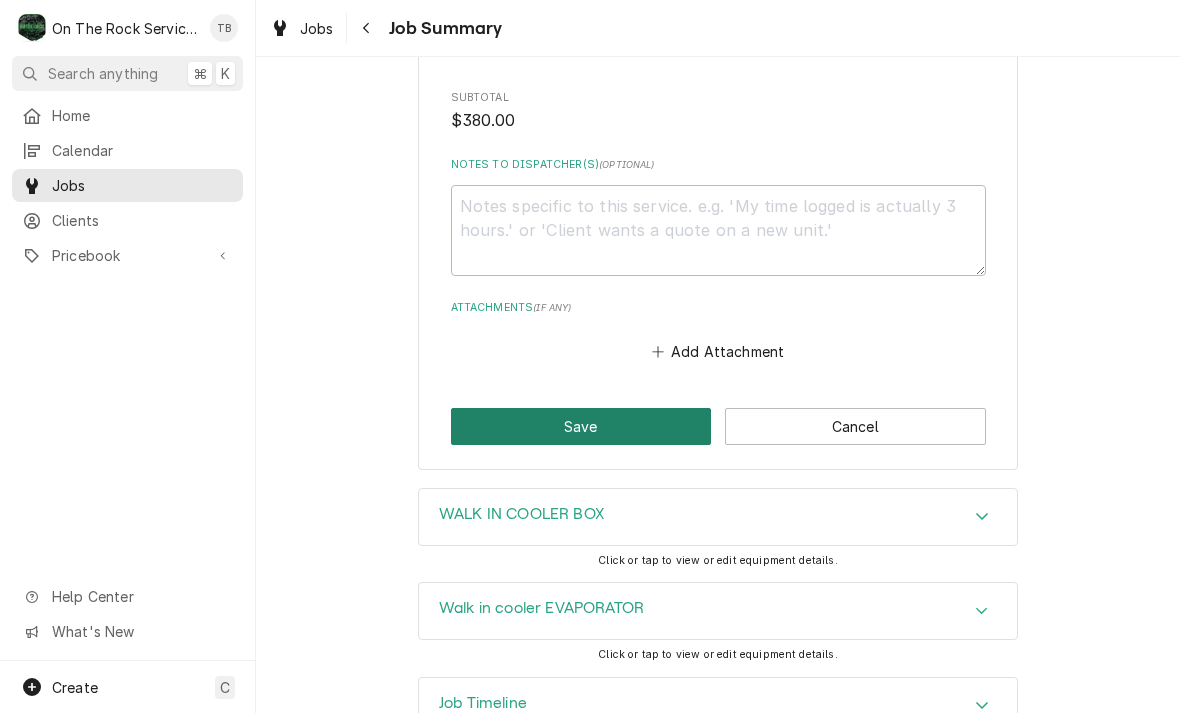 click on "Save" at bounding box center [581, 426] 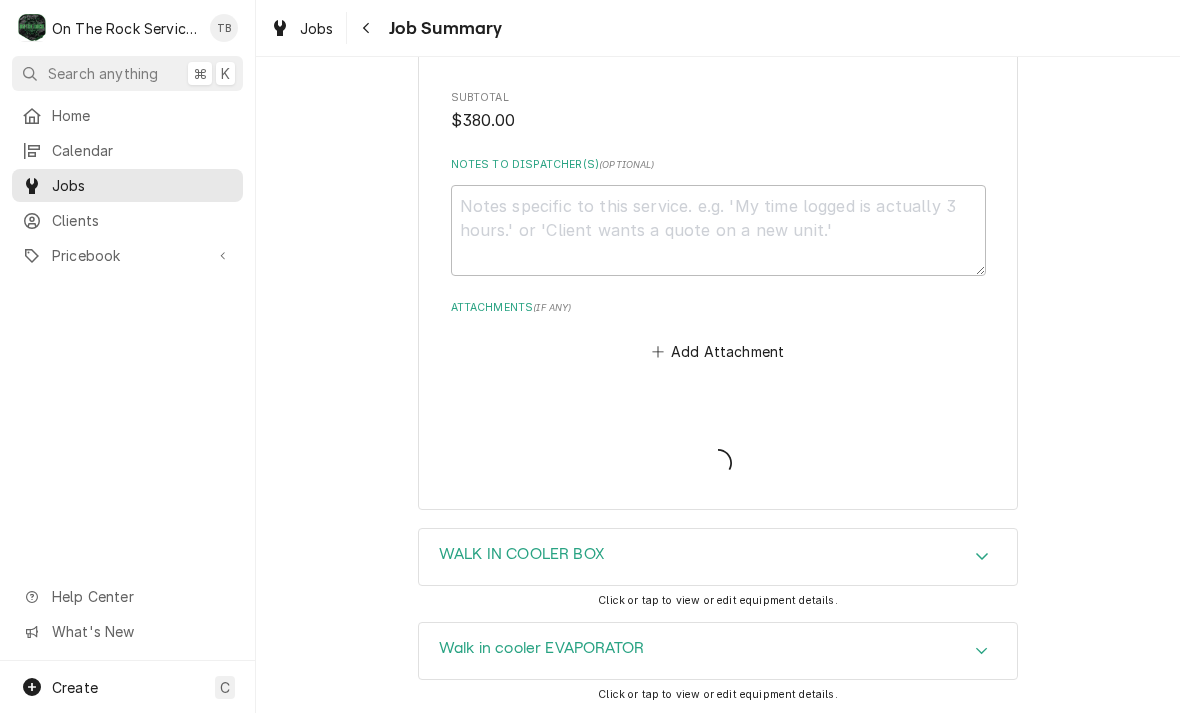 type on "x" 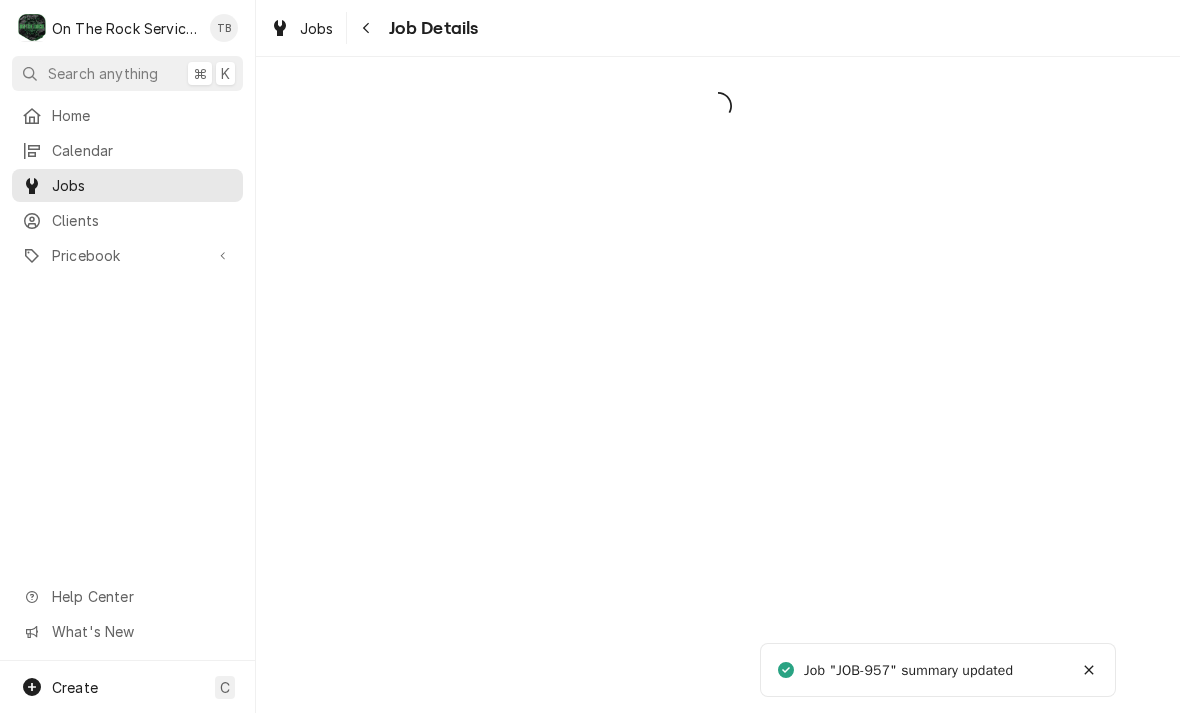 scroll, scrollTop: 0, scrollLeft: 0, axis: both 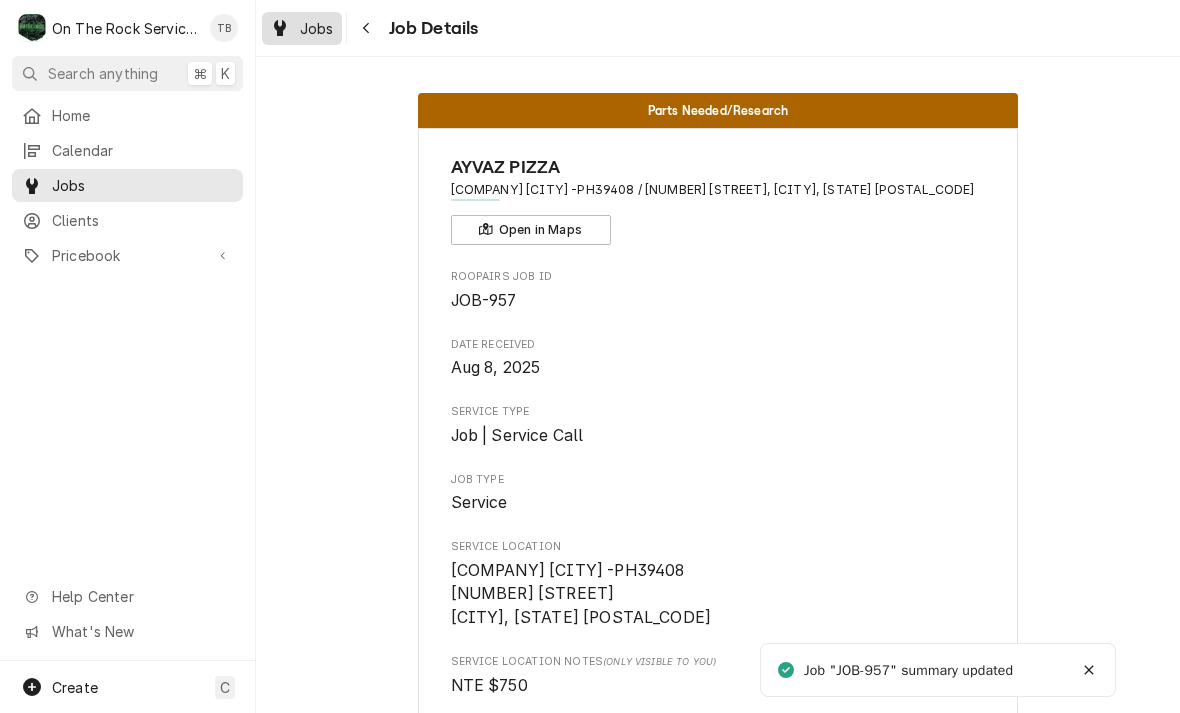click on "Jobs" at bounding box center [317, 28] 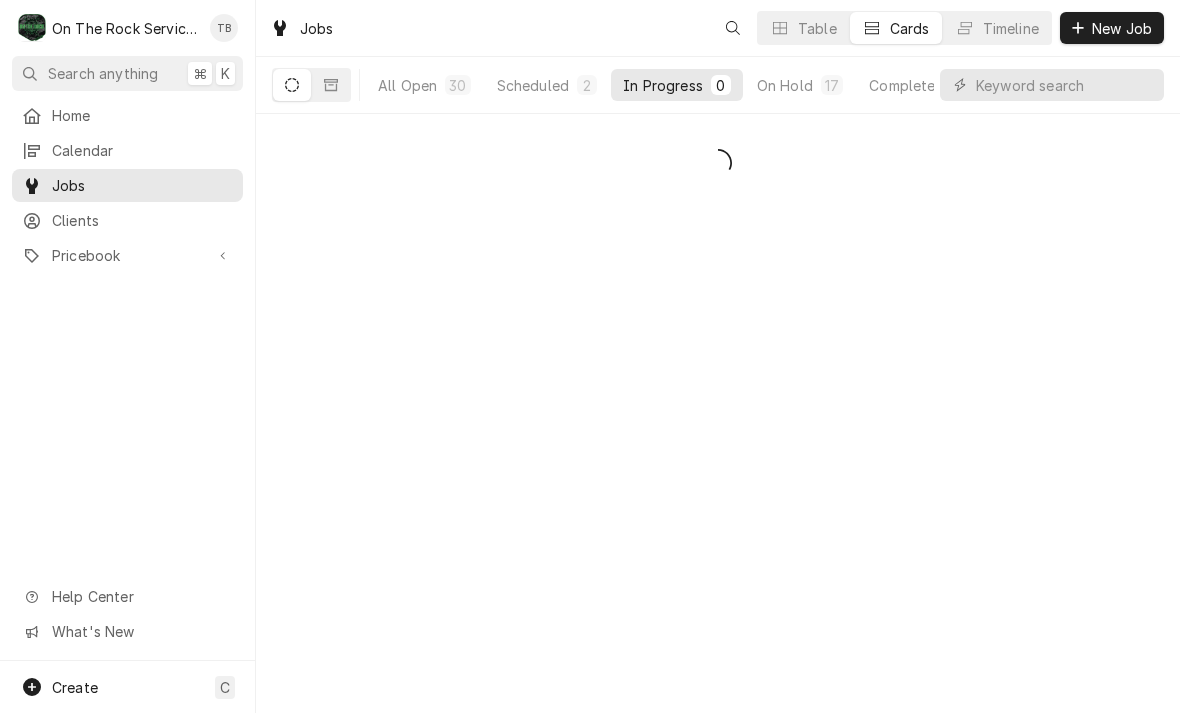 scroll, scrollTop: 0, scrollLeft: 0, axis: both 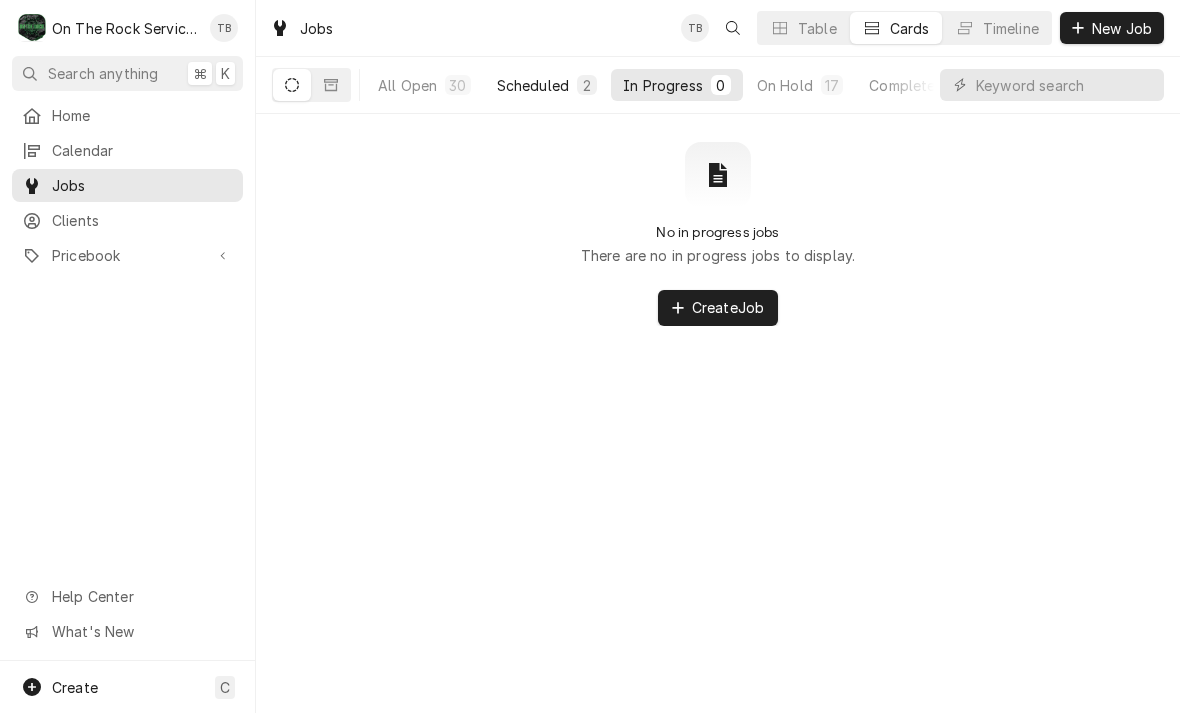 click on "Scheduled" at bounding box center [533, 85] 